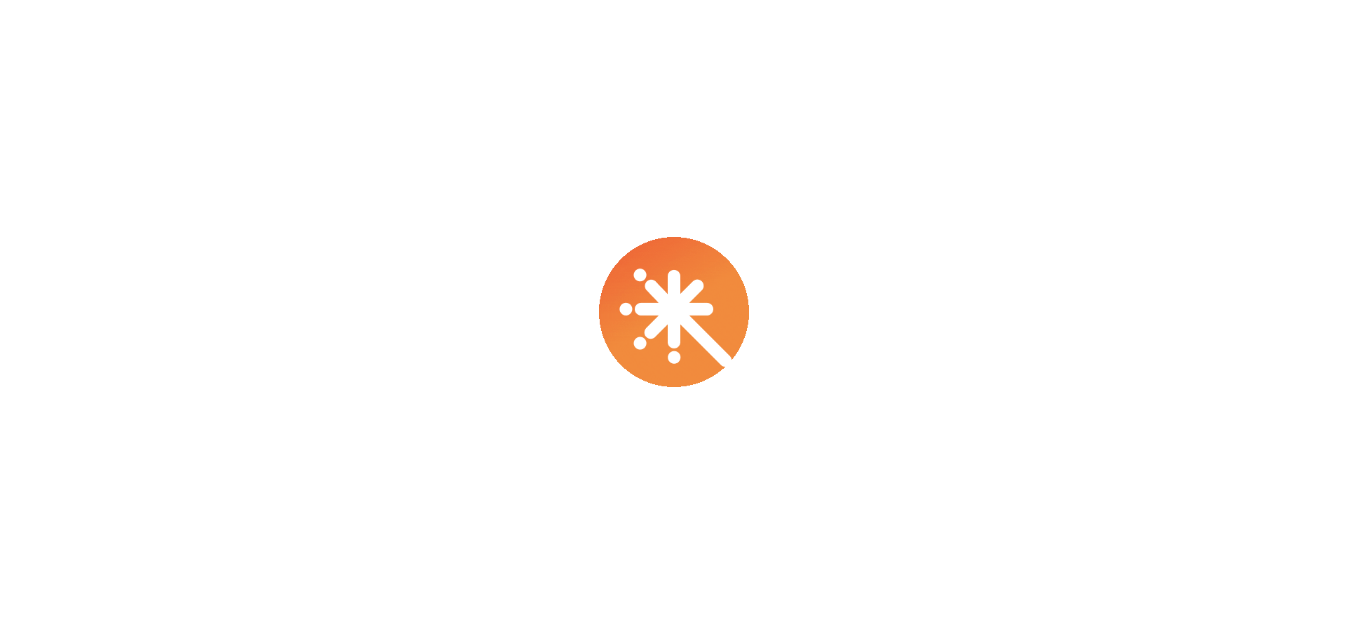 scroll, scrollTop: 0, scrollLeft: 0, axis: both 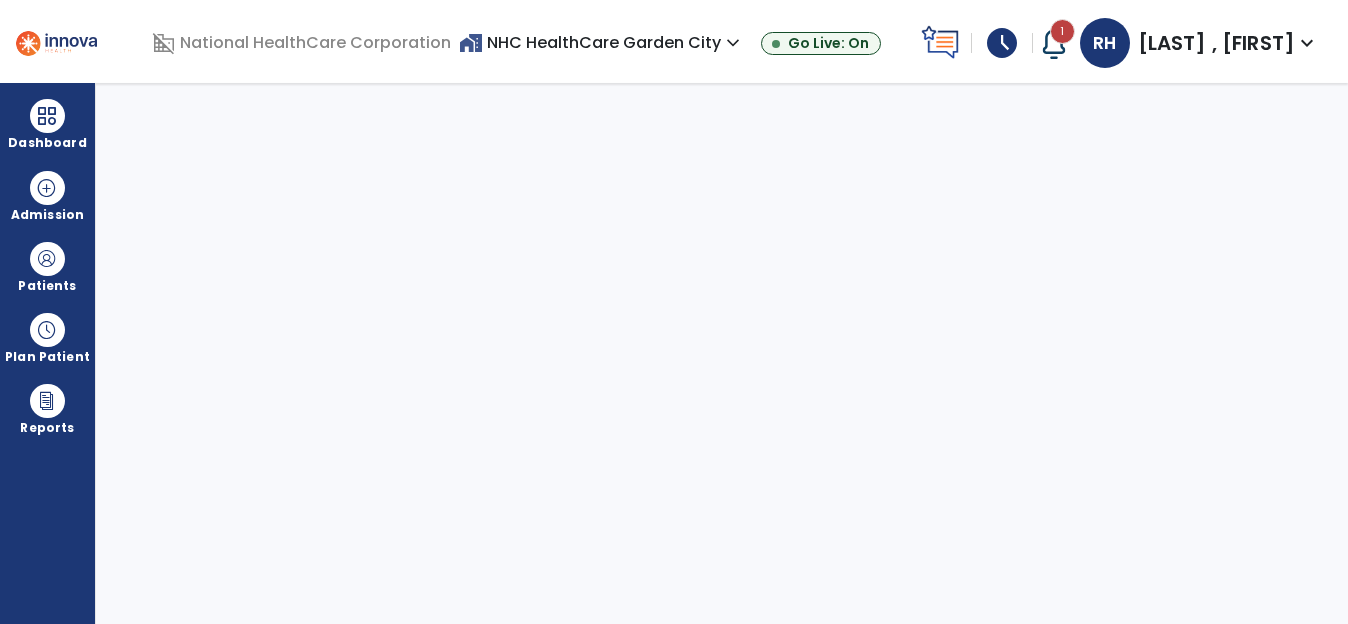 select on "****" 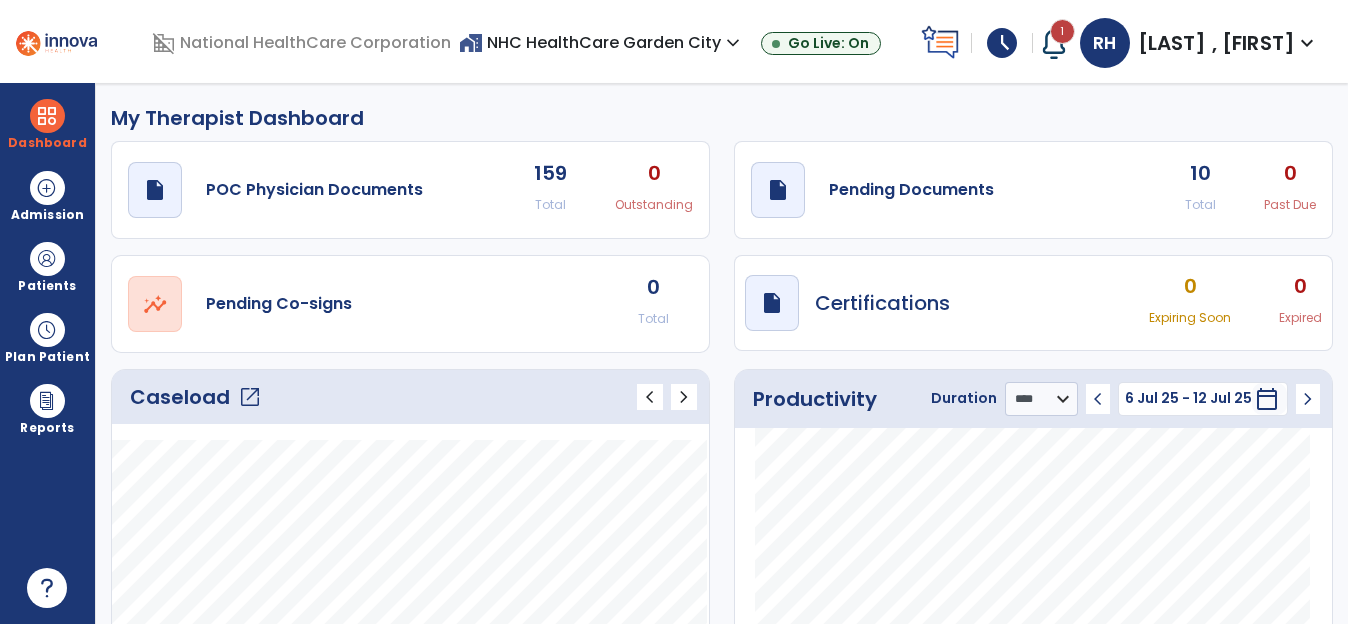 click on "10" 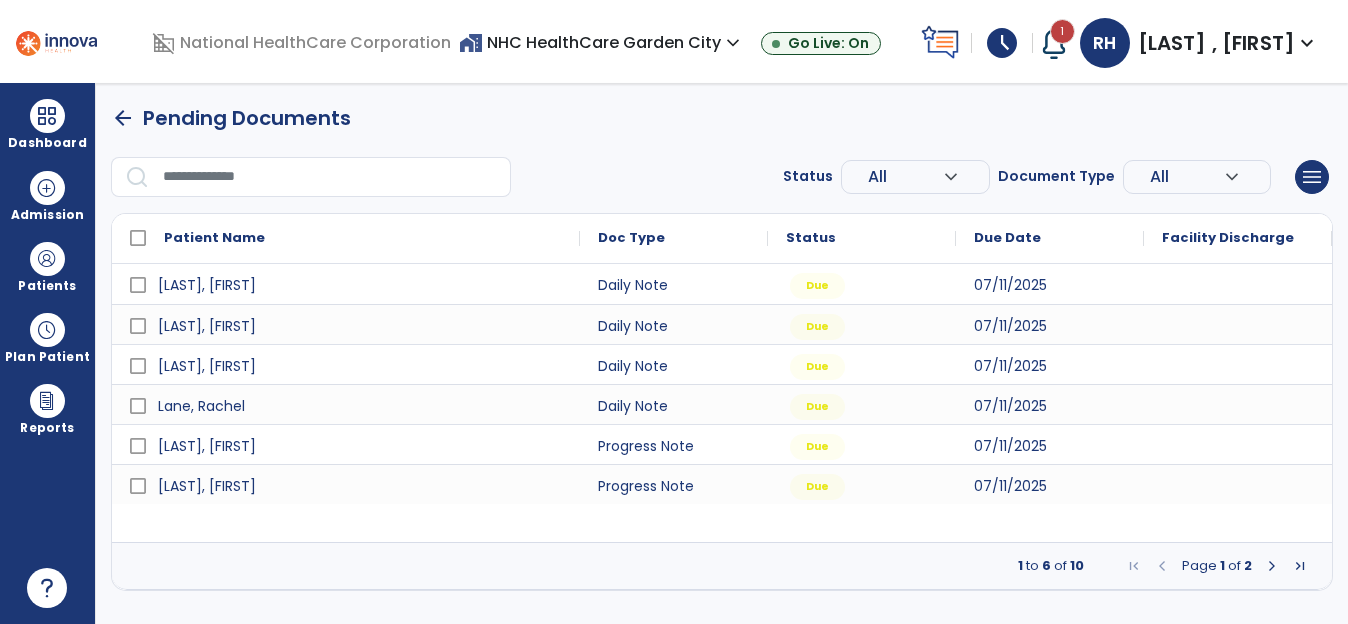 click at bounding box center (1272, 566) 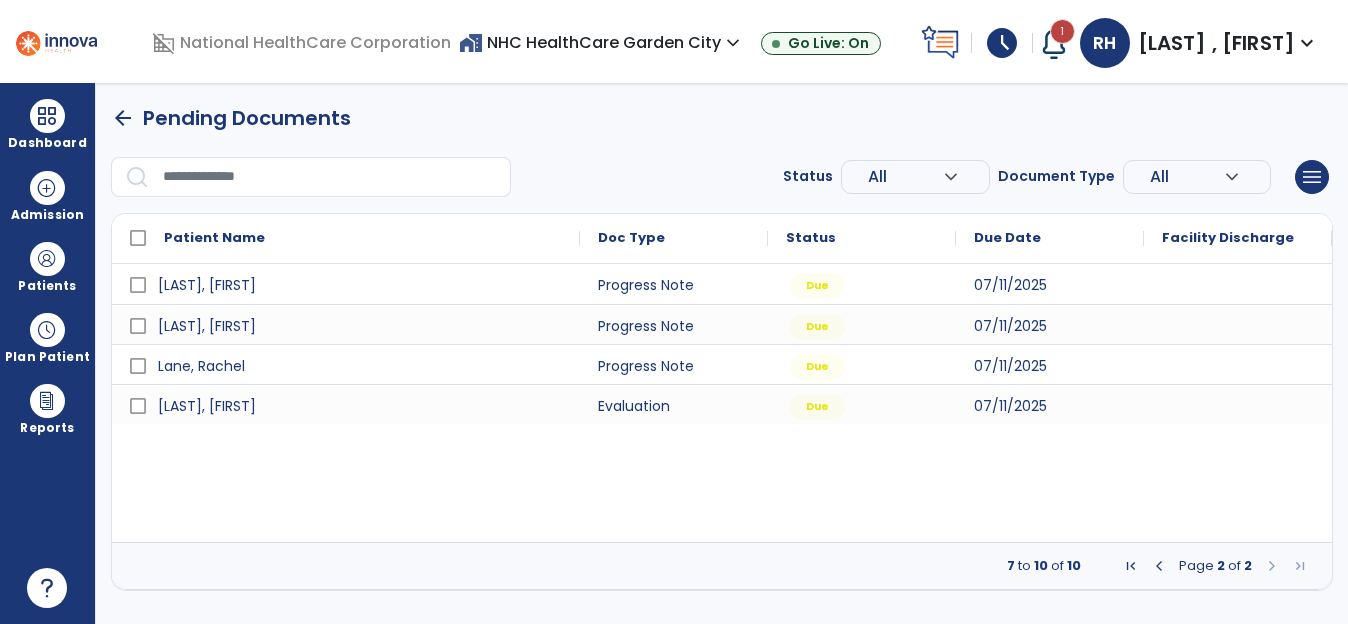 click at bounding box center (1159, 566) 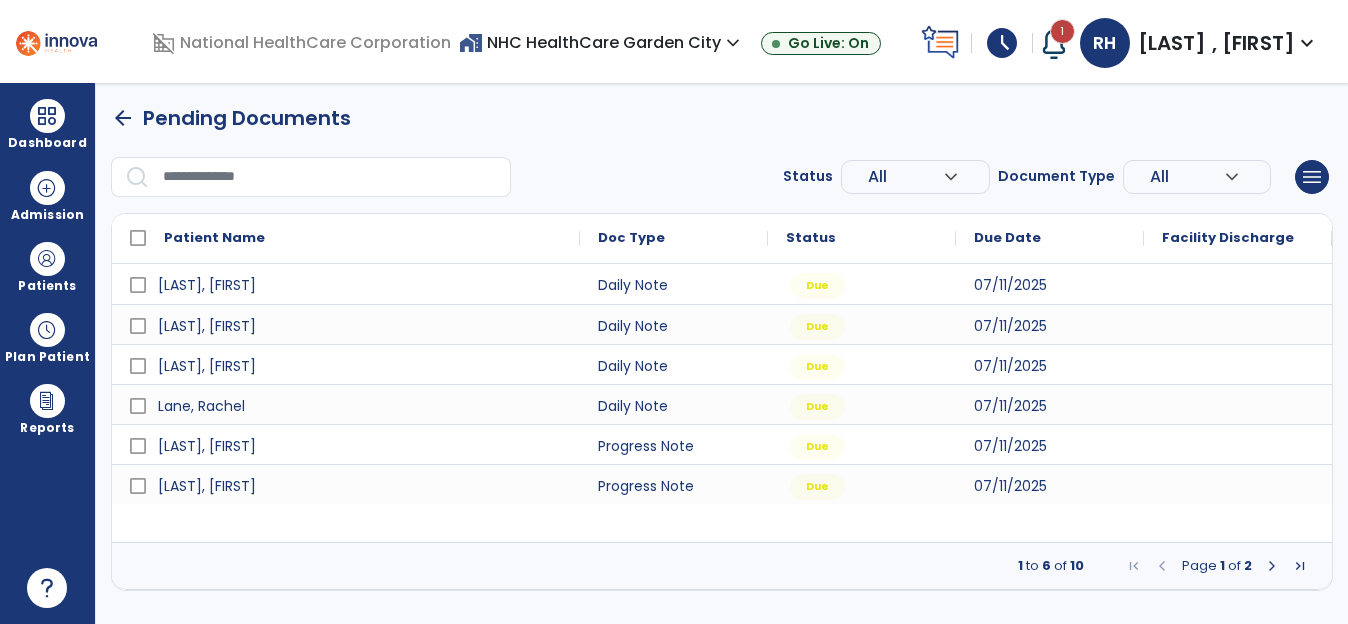 click at bounding box center [1272, 566] 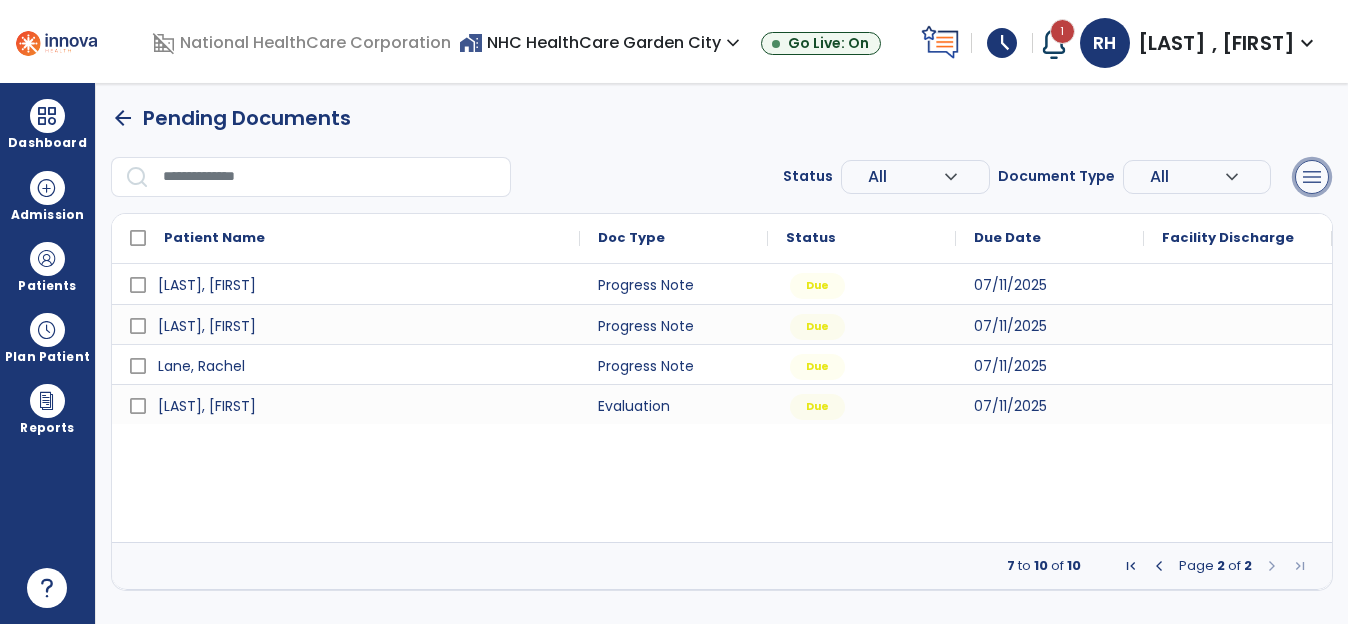 click on "menu" at bounding box center (1312, 177) 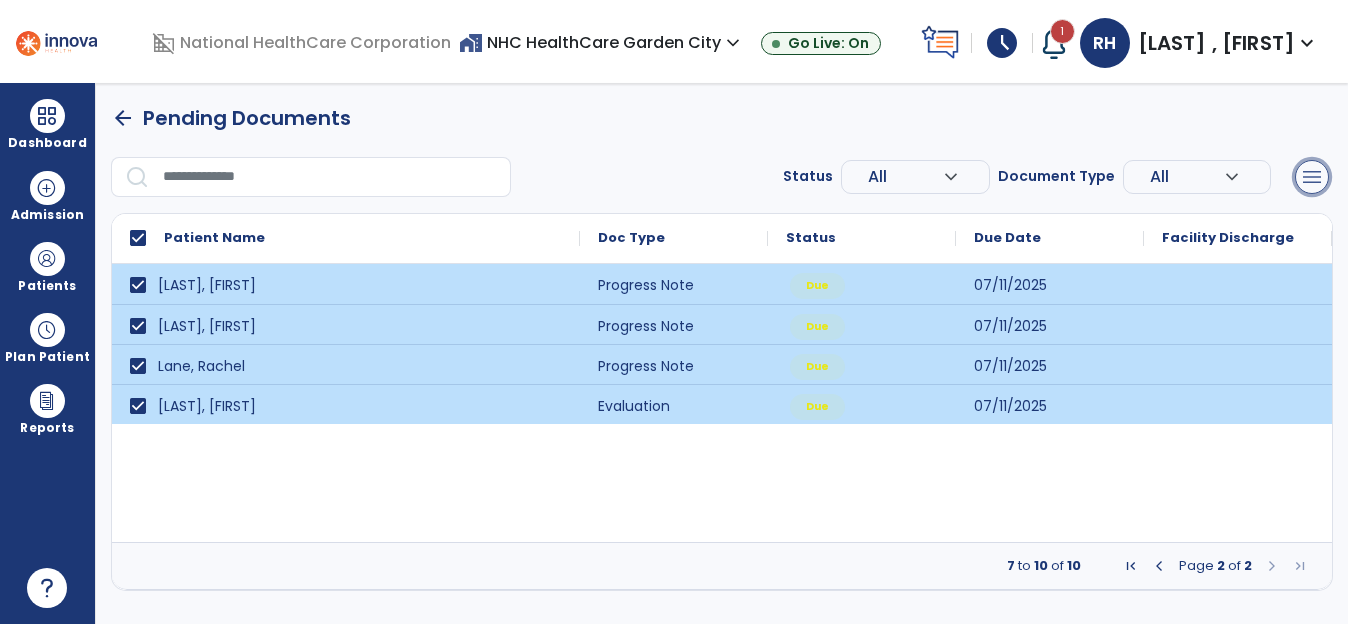 click on "menu" at bounding box center [1312, 177] 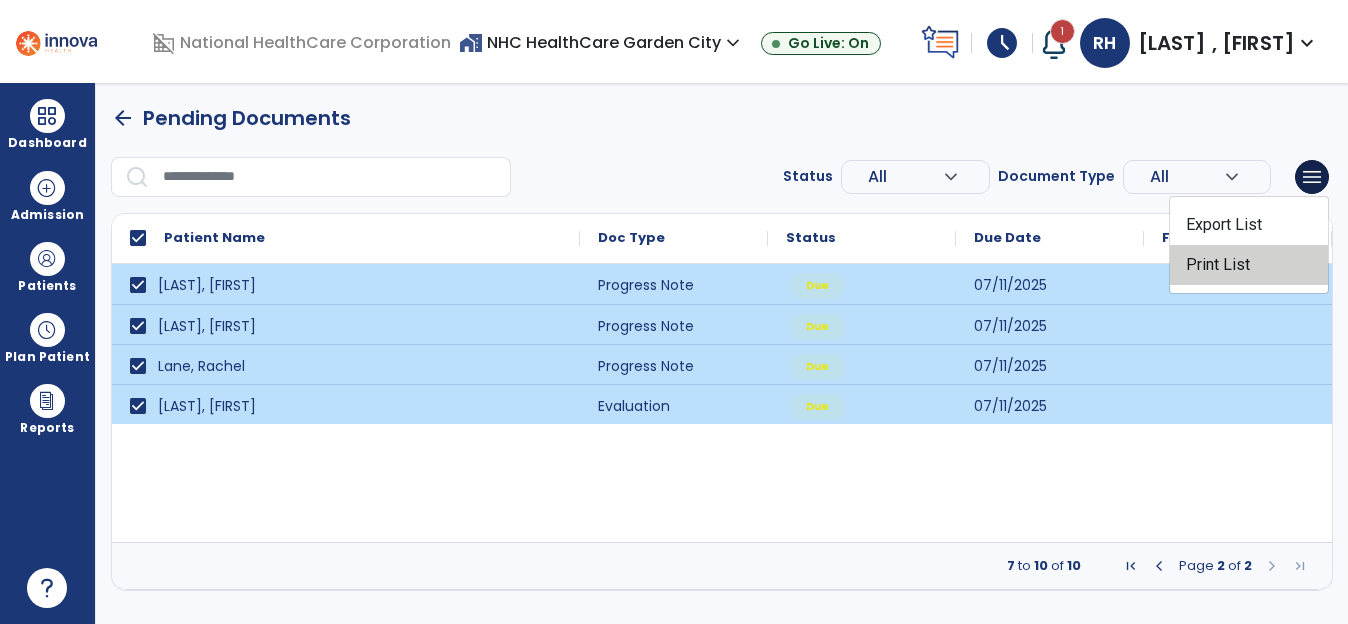 click on "Print List" at bounding box center (1249, 265) 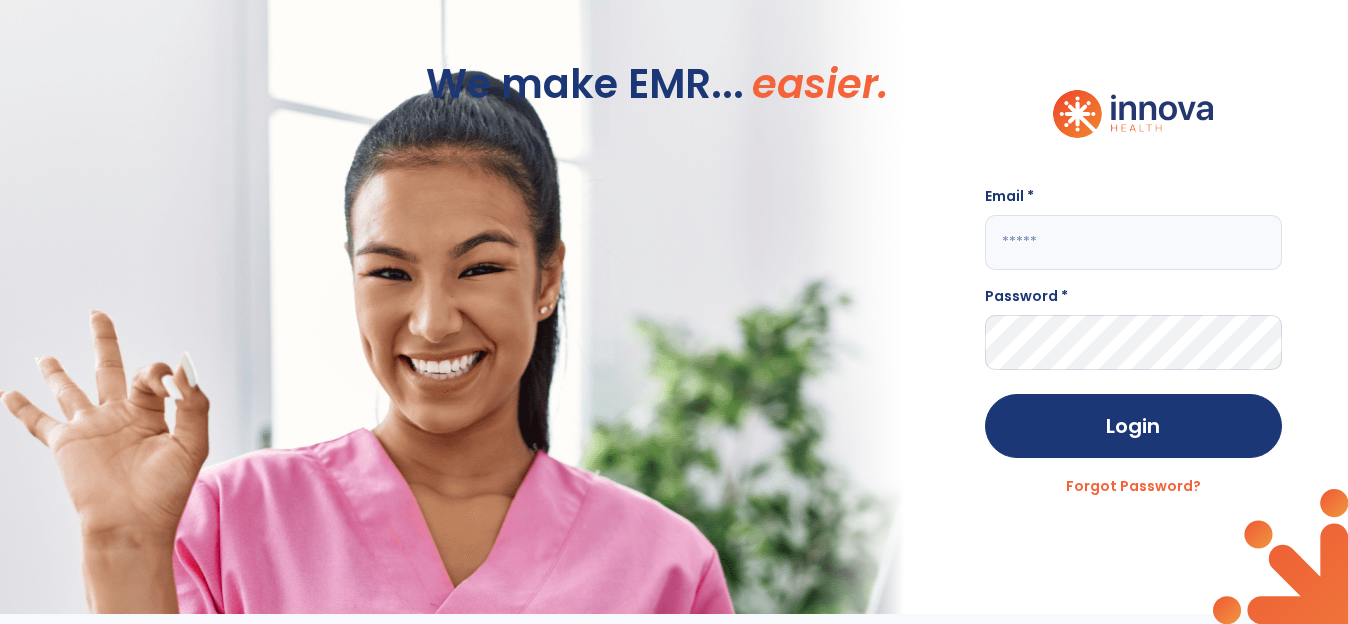 type on "**********" 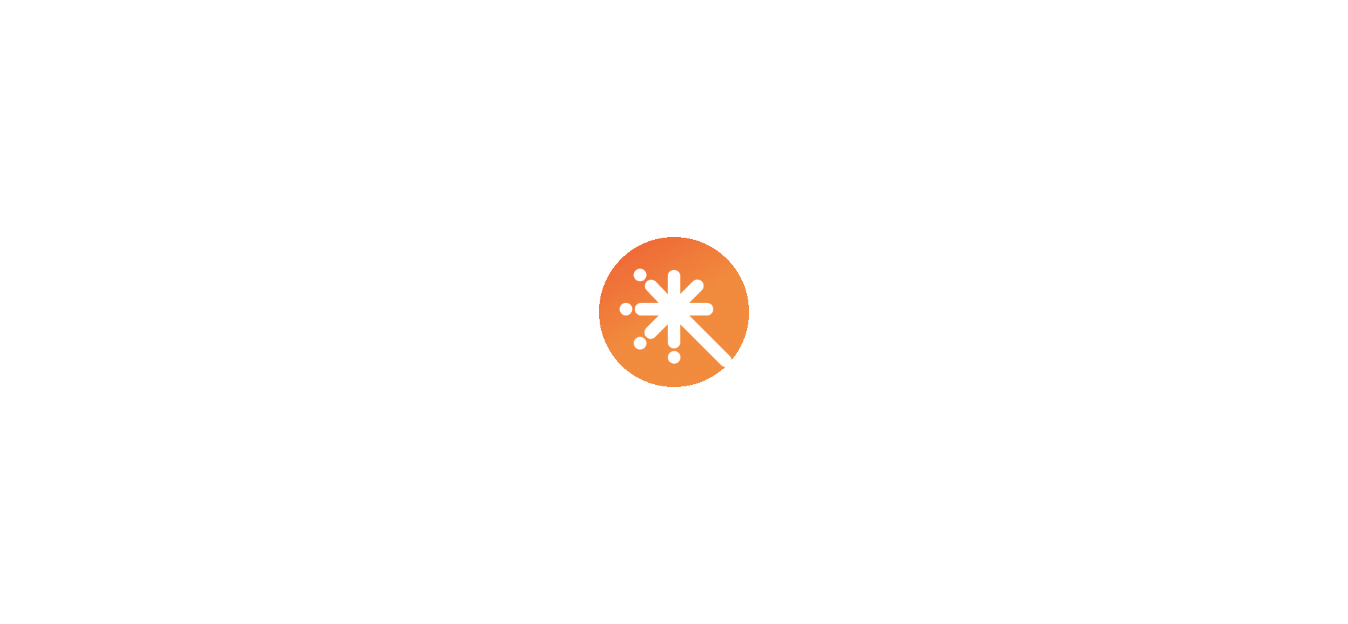 scroll, scrollTop: 0, scrollLeft: 0, axis: both 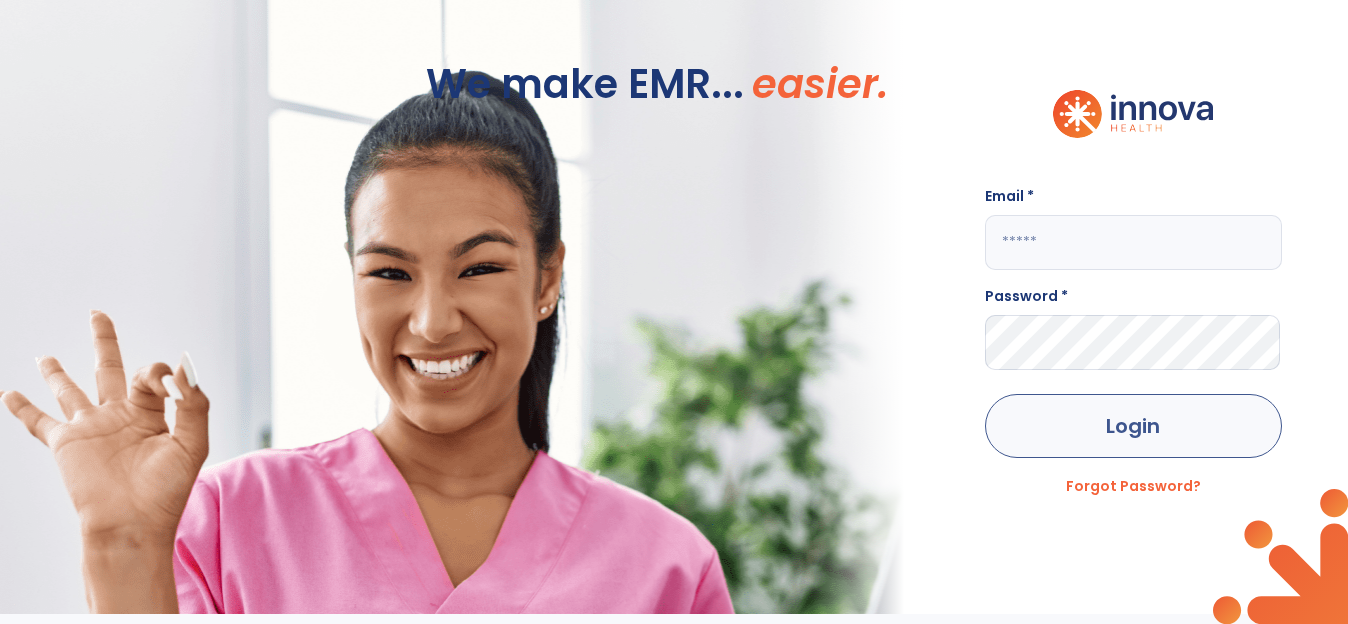 type on "**********" 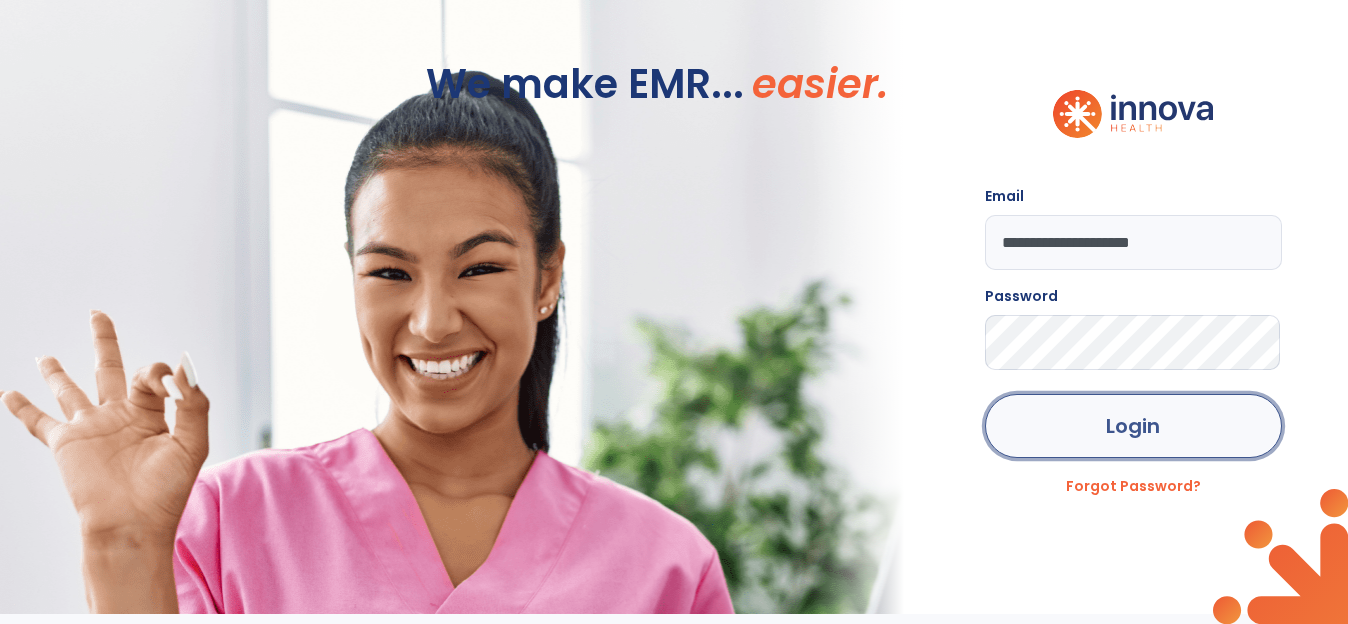 click on "Login" 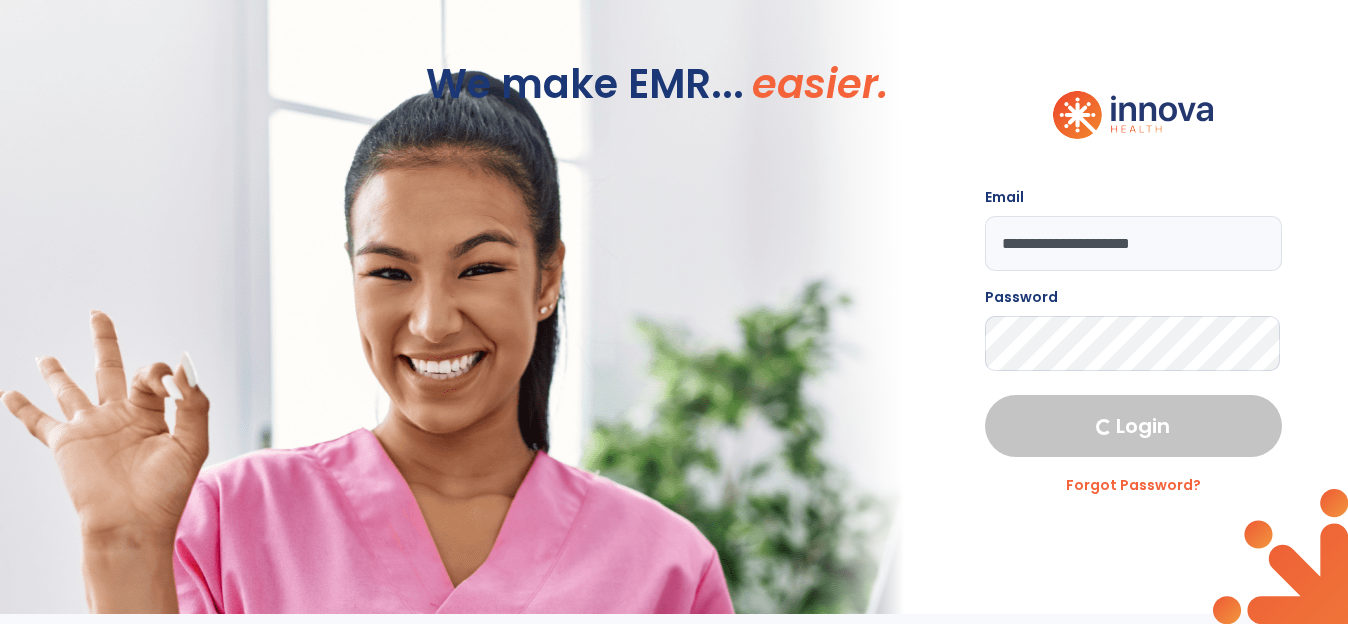 select on "****" 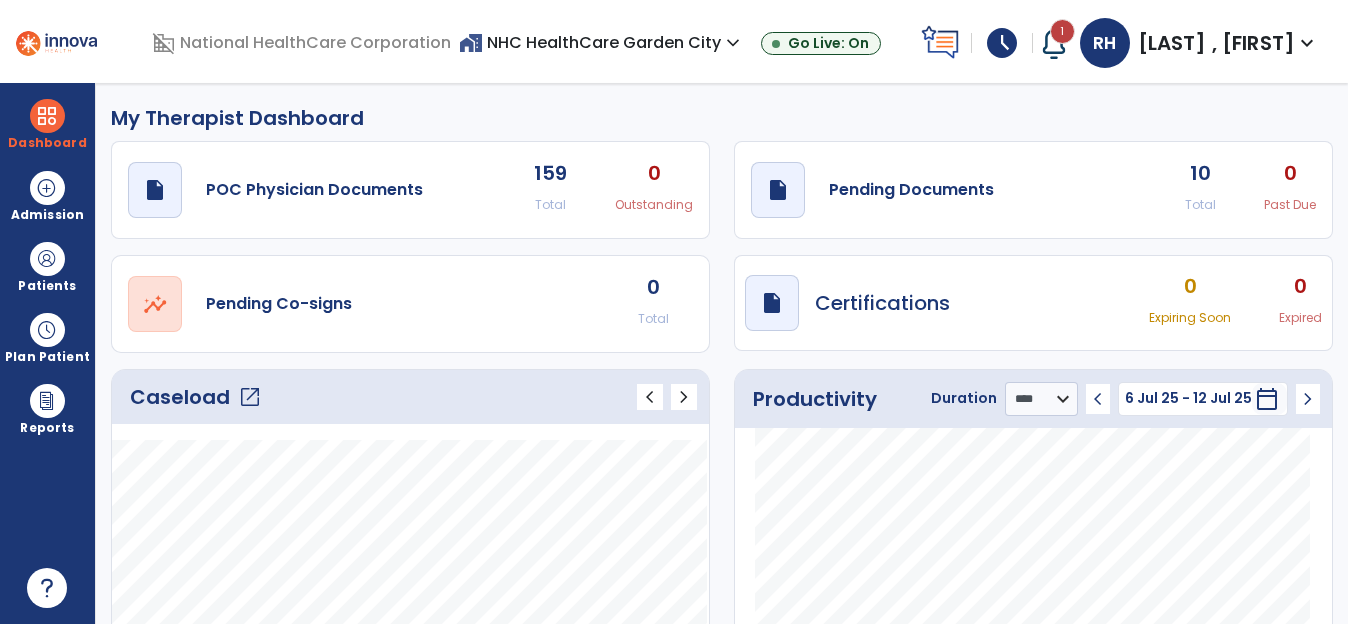 click on "10" 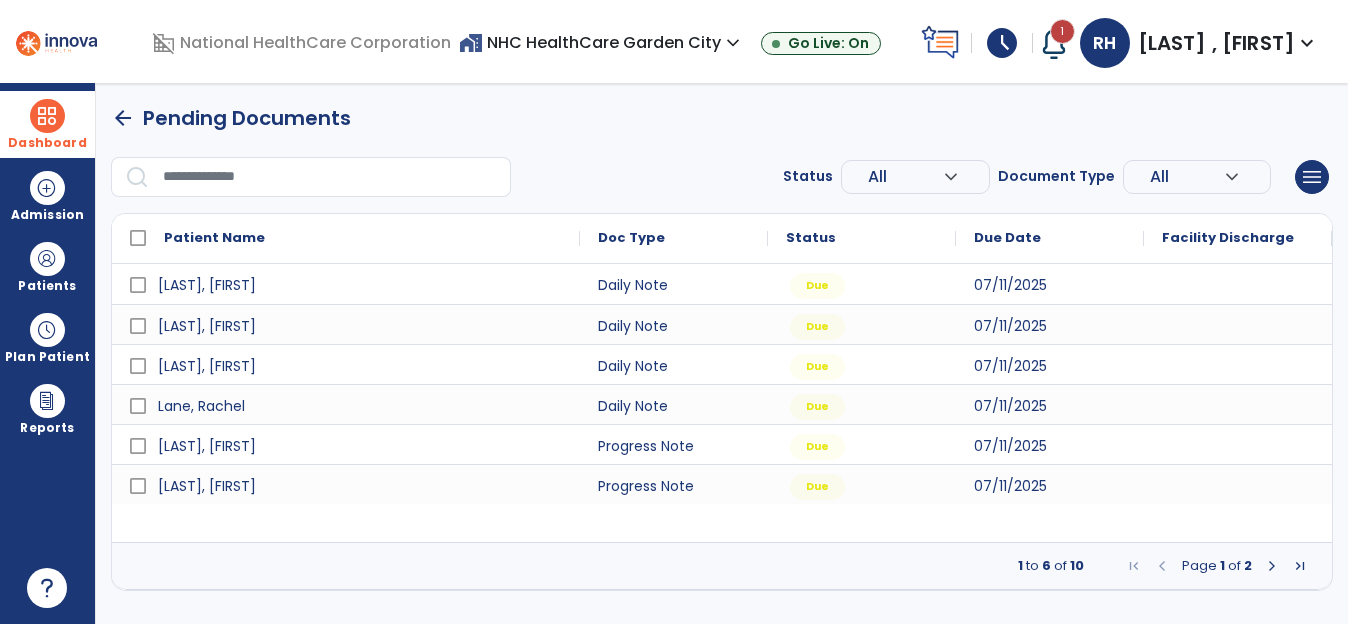 click at bounding box center (47, 116) 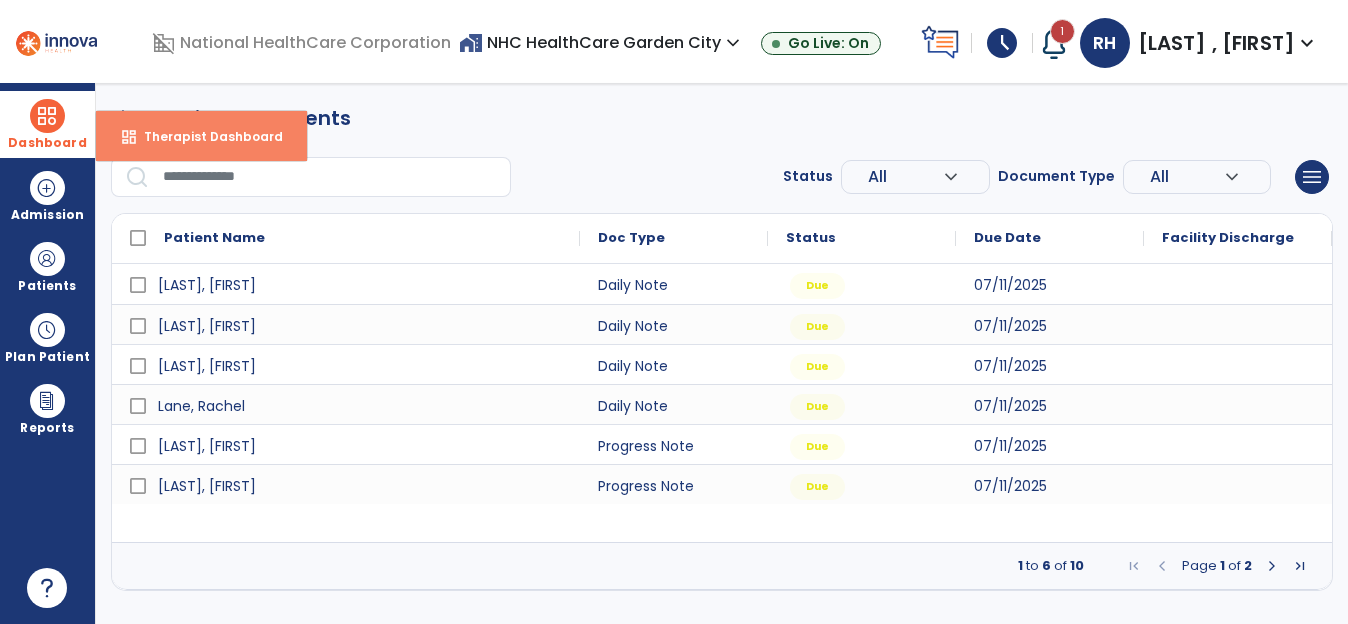 click on "dashboard  Therapist Dashboard" at bounding box center (201, 136) 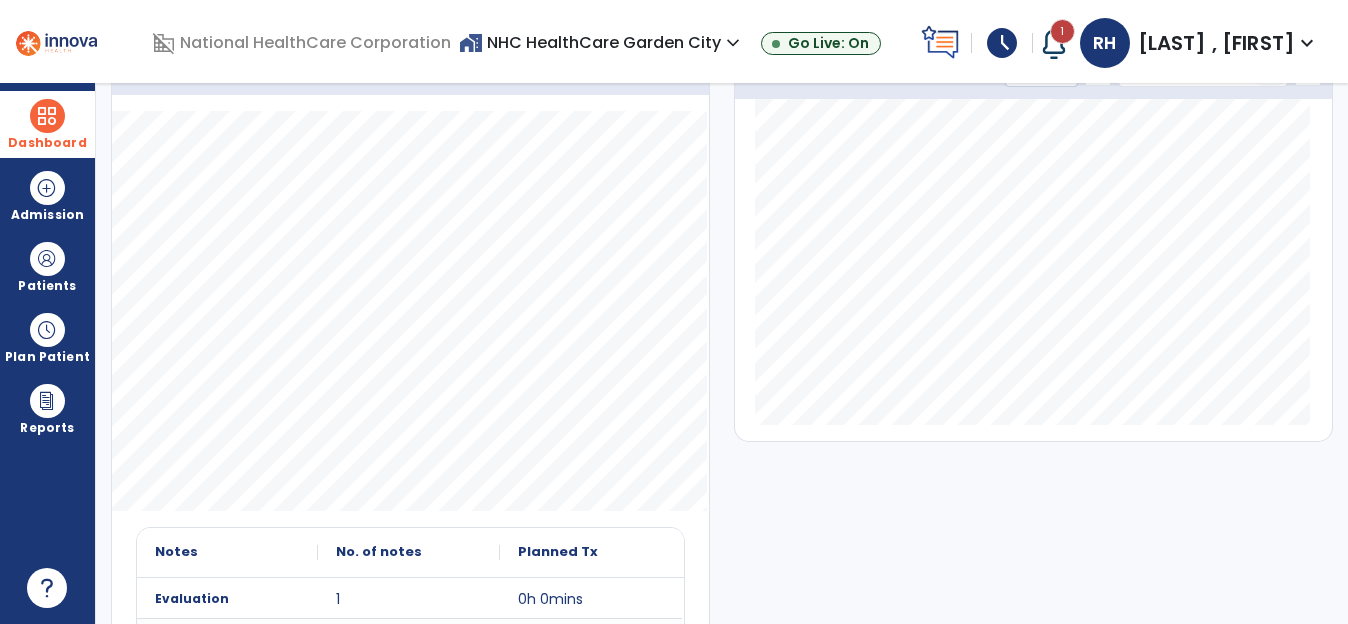 scroll, scrollTop: 200, scrollLeft: 0, axis: vertical 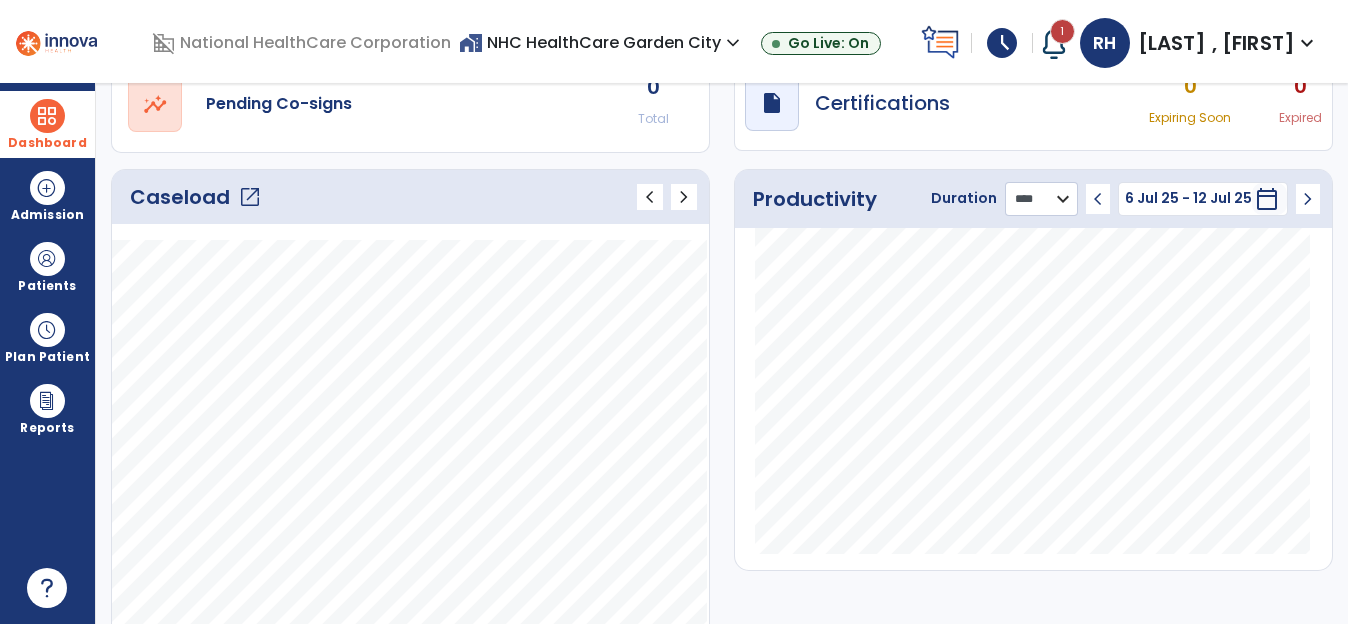 click on "******** **** ***" 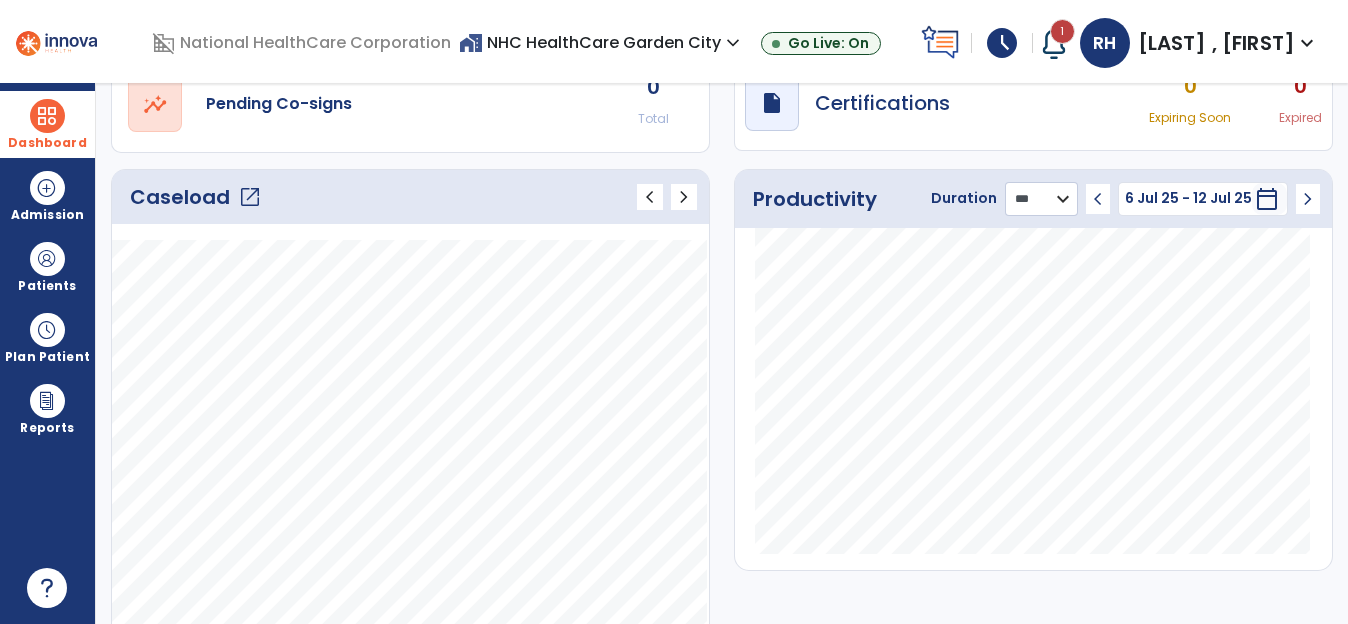 click on "******** **** ***" 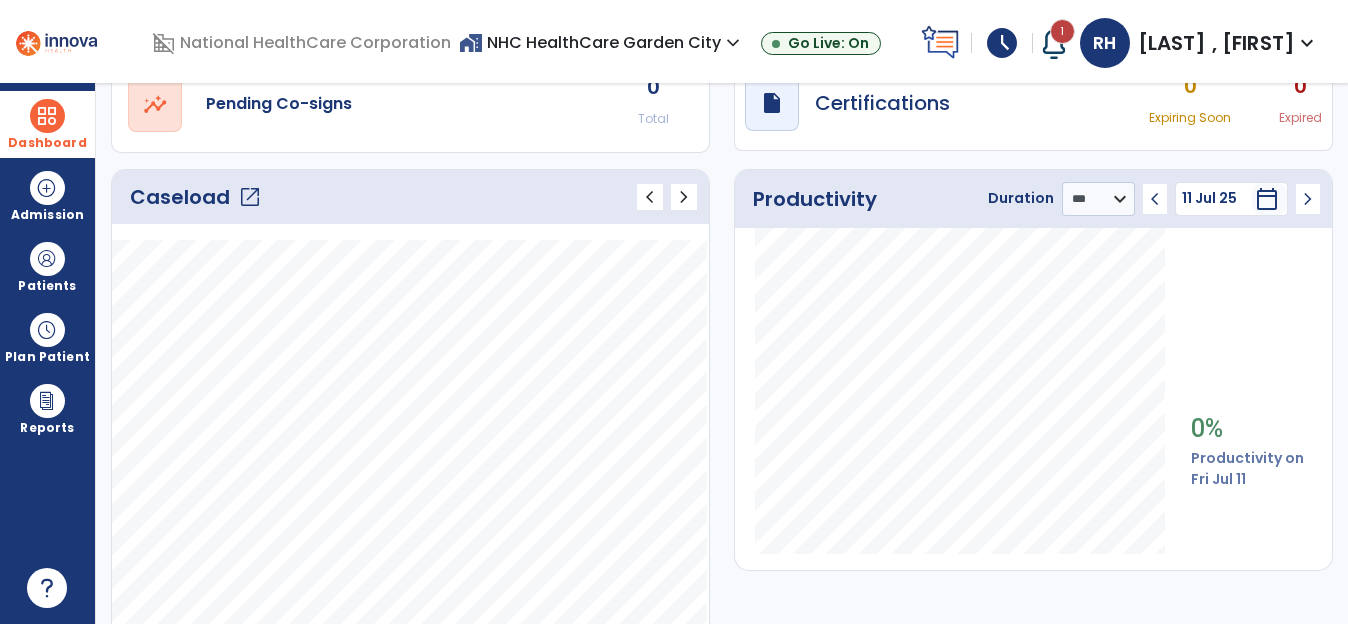 click on "chevron_left" 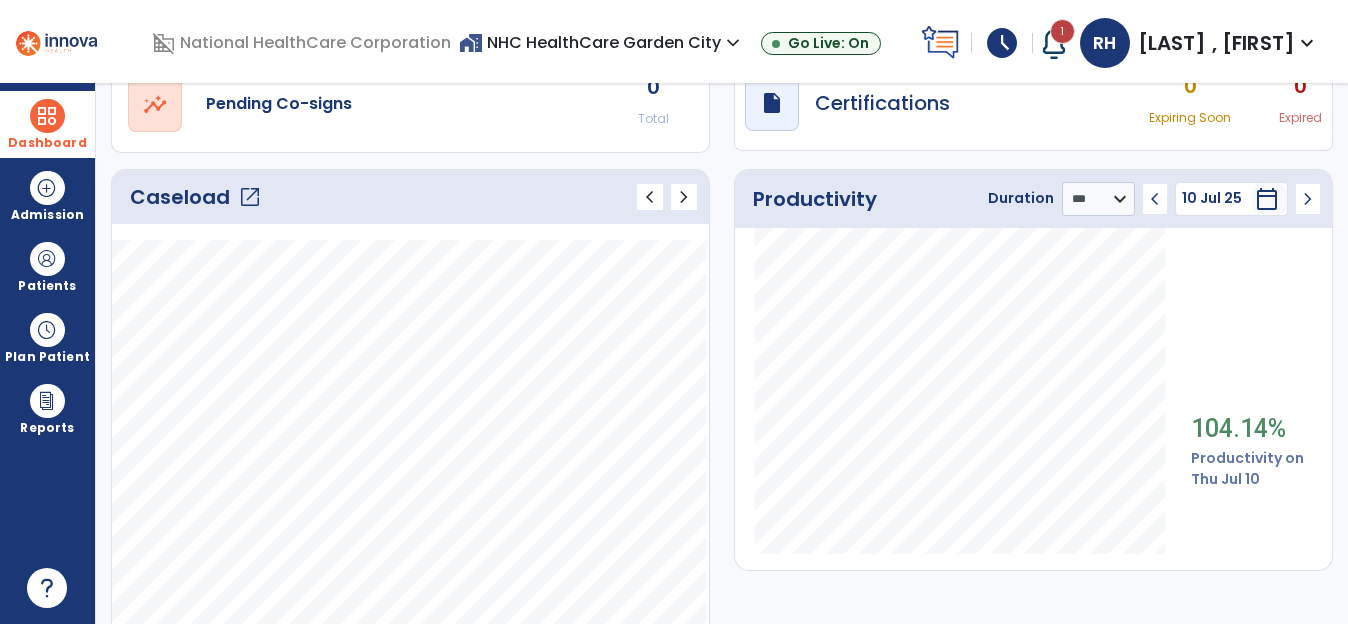 click on "chevron_left" 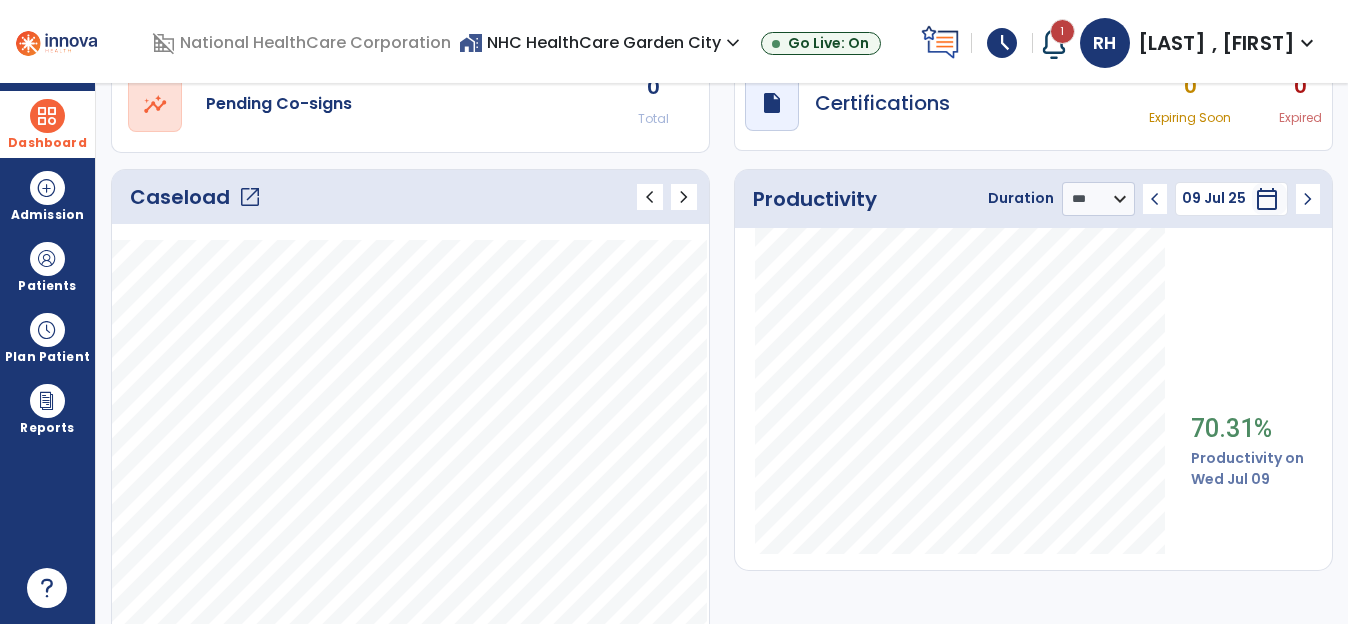 click on "chevron_left" 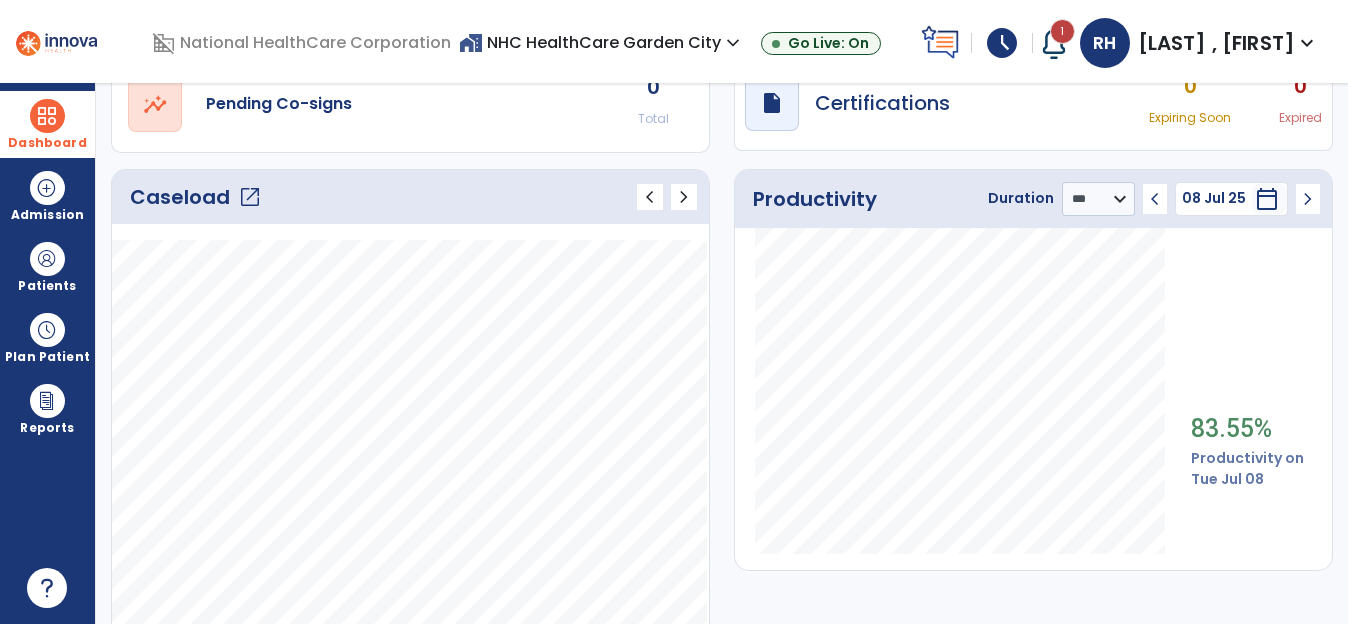 click on "chevron_left" 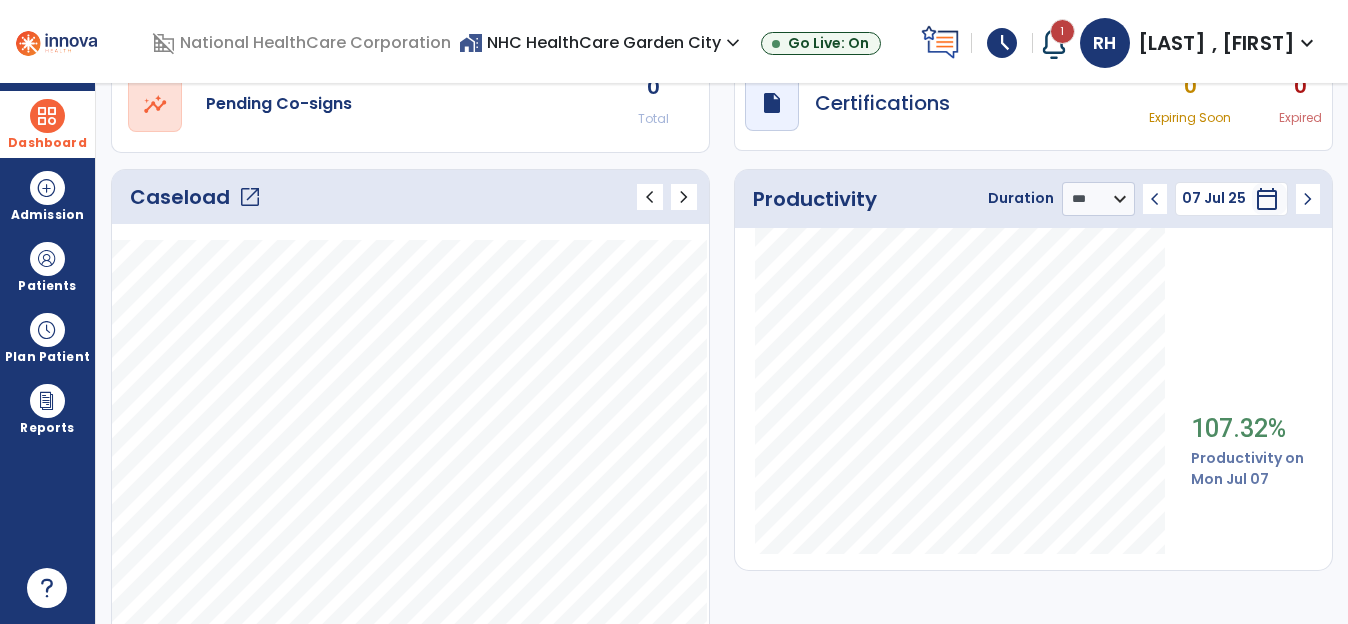 click on "chevron_right" 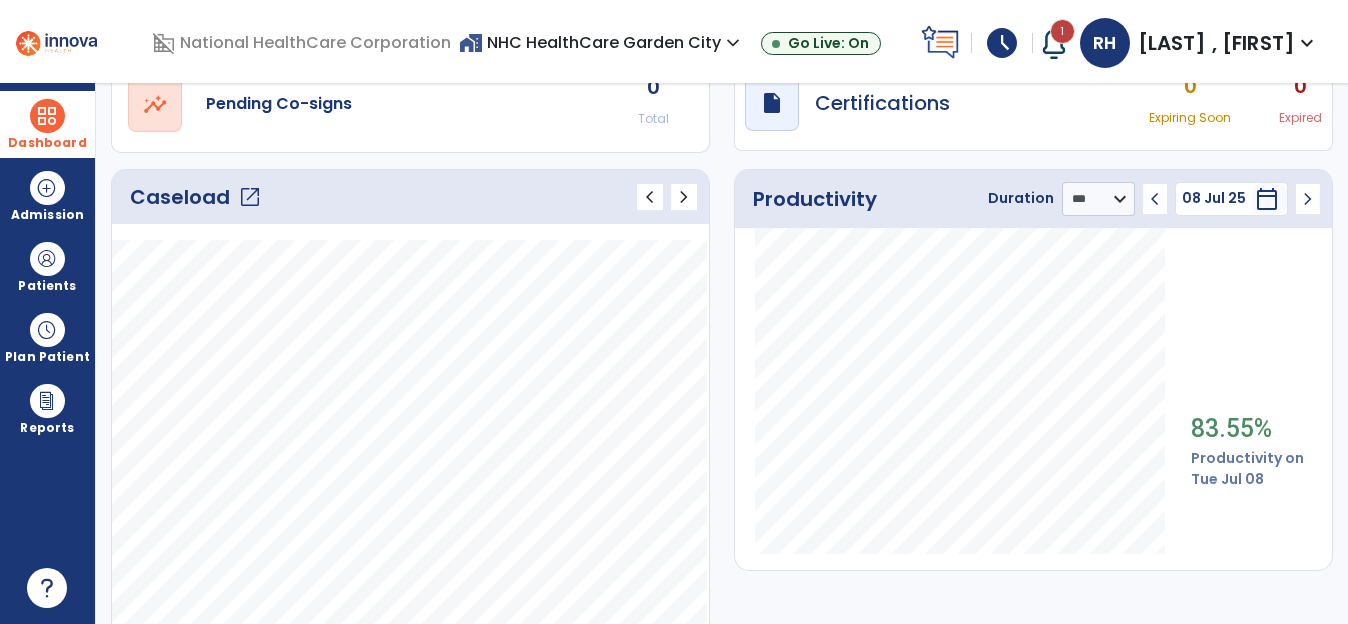 click on "chevron_right" 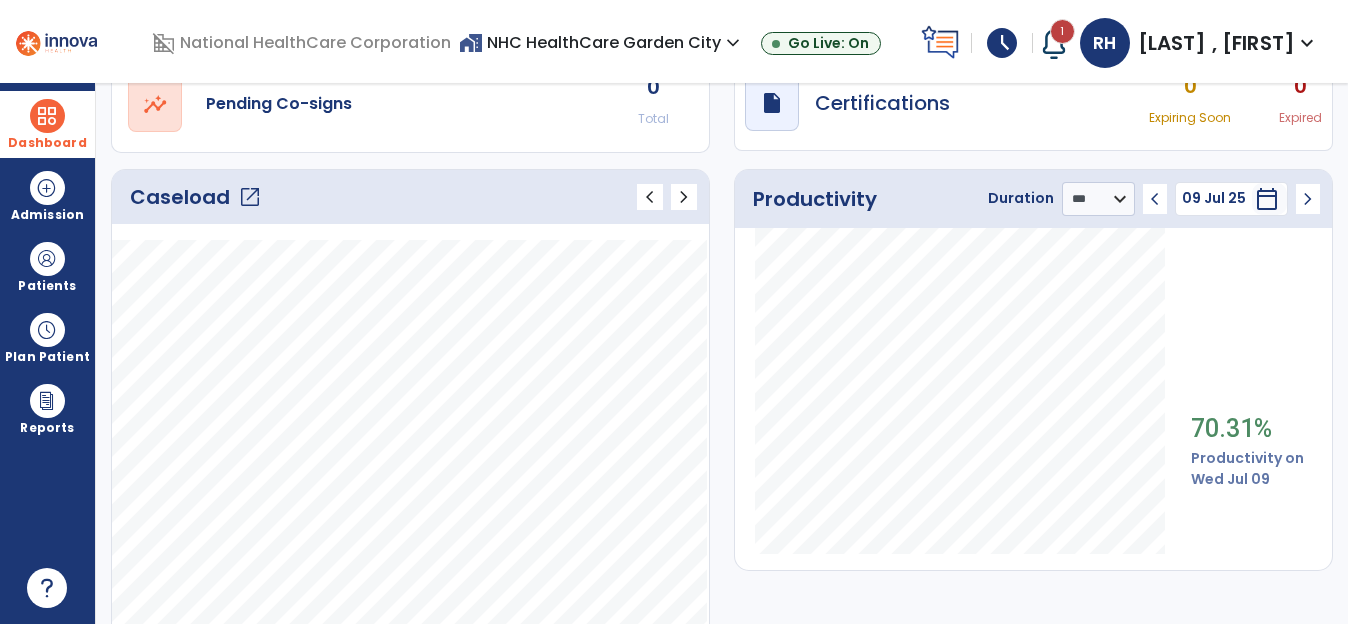 click on "chevron_right" 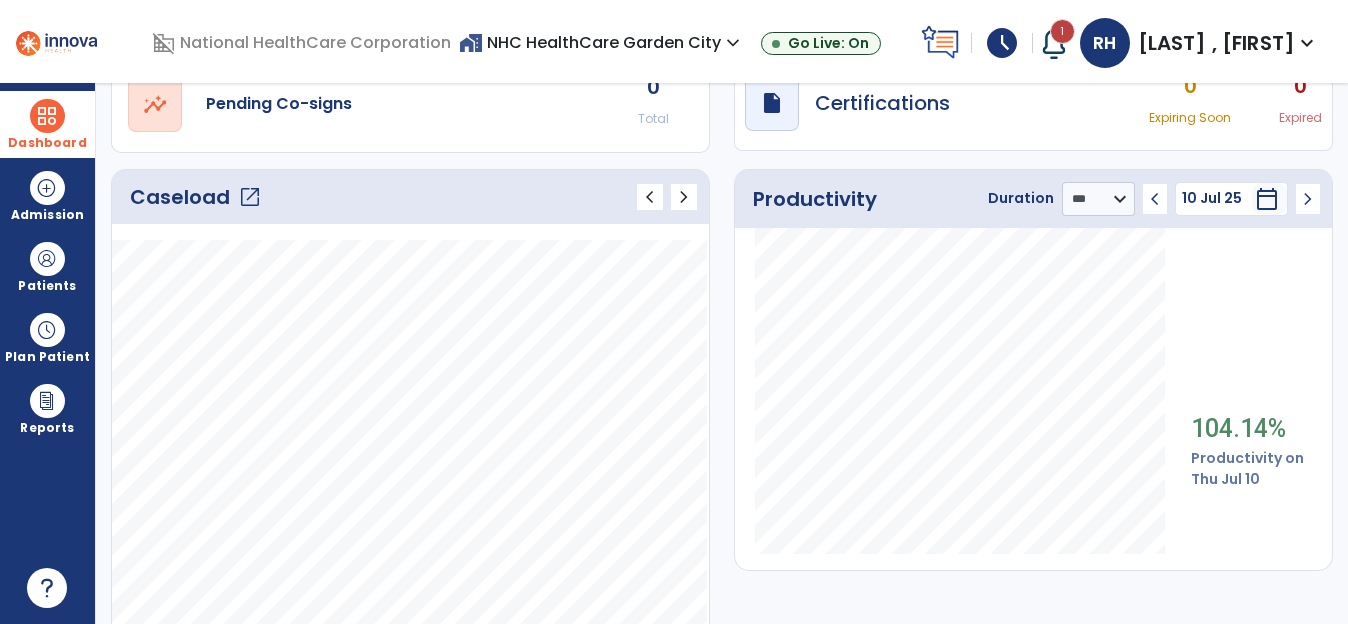 click on "chevron_left" 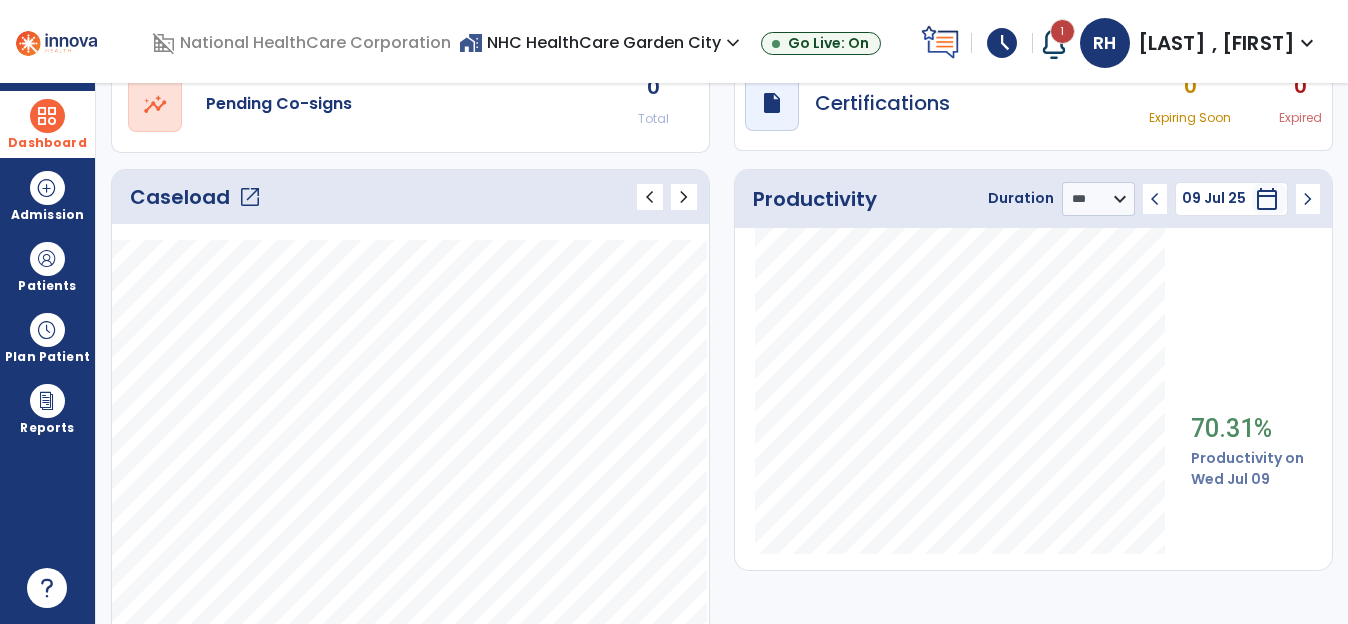 click on "chevron_left" 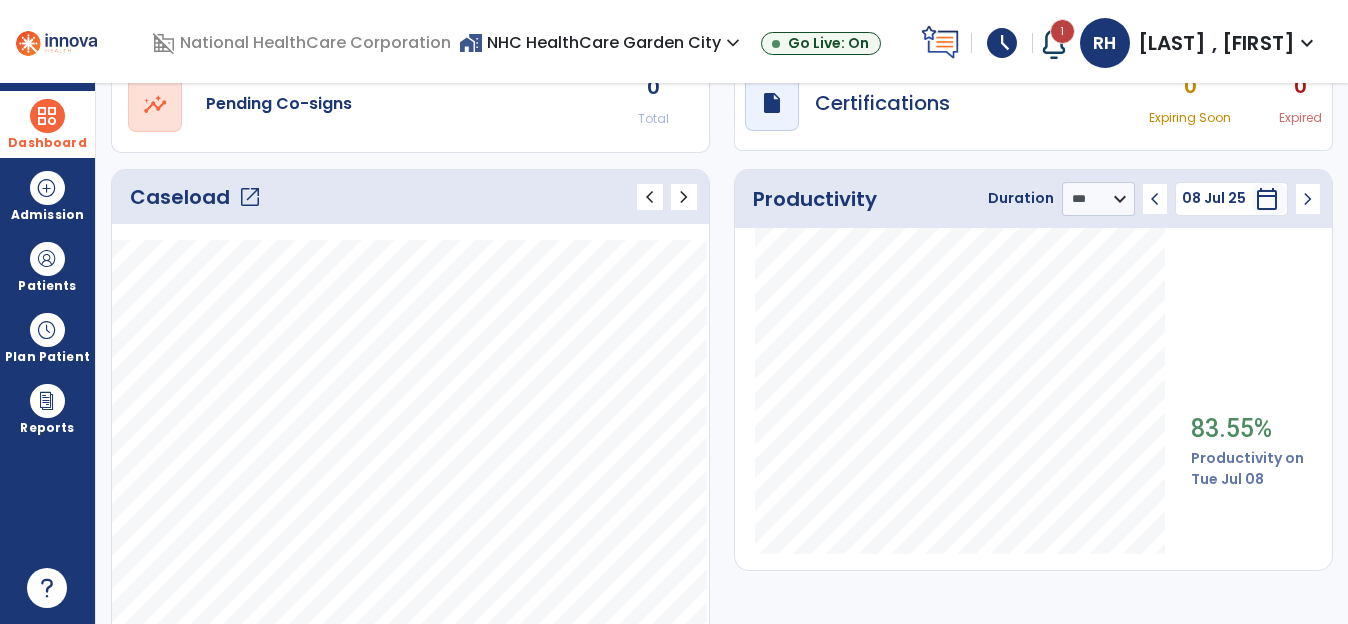 click on "chevron_right" 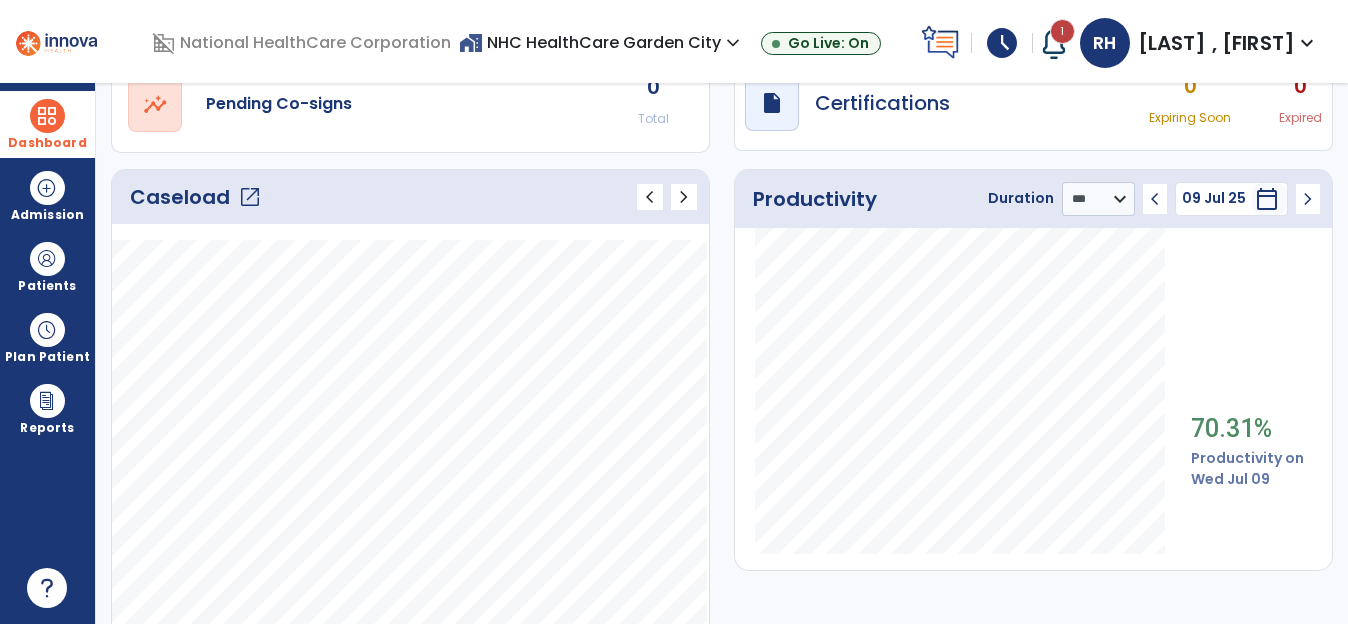 click on "chevron_left" 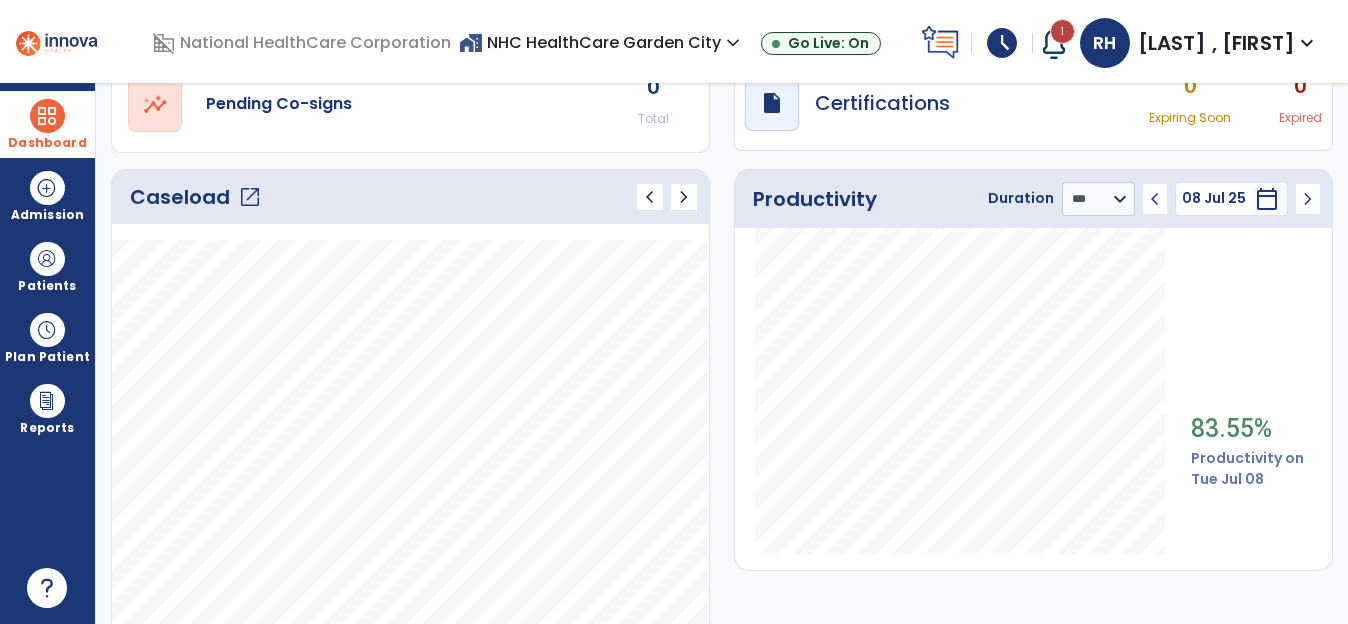 click on "chevron_right" 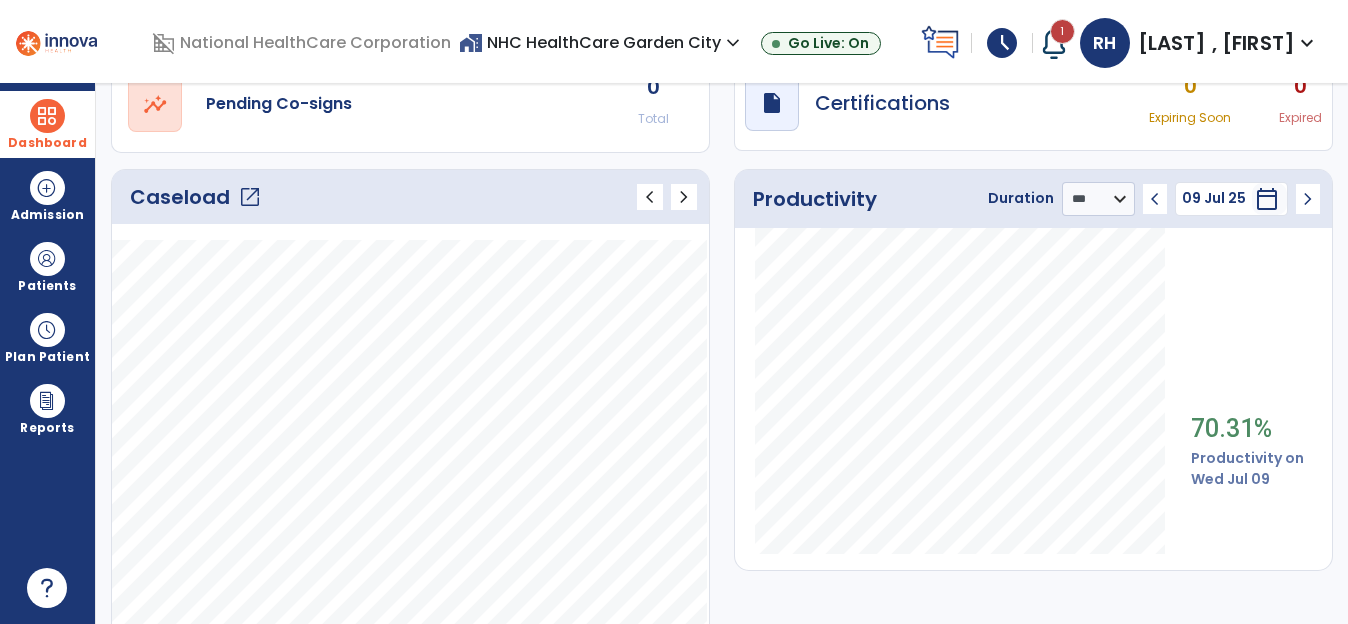 click on "chevron_left" 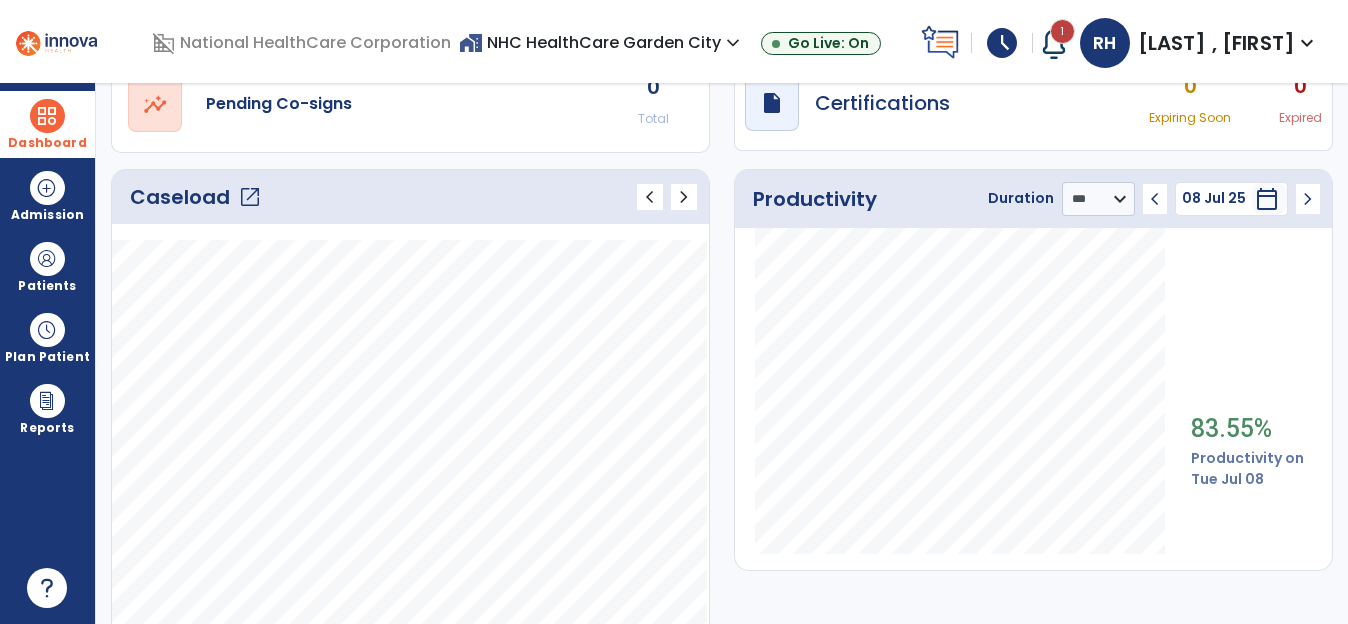 click on "chevron_left" 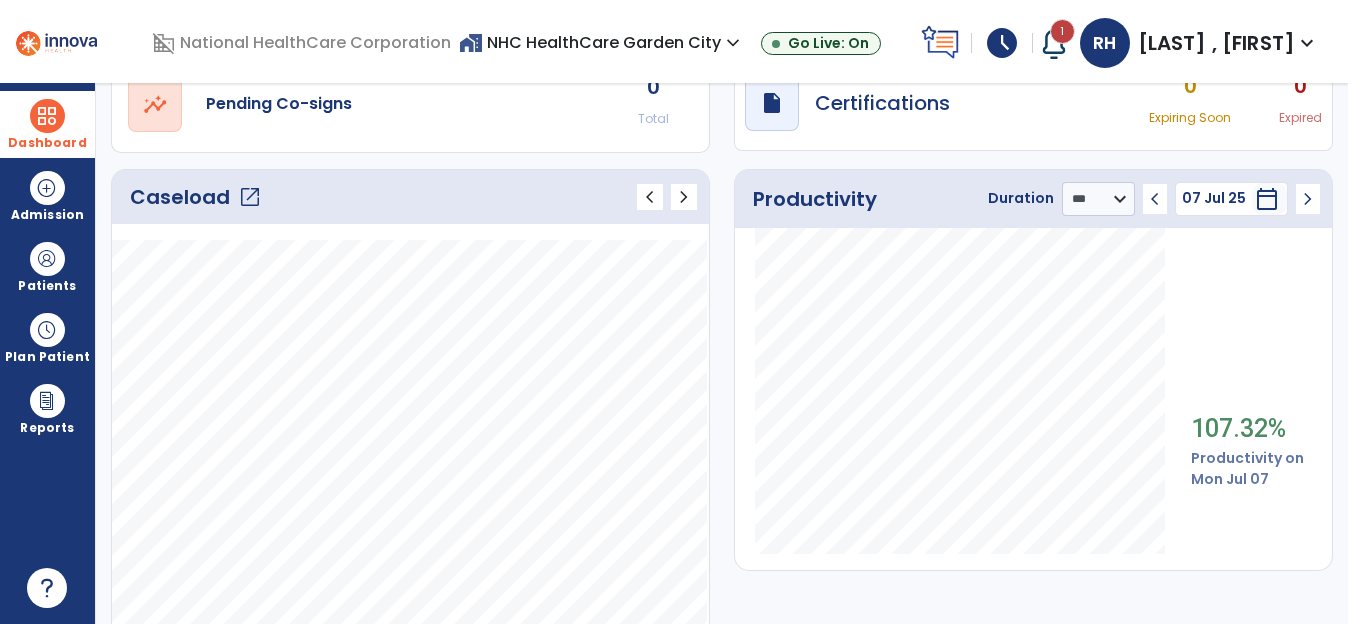 click on "chevron_right" 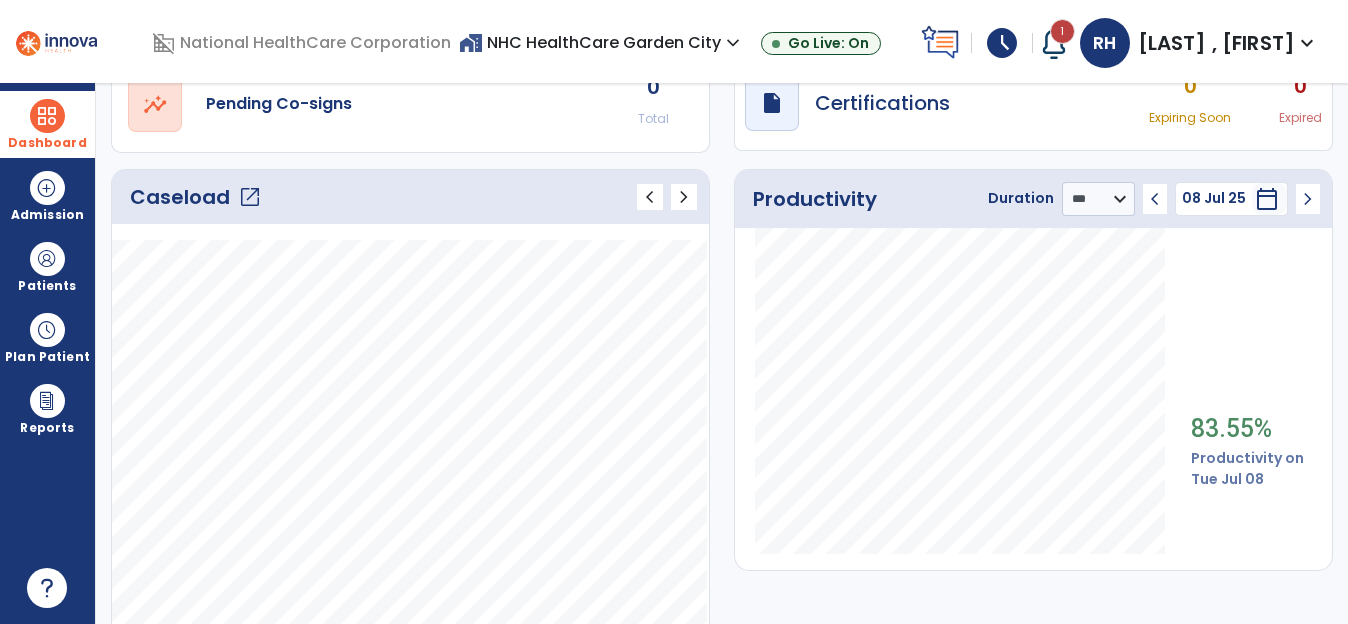 click on "chevron_right" 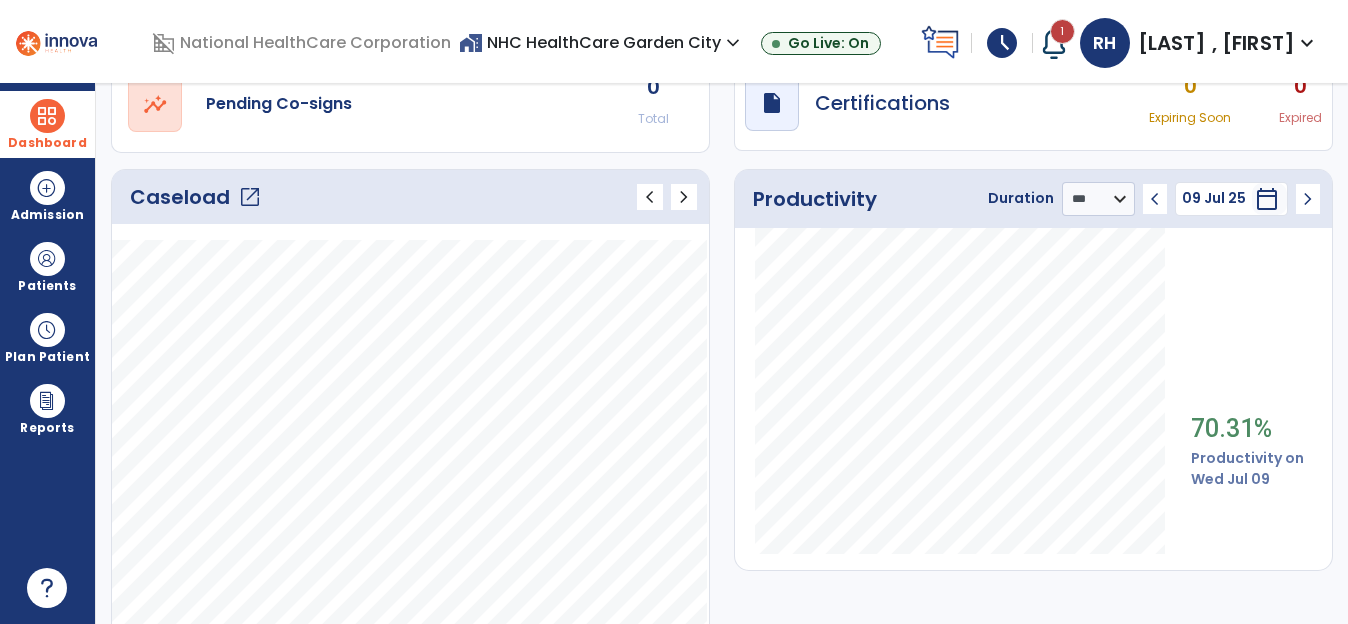 click on "chevron_right" 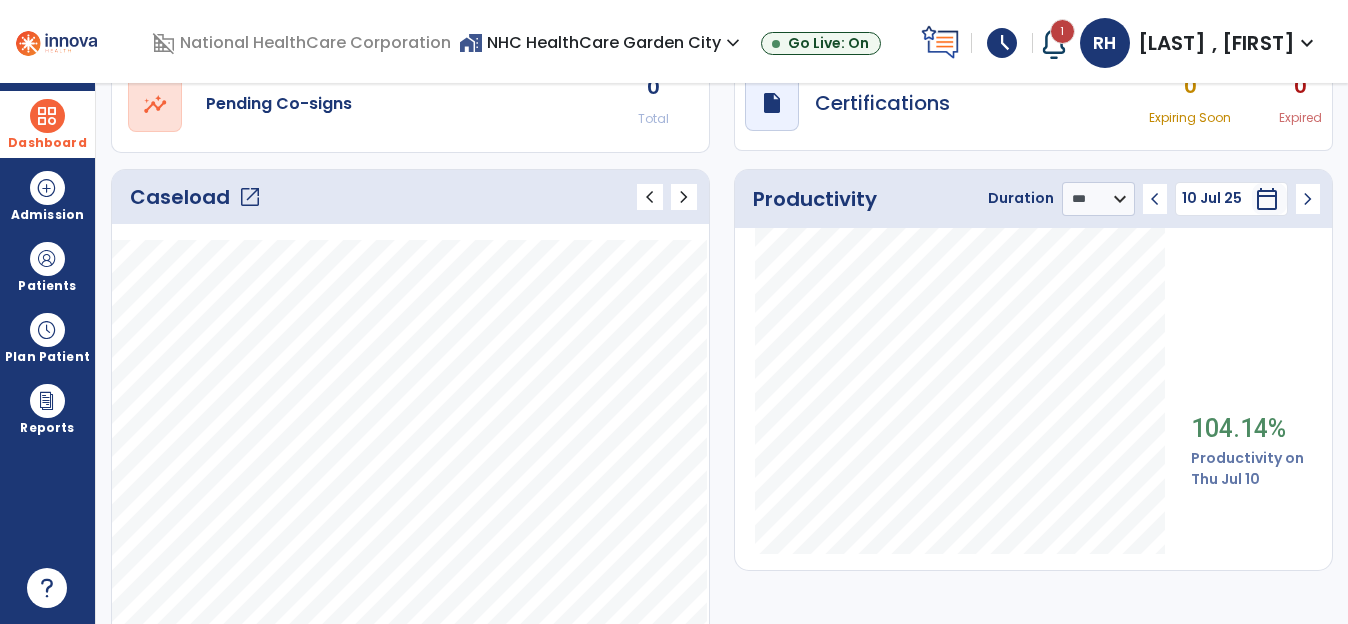 click on "chevron_right" 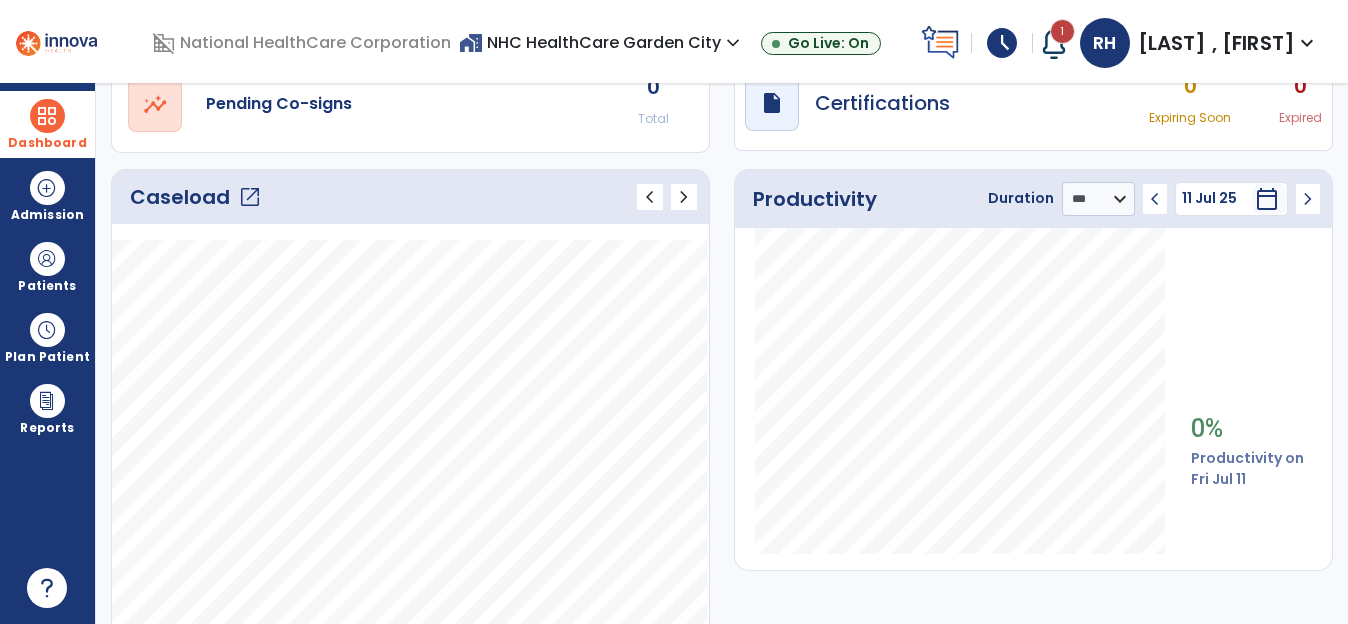 click on "Dashboard" at bounding box center (47, 143) 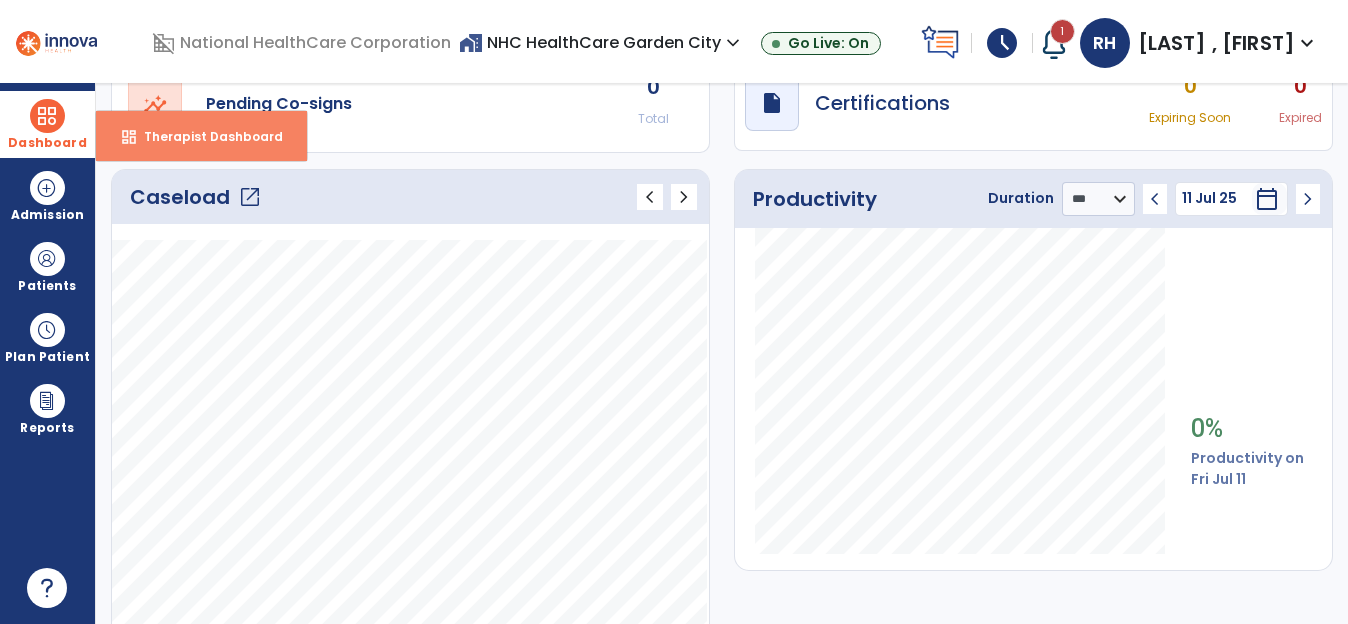 click on "Therapist Dashboard" at bounding box center [205, 136] 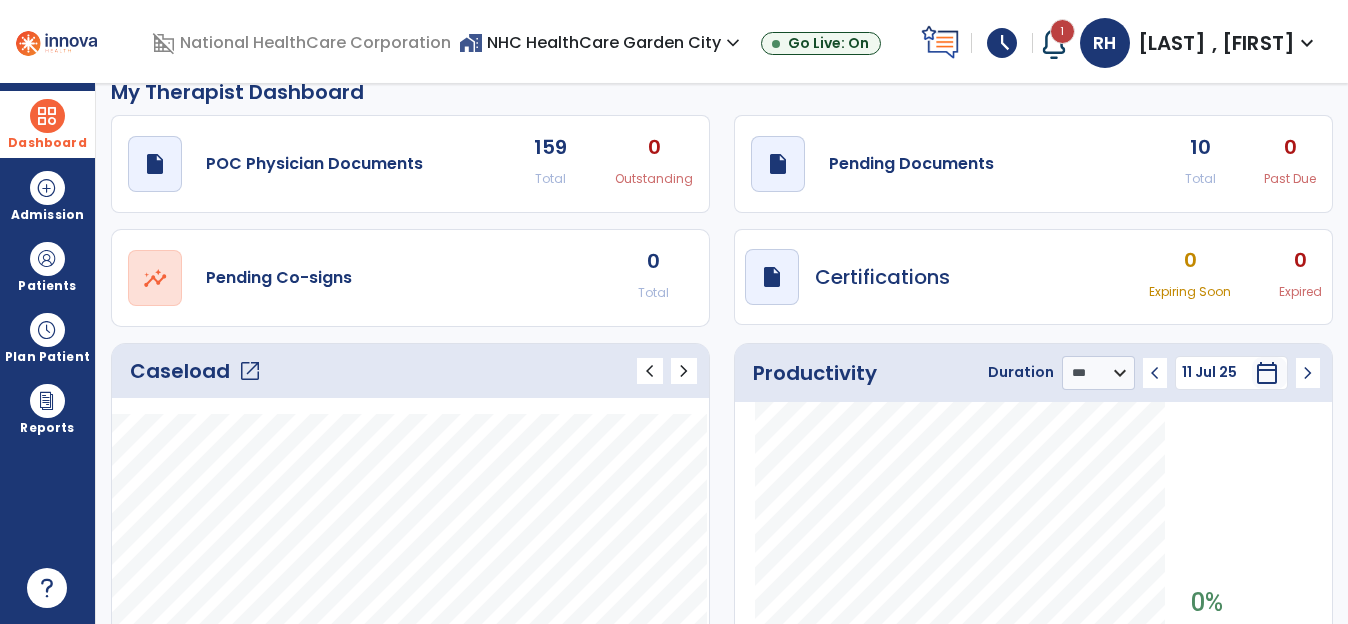 scroll, scrollTop: 0, scrollLeft: 0, axis: both 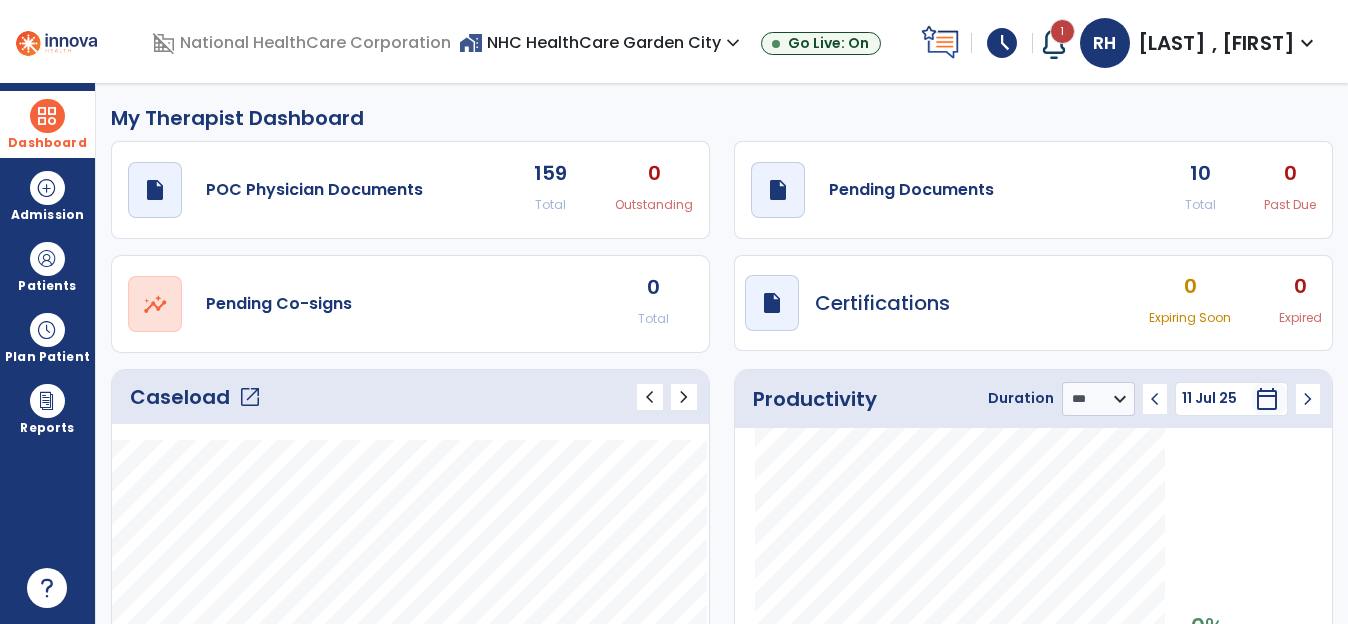 click on "10" 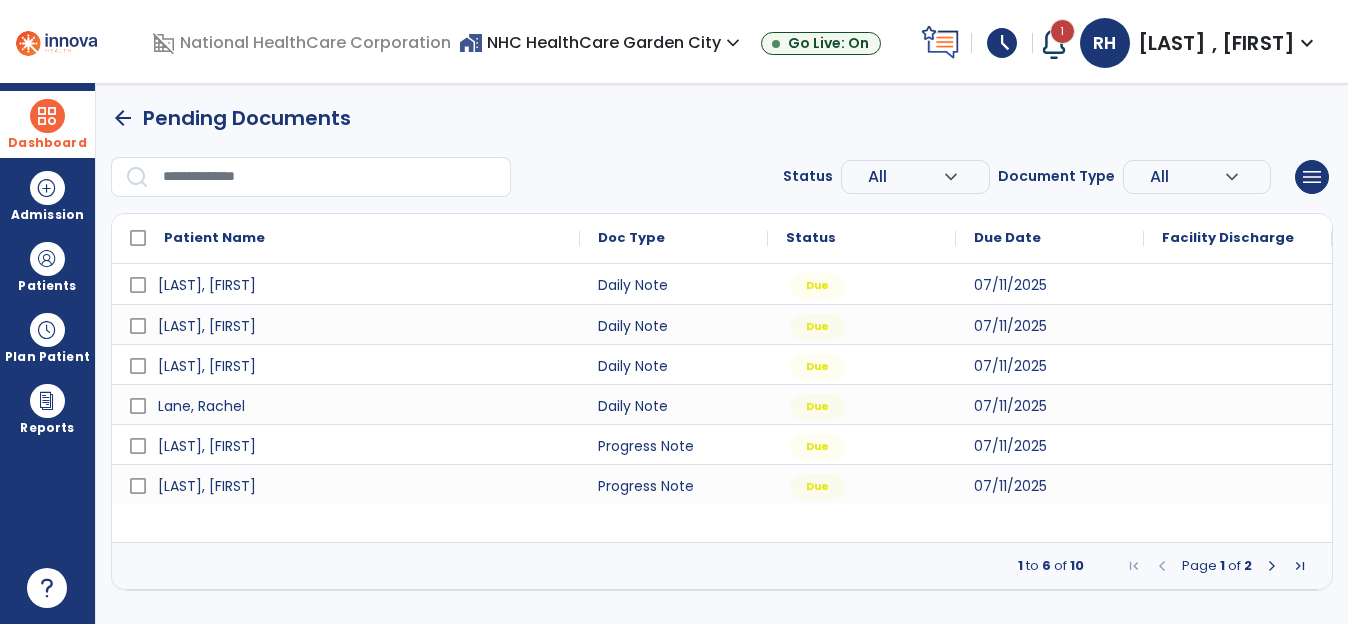 click at bounding box center [1272, 566] 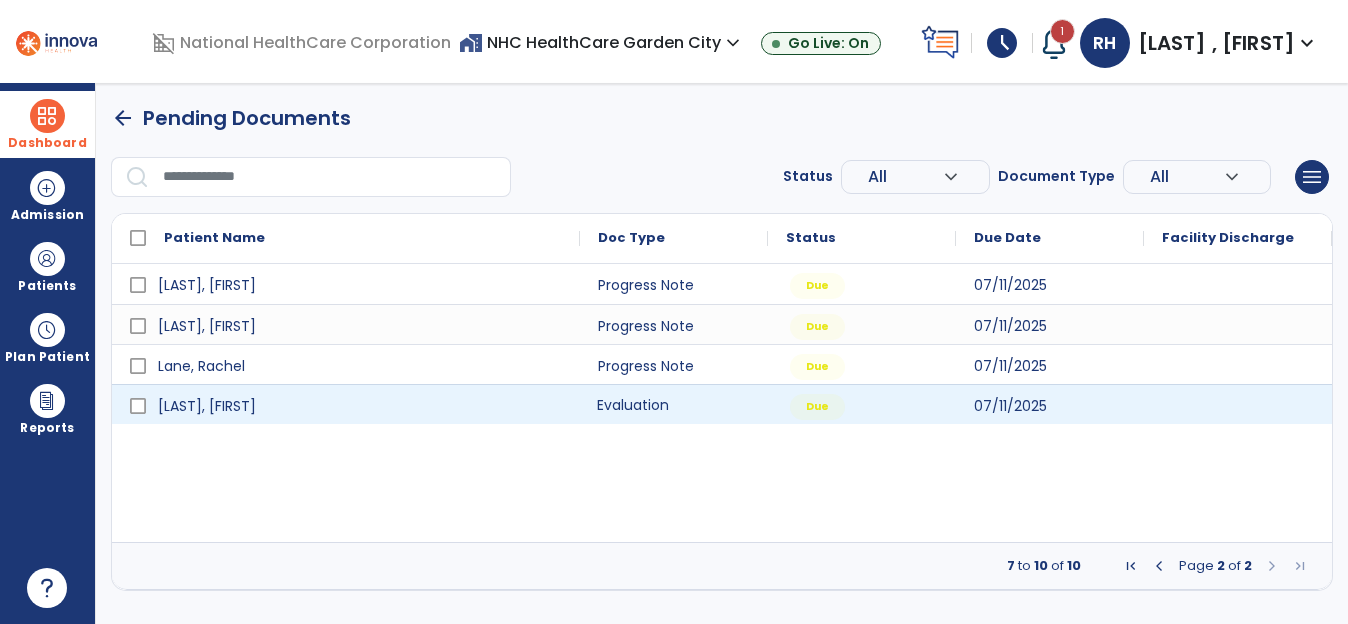 click on "Evaluation" at bounding box center [674, 404] 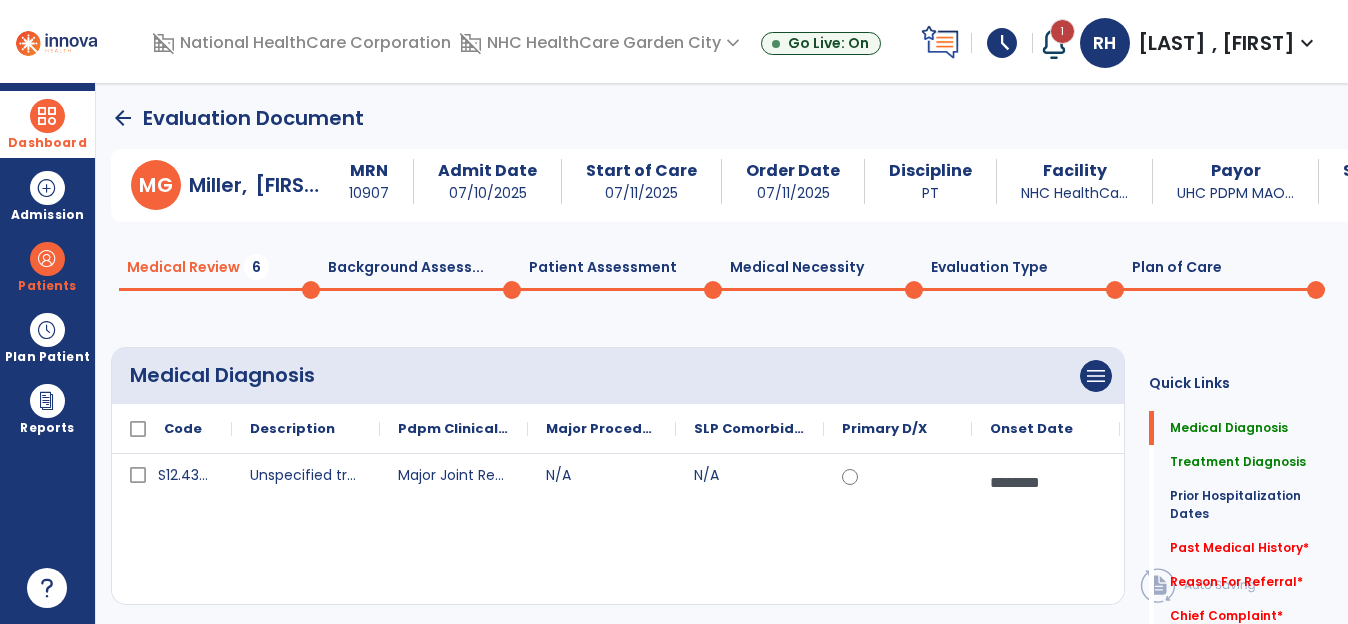 click on "arrow_back" 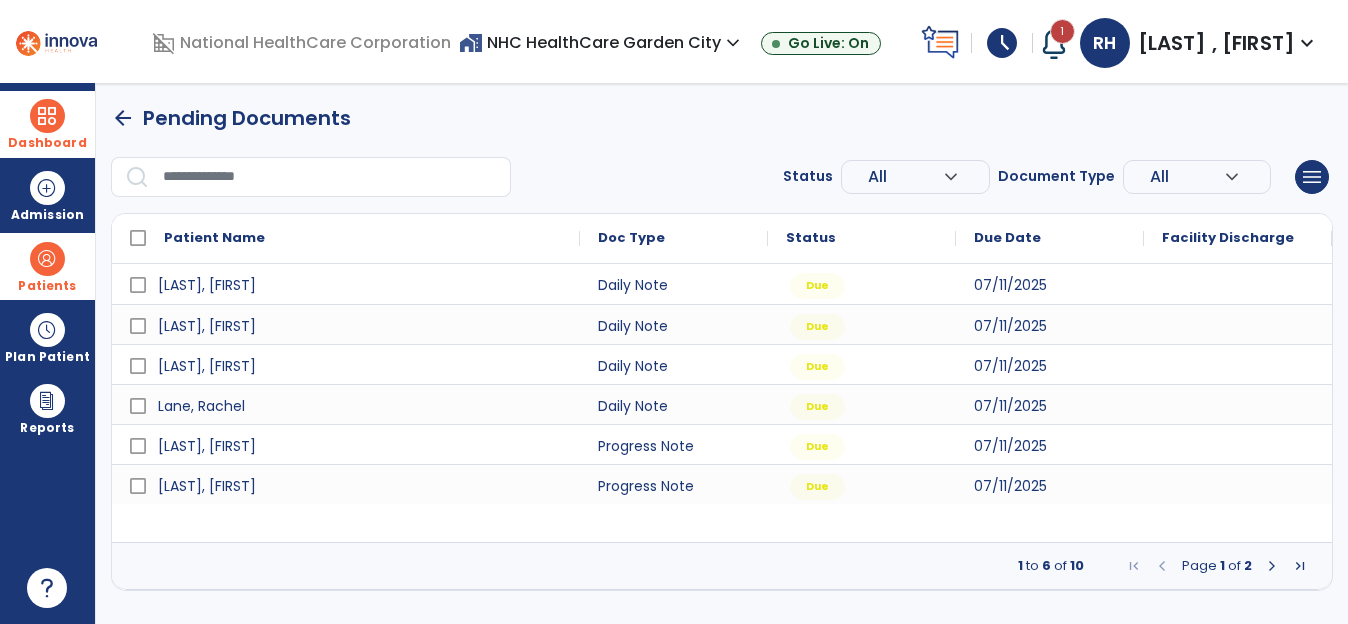 click at bounding box center (47, 259) 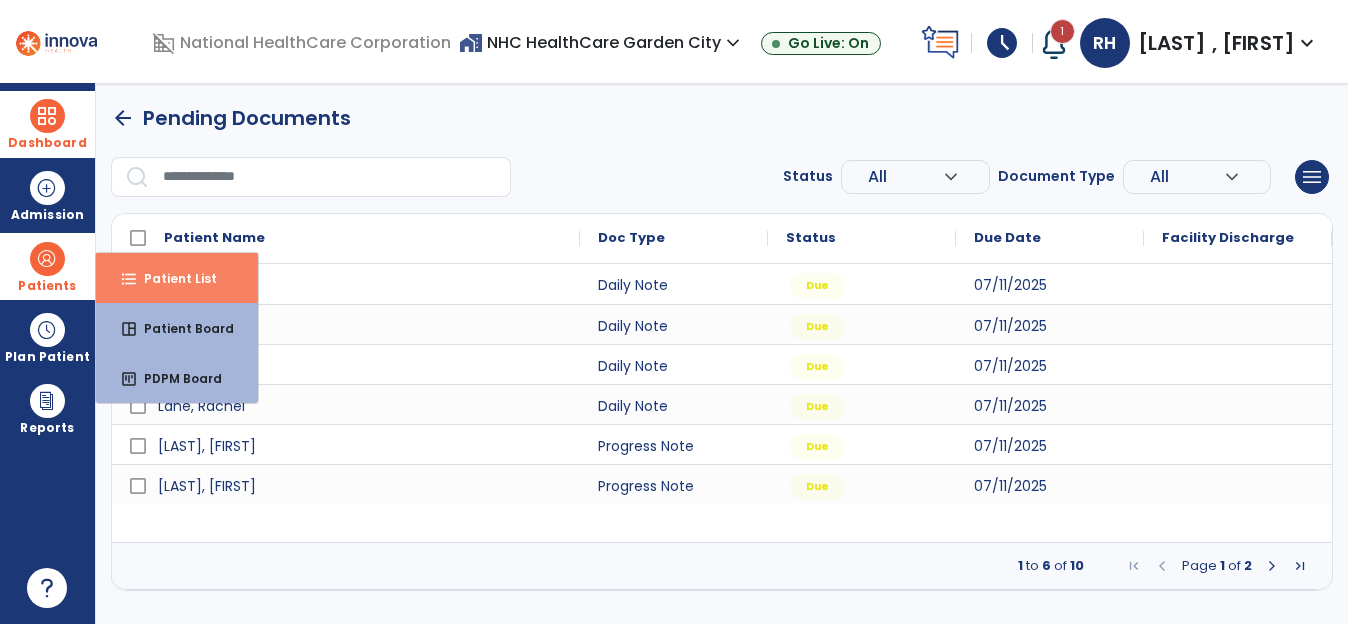 click on "Patient List" at bounding box center [172, 278] 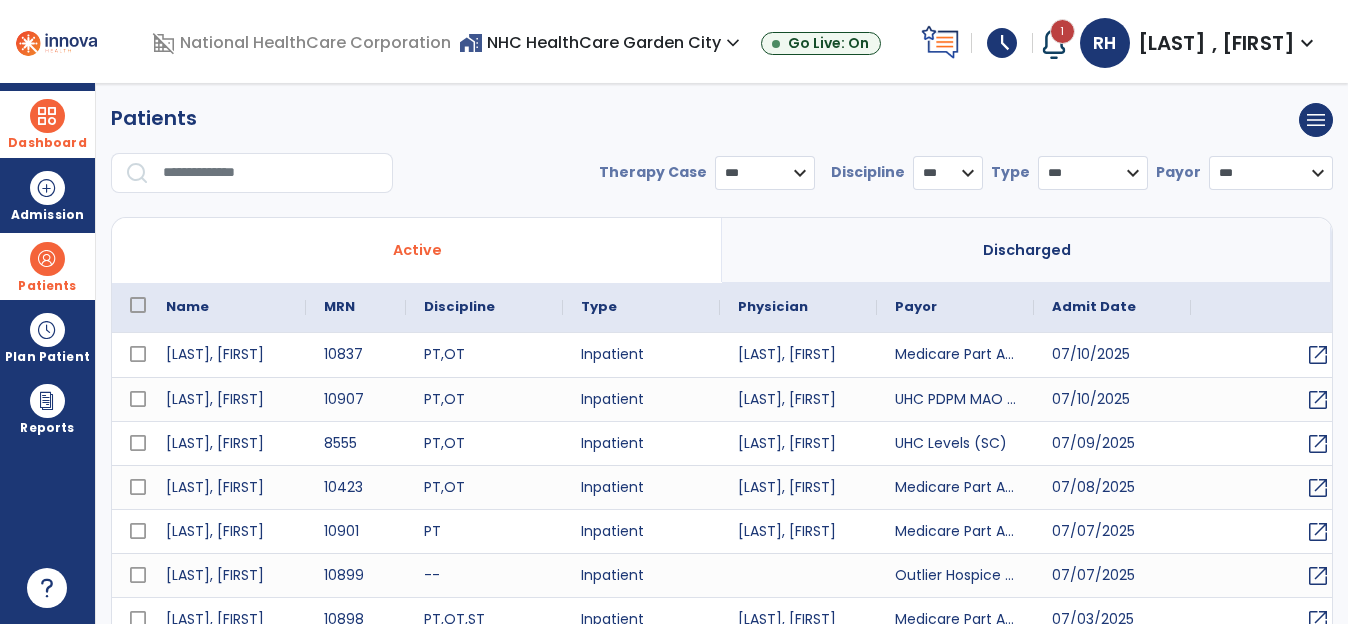 select on "***" 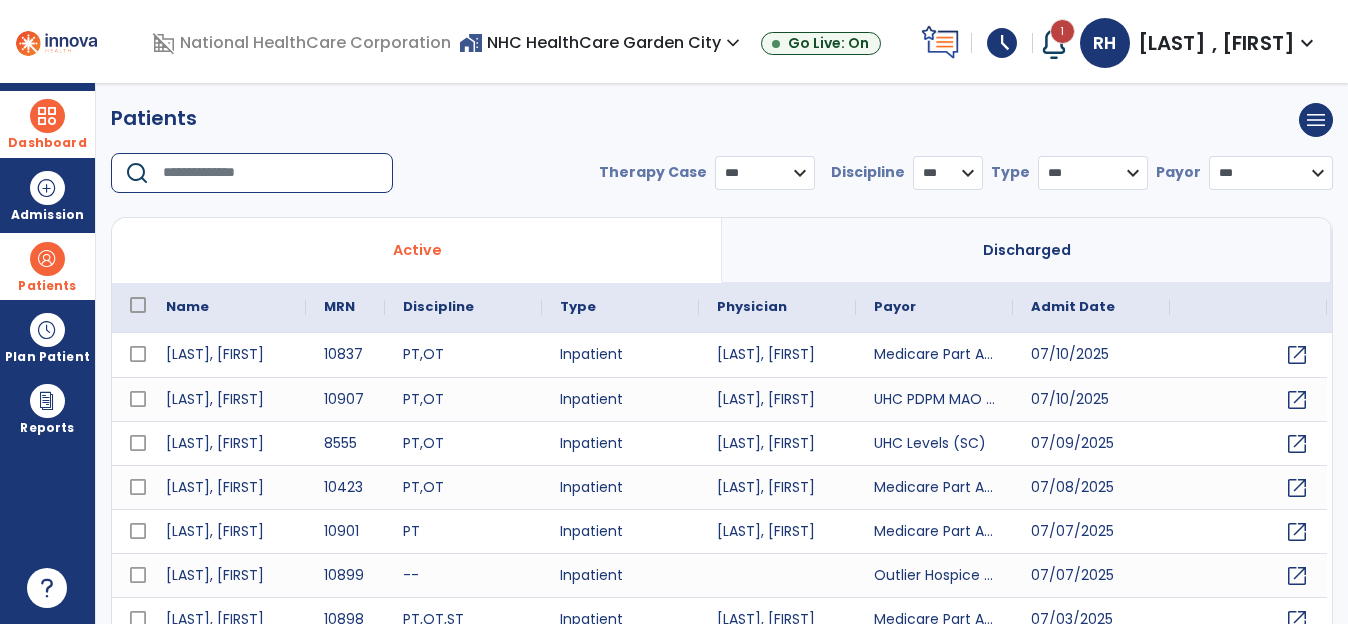 click at bounding box center (271, 173) 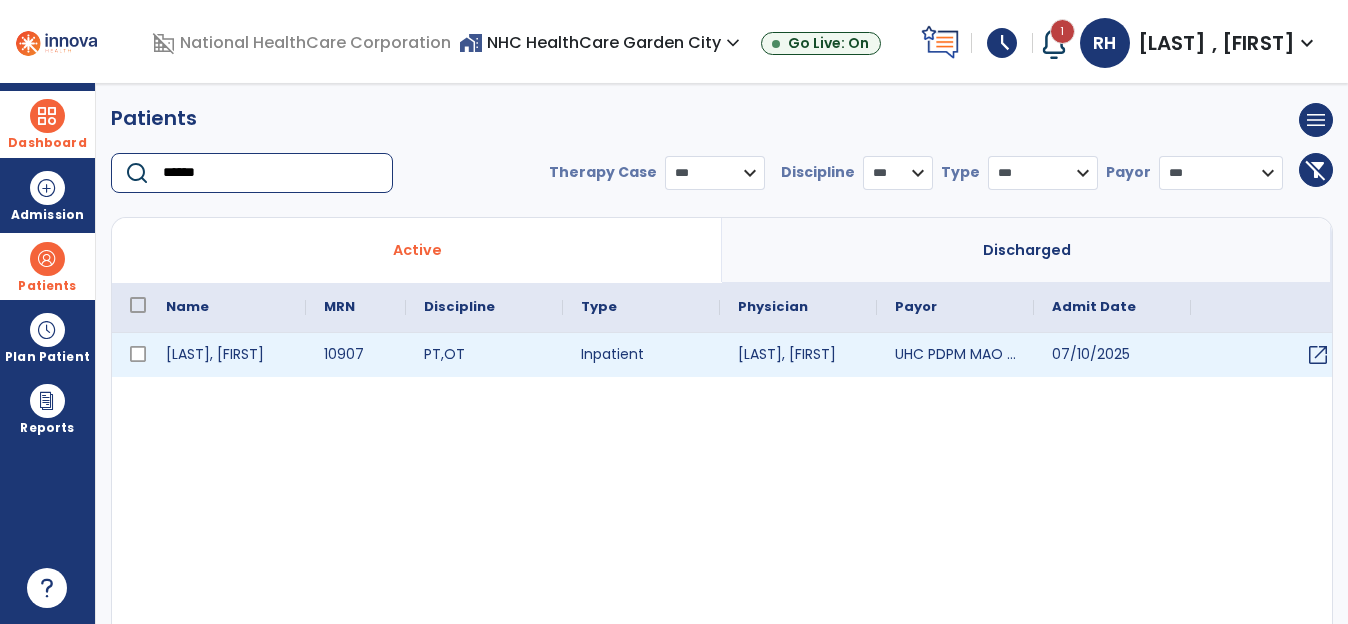 type on "******" 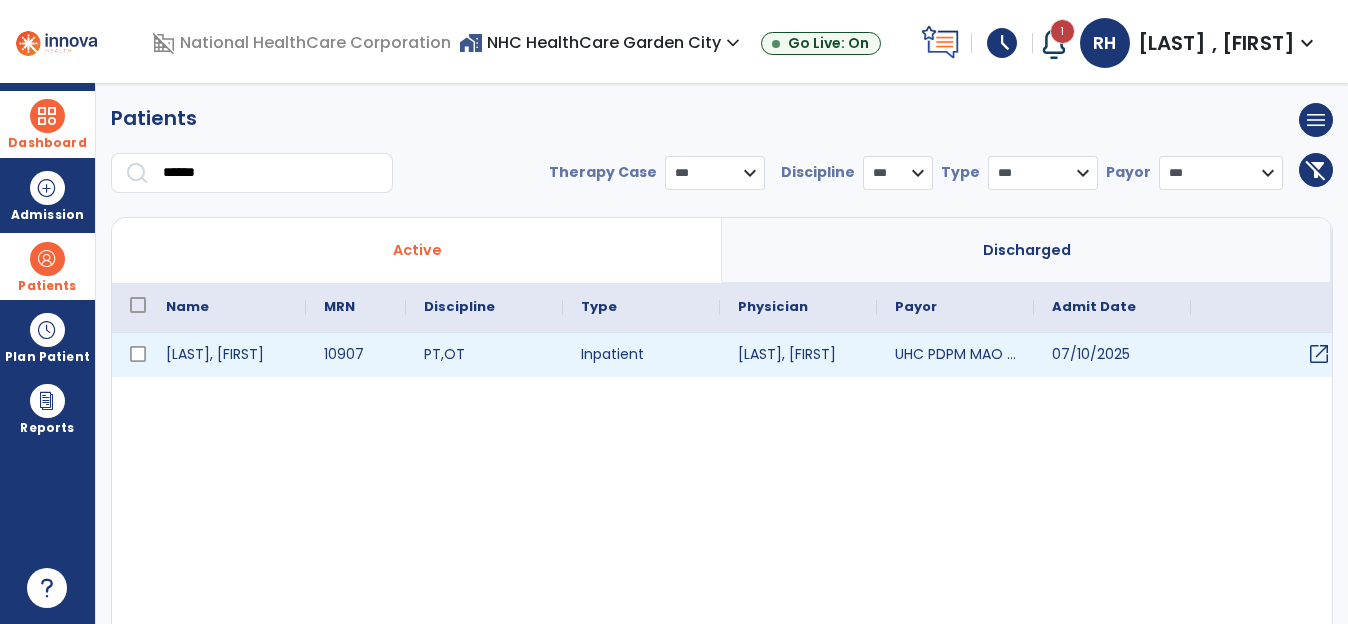 click on "open_in_new" at bounding box center (1319, 354) 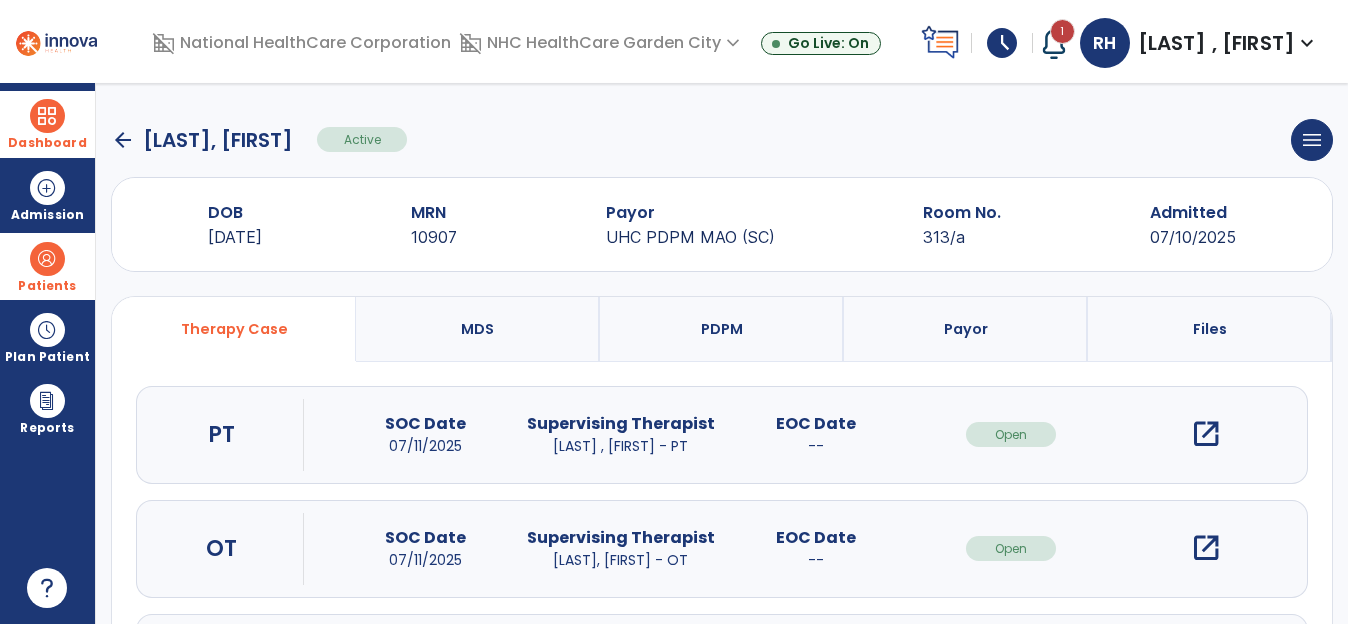 click on "open_in_new" at bounding box center (1206, 434) 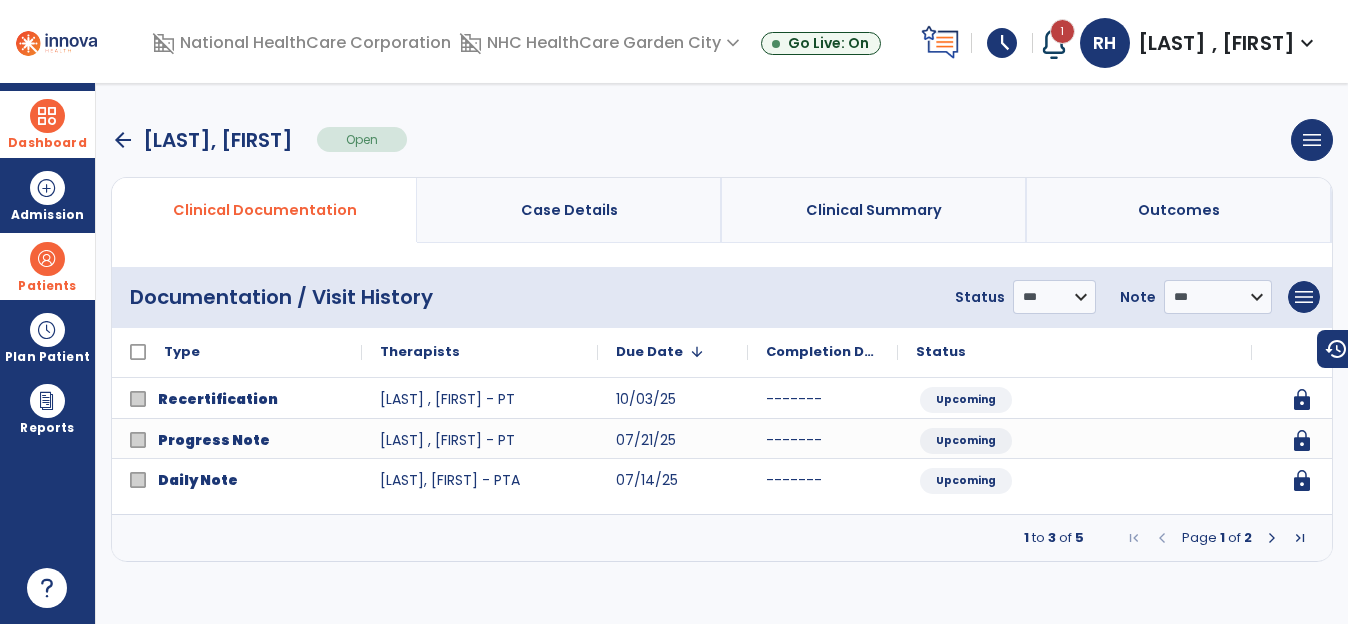 click at bounding box center (1272, 538) 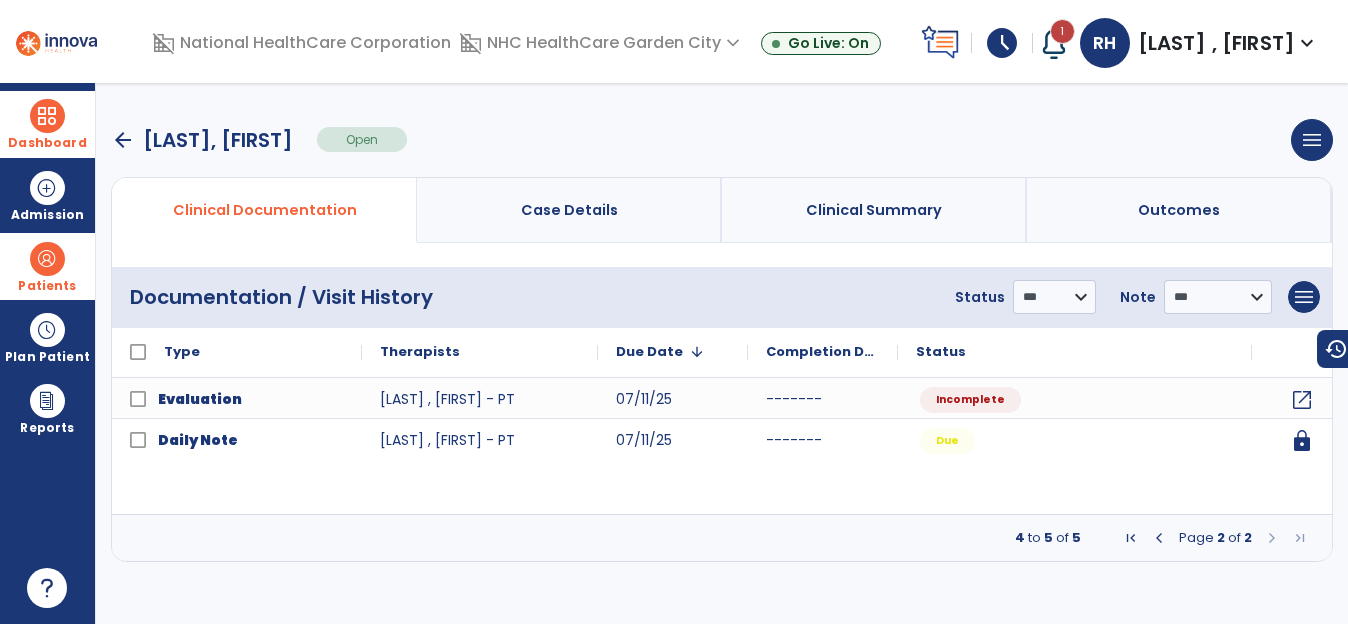 click at bounding box center (1159, 538) 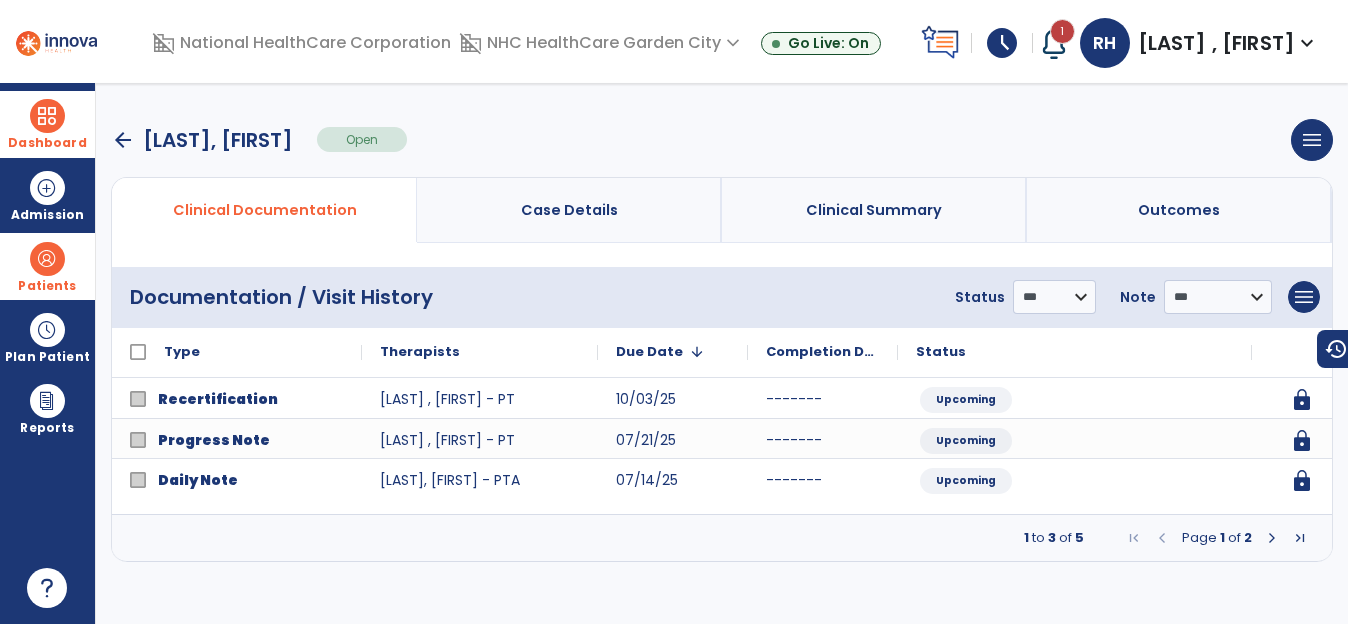 click at bounding box center (1272, 538) 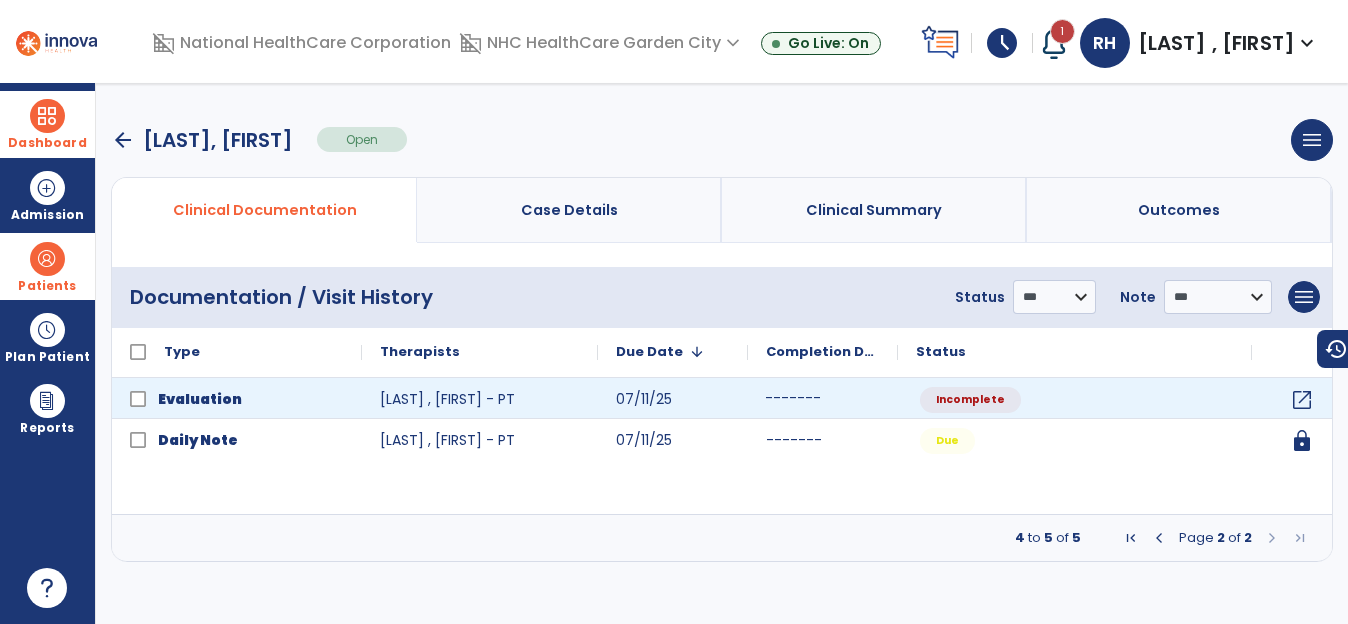 click on "-------" 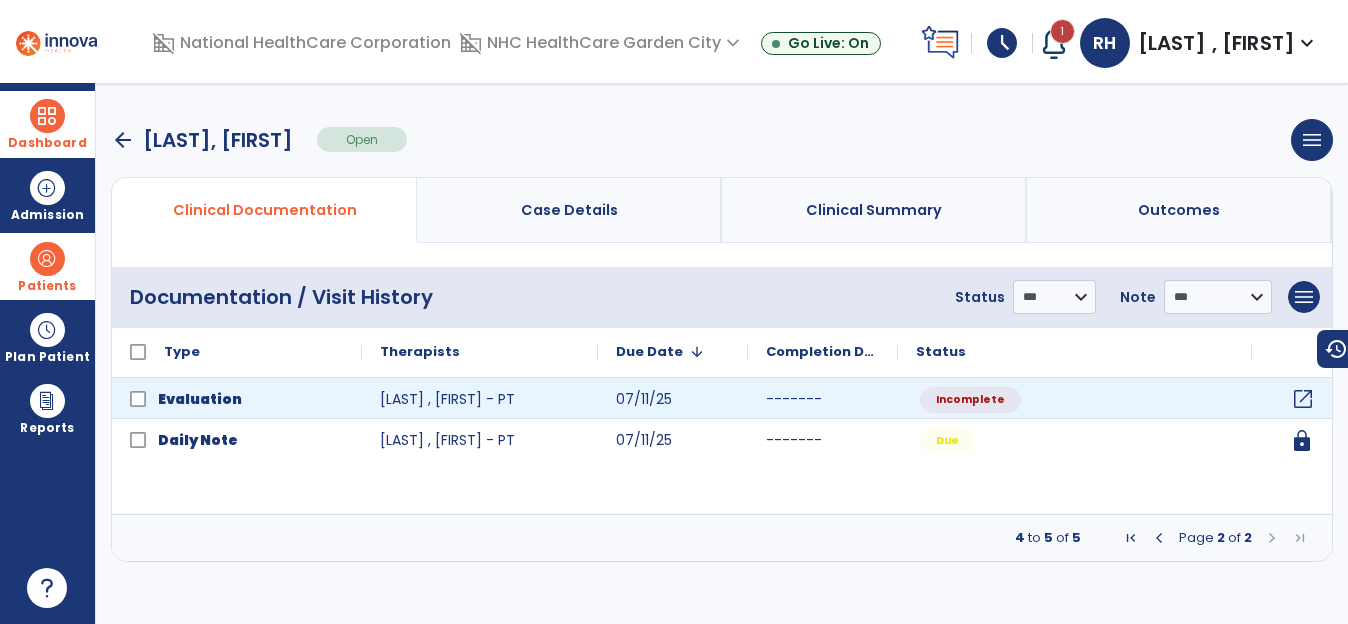 click on "open_in_new" 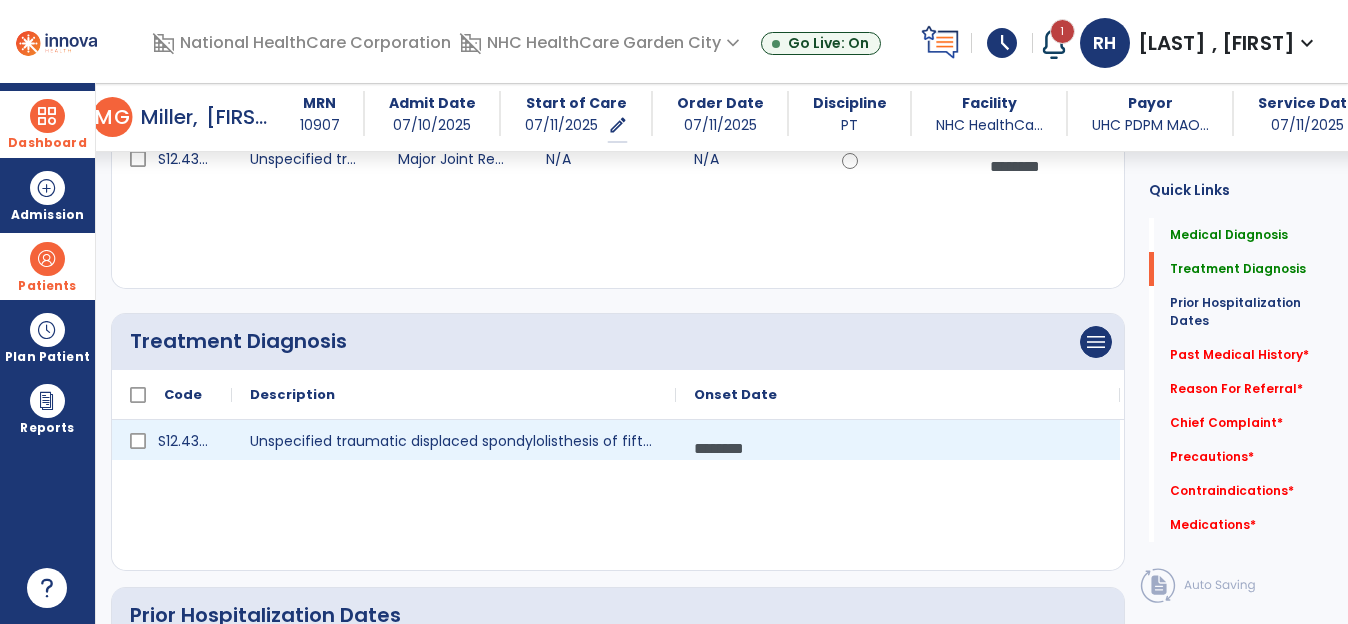 scroll, scrollTop: 300, scrollLeft: 0, axis: vertical 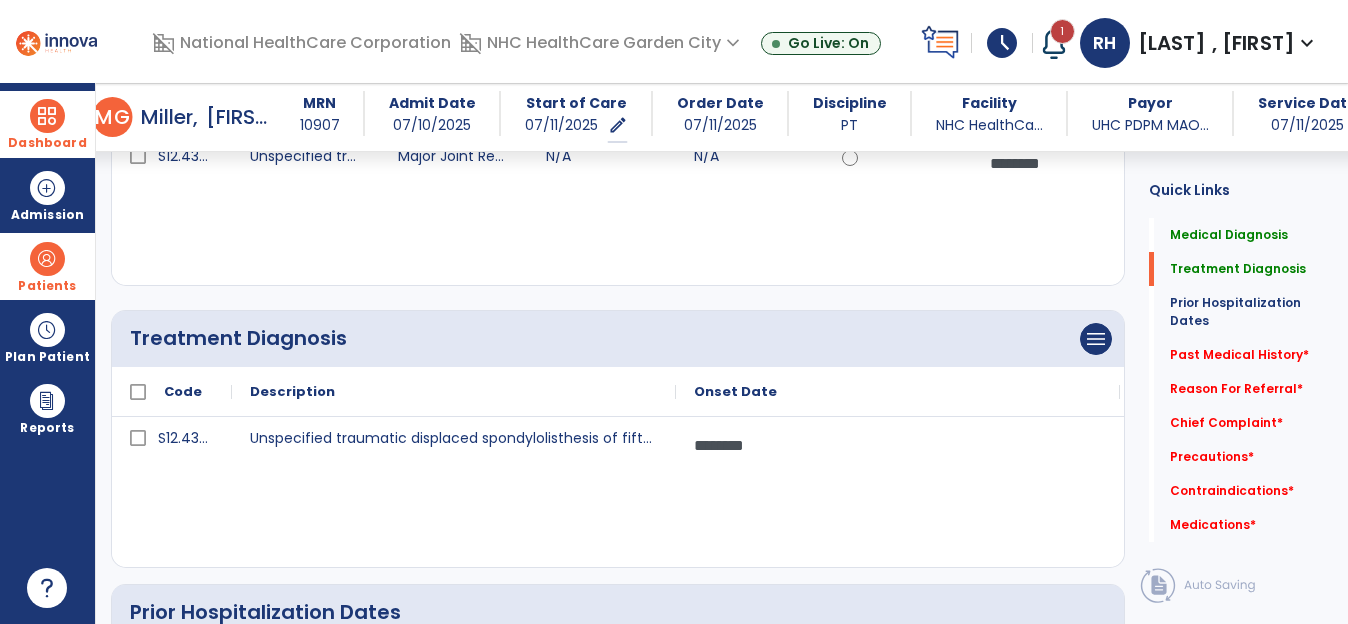 drag, startPoint x: 231, startPoint y: 397, endPoint x: 291, endPoint y: 397, distance: 60 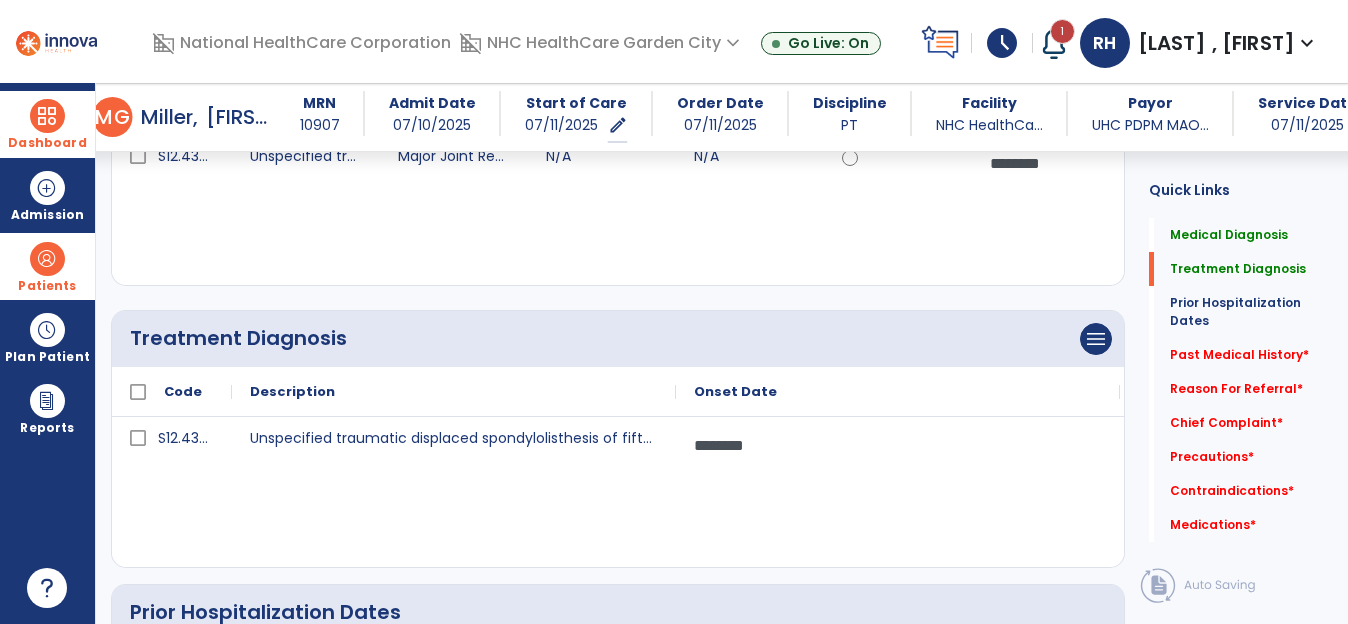 drag, startPoint x: 231, startPoint y: 386, endPoint x: 253, endPoint y: 391, distance: 22.561028 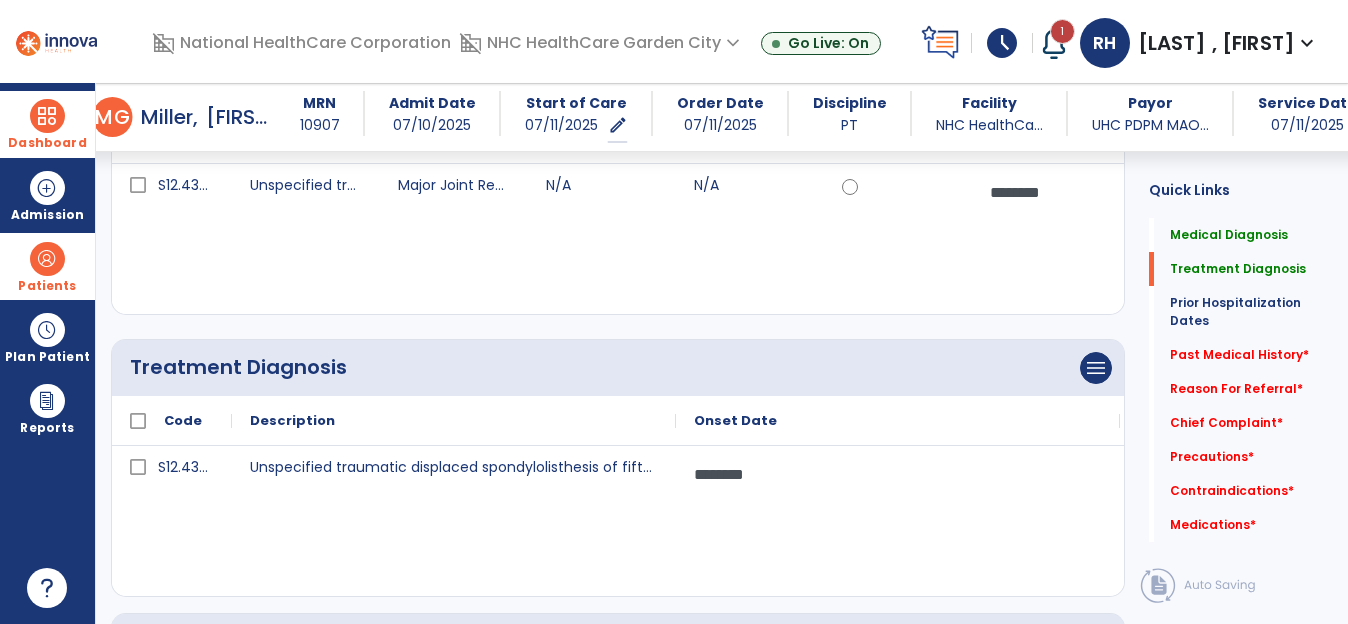 scroll, scrollTop: 300, scrollLeft: 0, axis: vertical 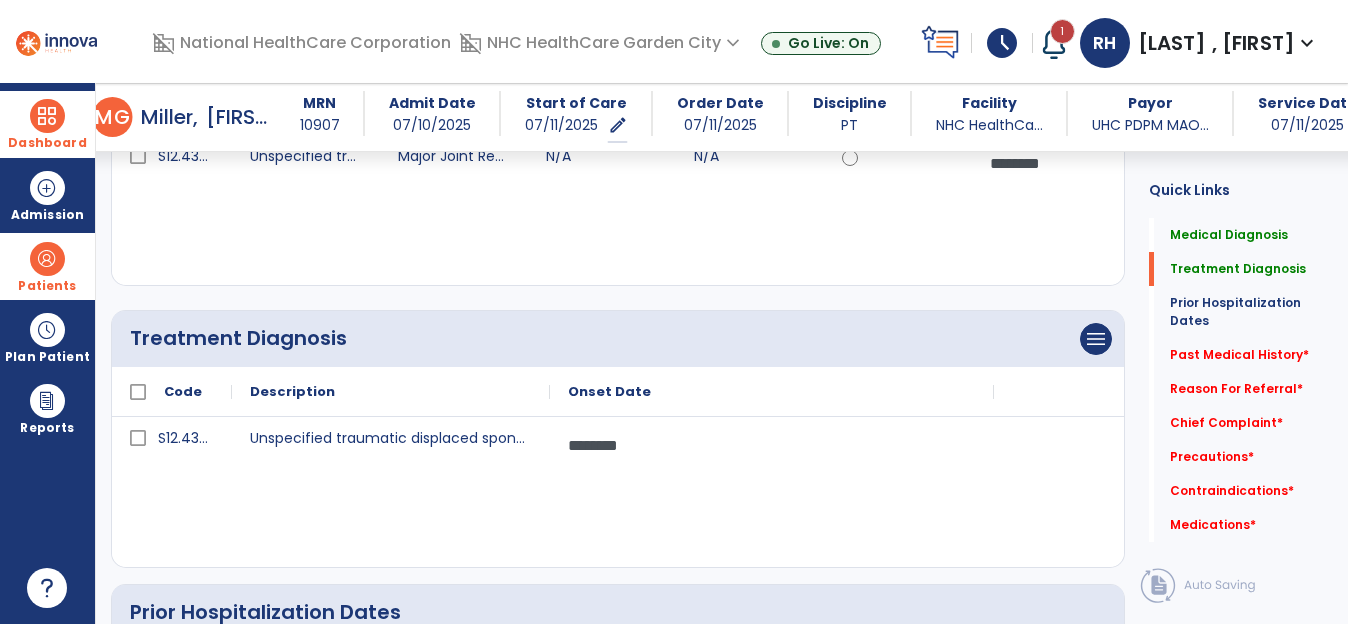 drag, startPoint x: 675, startPoint y: 392, endPoint x: 548, endPoint y: 358, distance: 131.47243 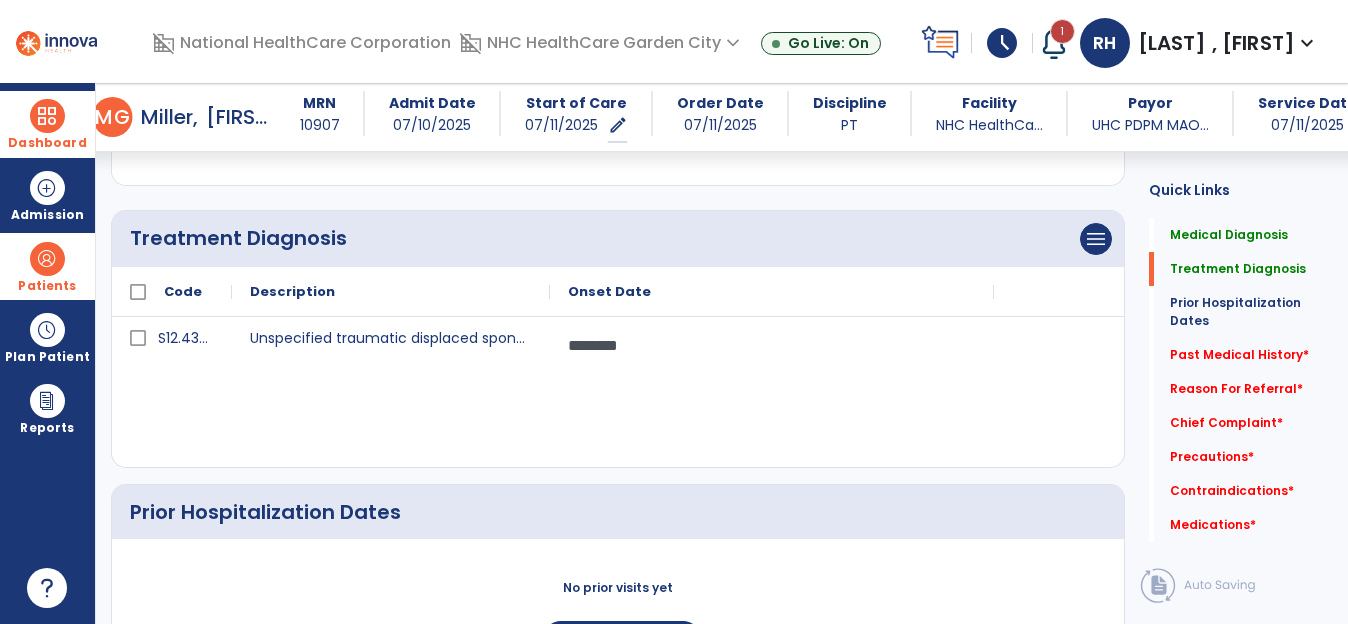 scroll, scrollTop: 600, scrollLeft: 0, axis: vertical 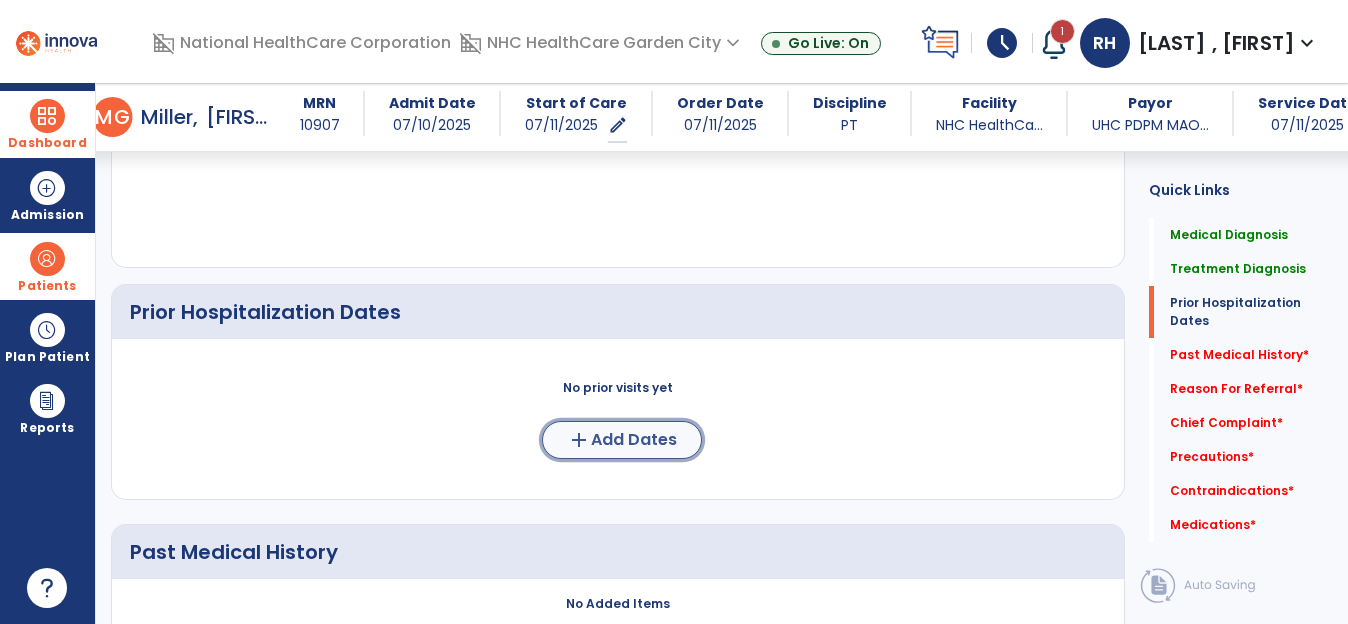 click on "Add Dates" 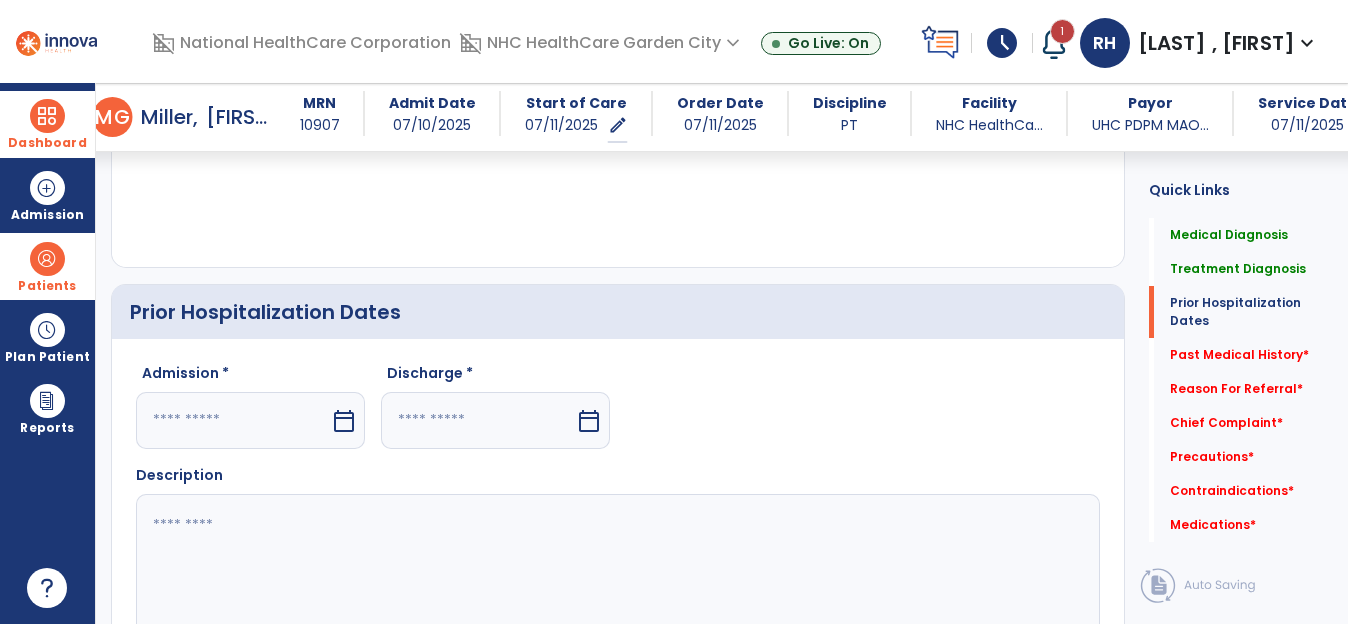 click on "calendar_today" at bounding box center (344, 421) 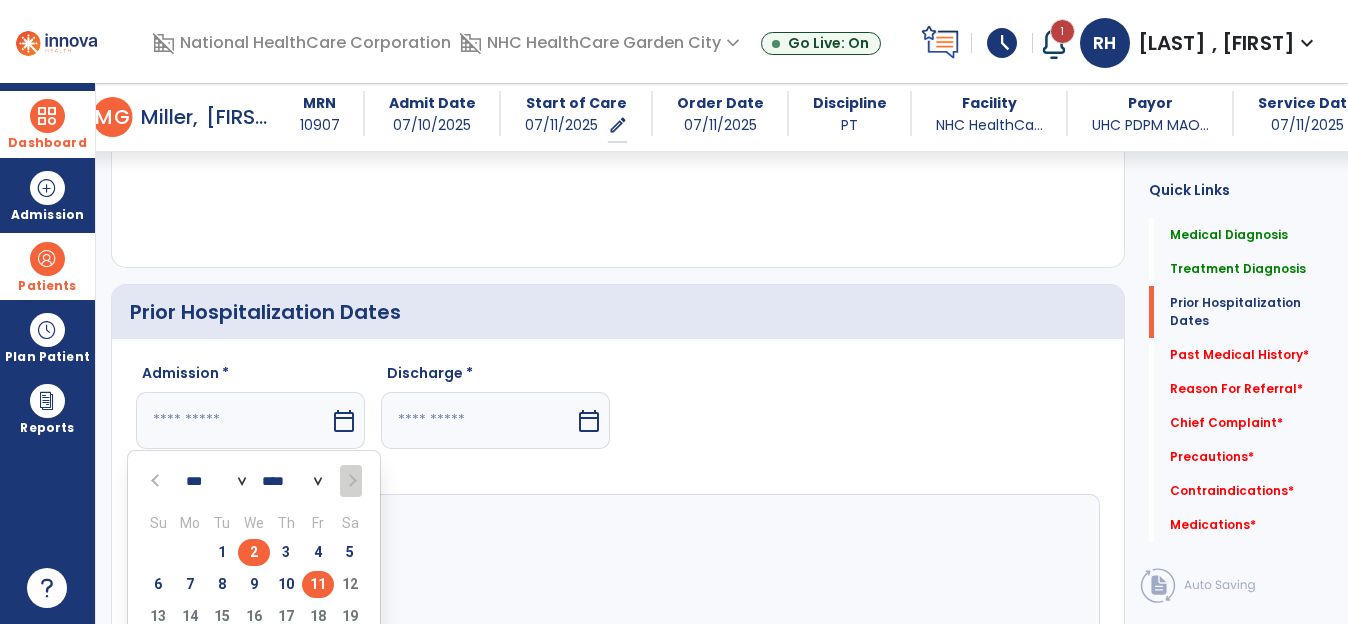 click on "2" at bounding box center [254, 552] 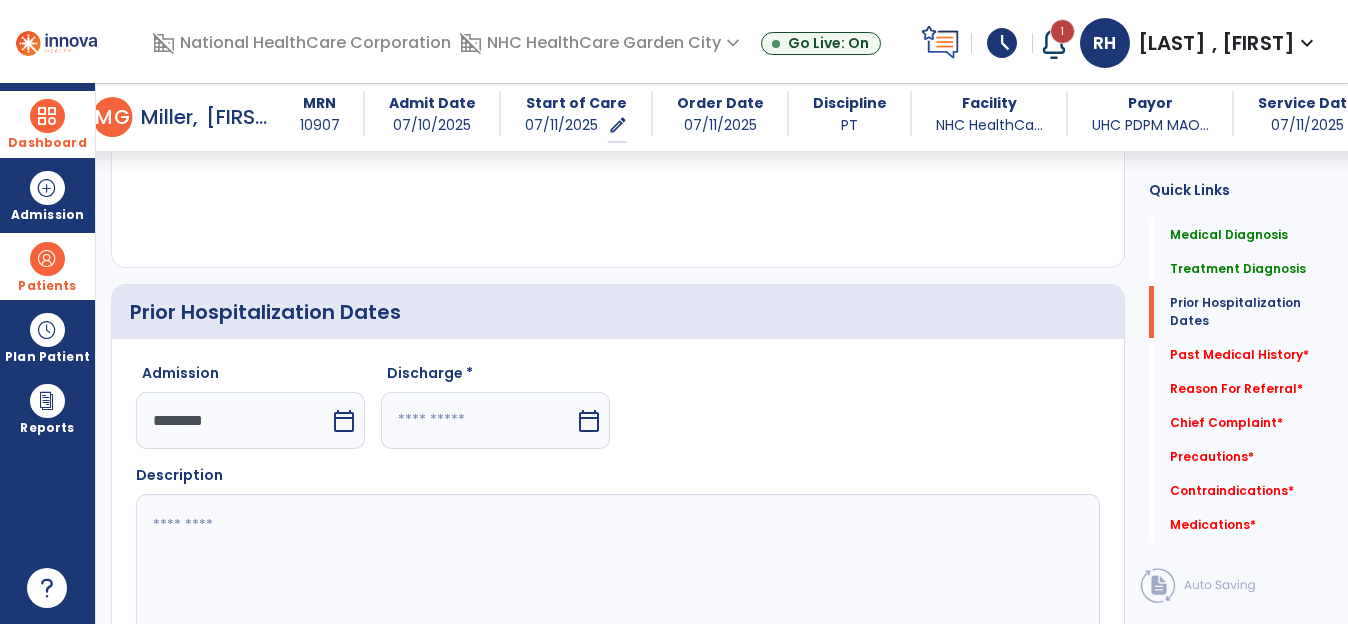 click on "calendar_today" at bounding box center [589, 421] 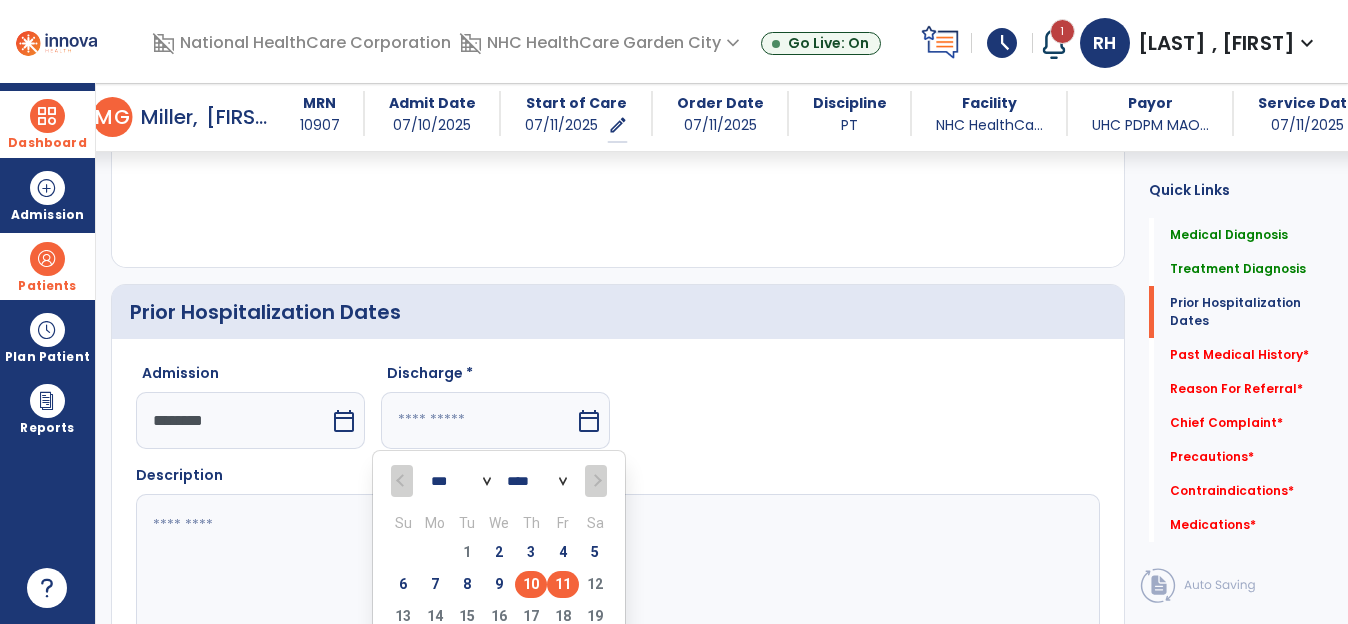 click on "10" at bounding box center [531, 584] 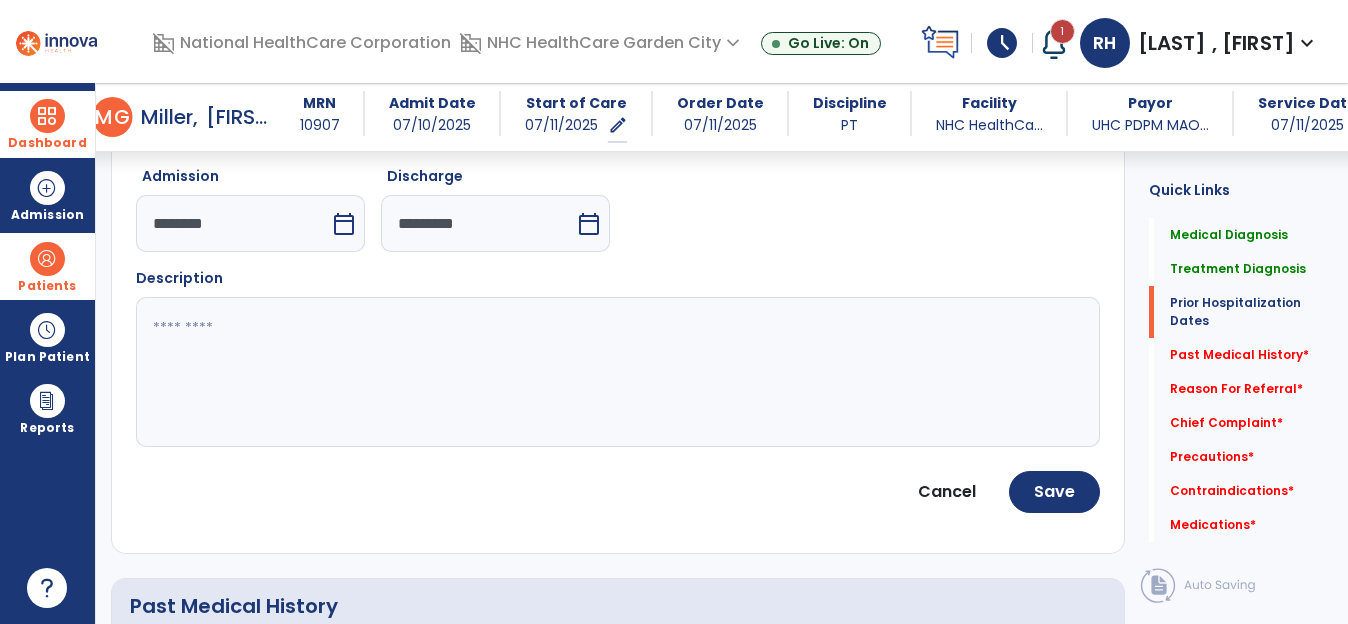 scroll, scrollTop: 800, scrollLeft: 0, axis: vertical 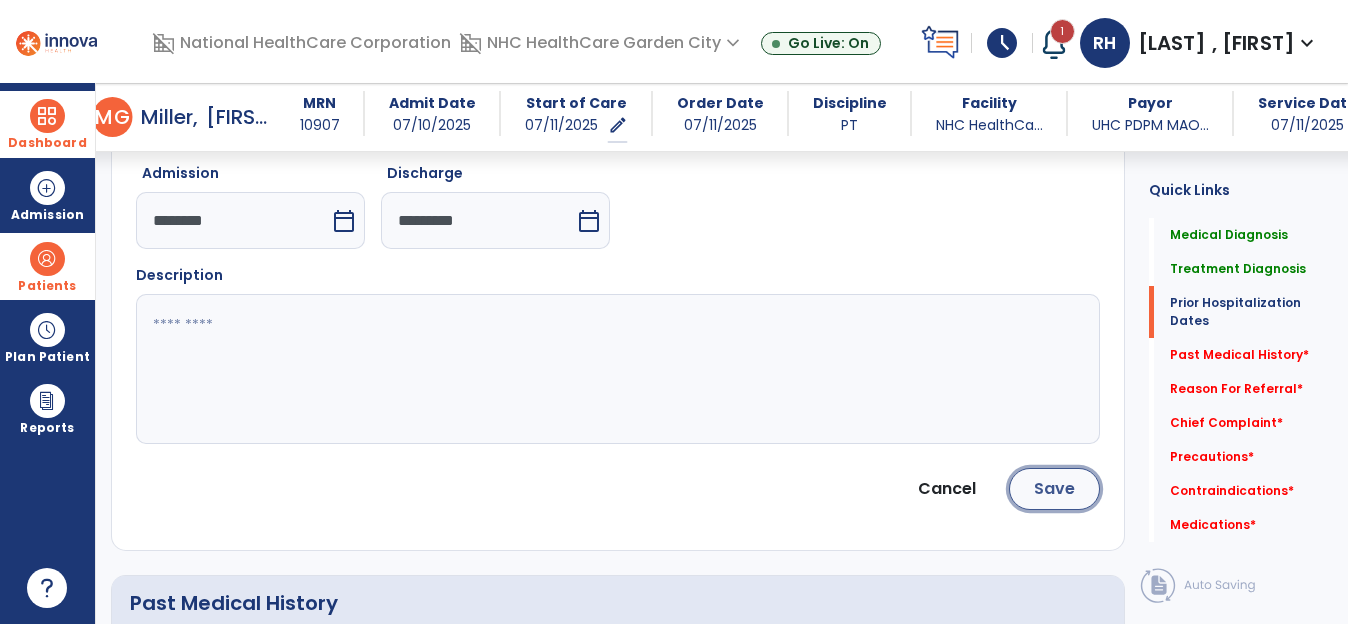 click on "Save" 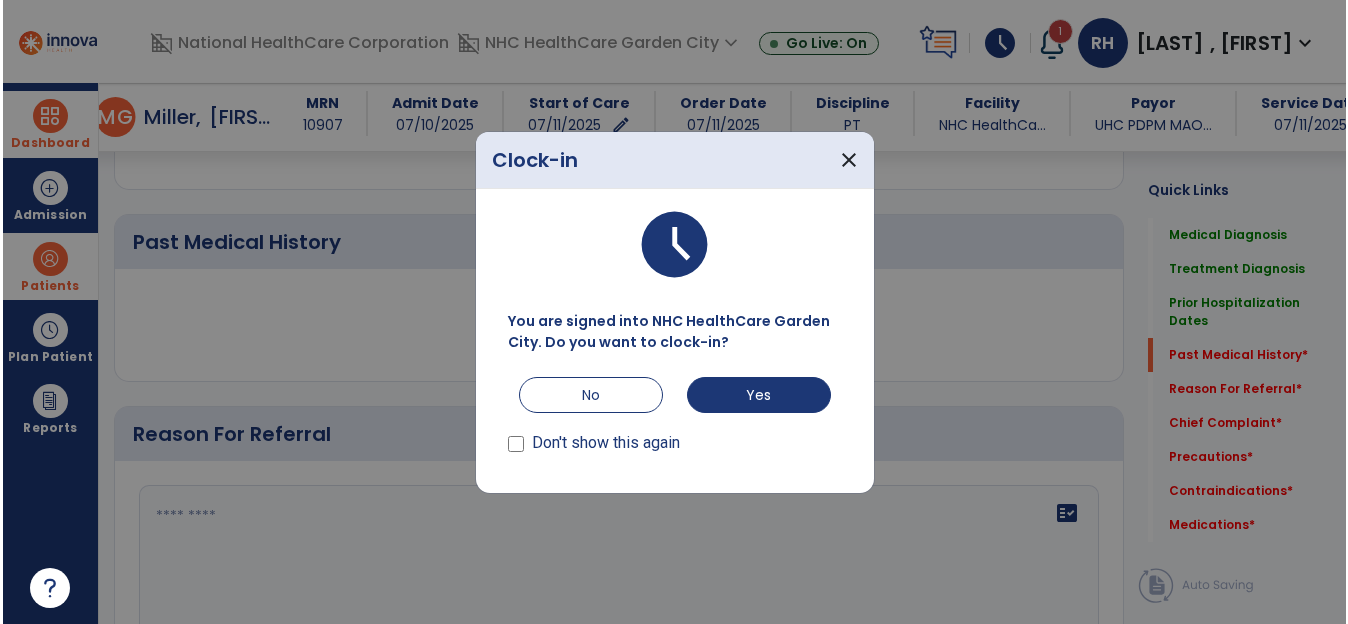 scroll, scrollTop: 1000, scrollLeft: 0, axis: vertical 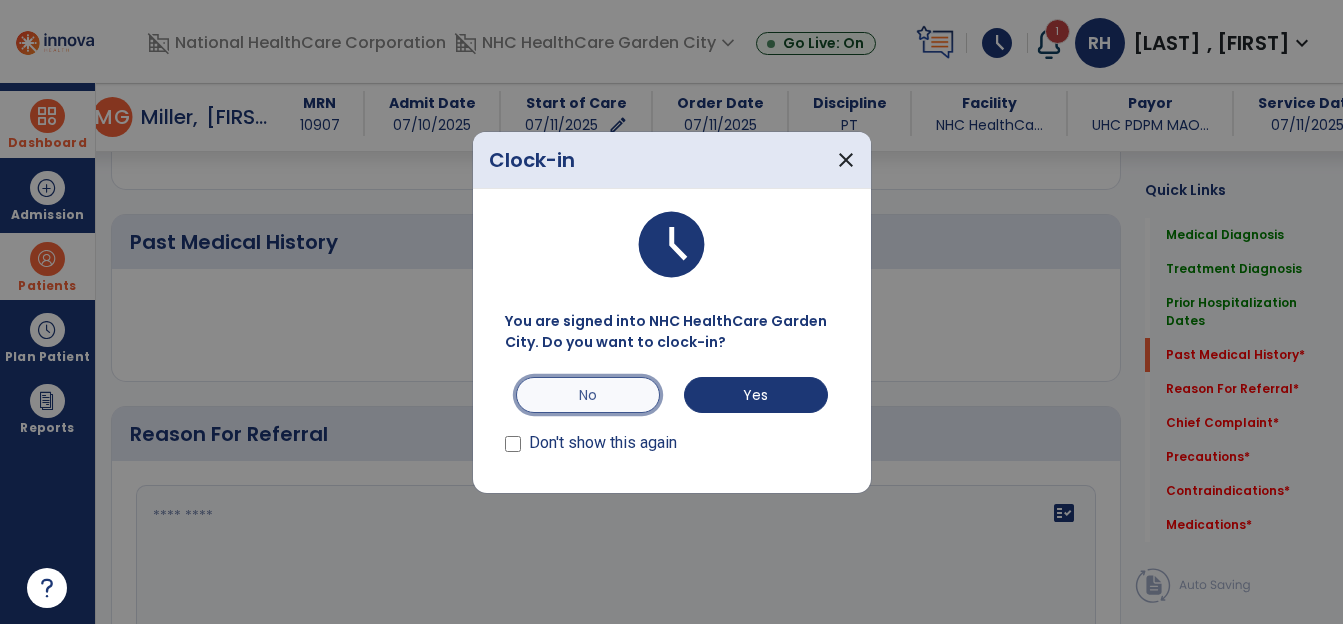 click on "No" at bounding box center [588, 395] 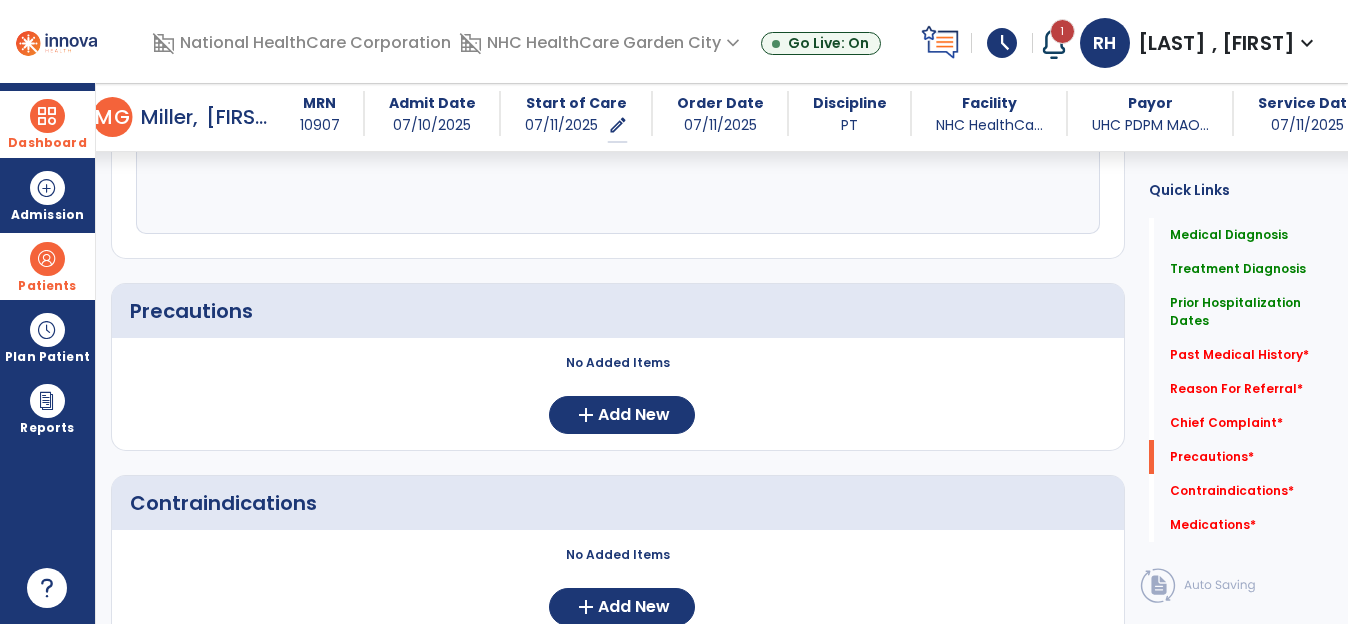 scroll, scrollTop: 1700, scrollLeft: 0, axis: vertical 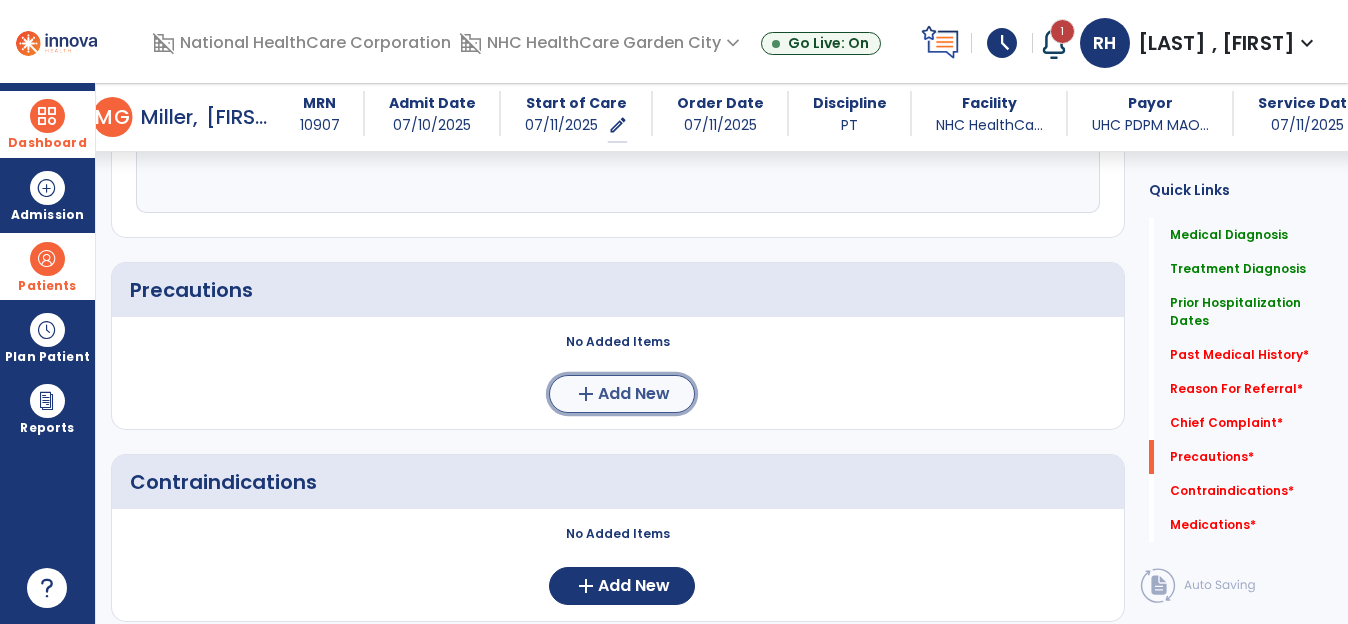 click on "Add New" 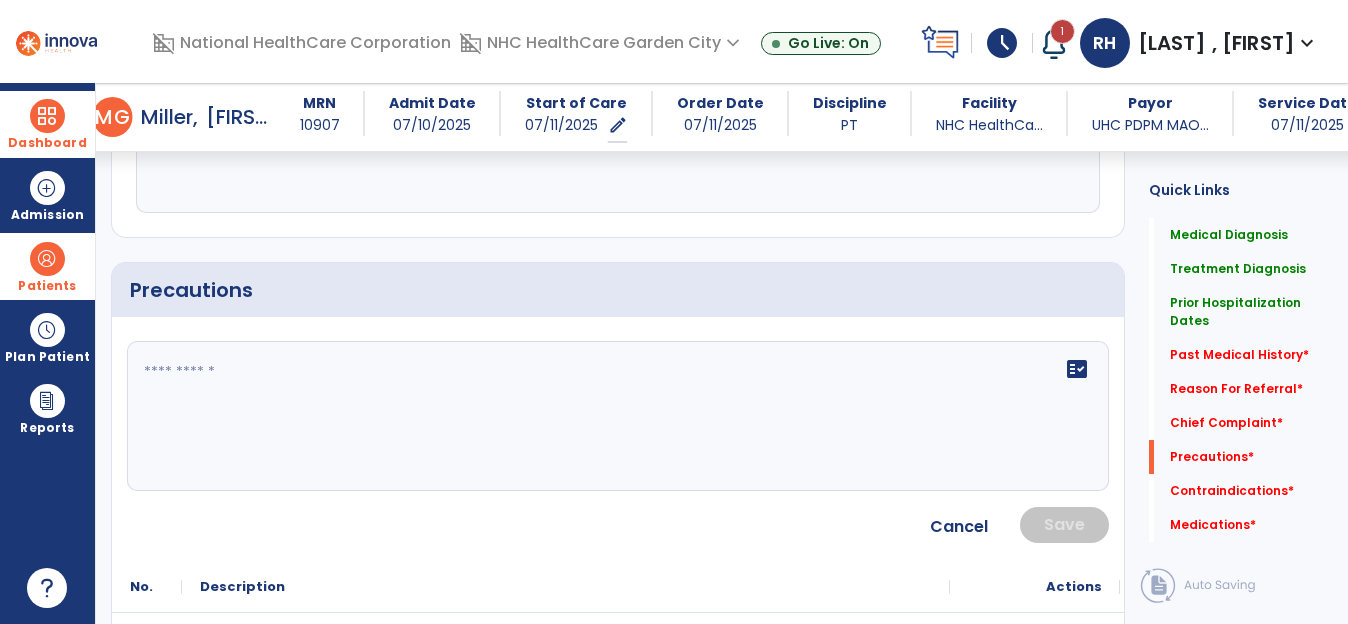 click 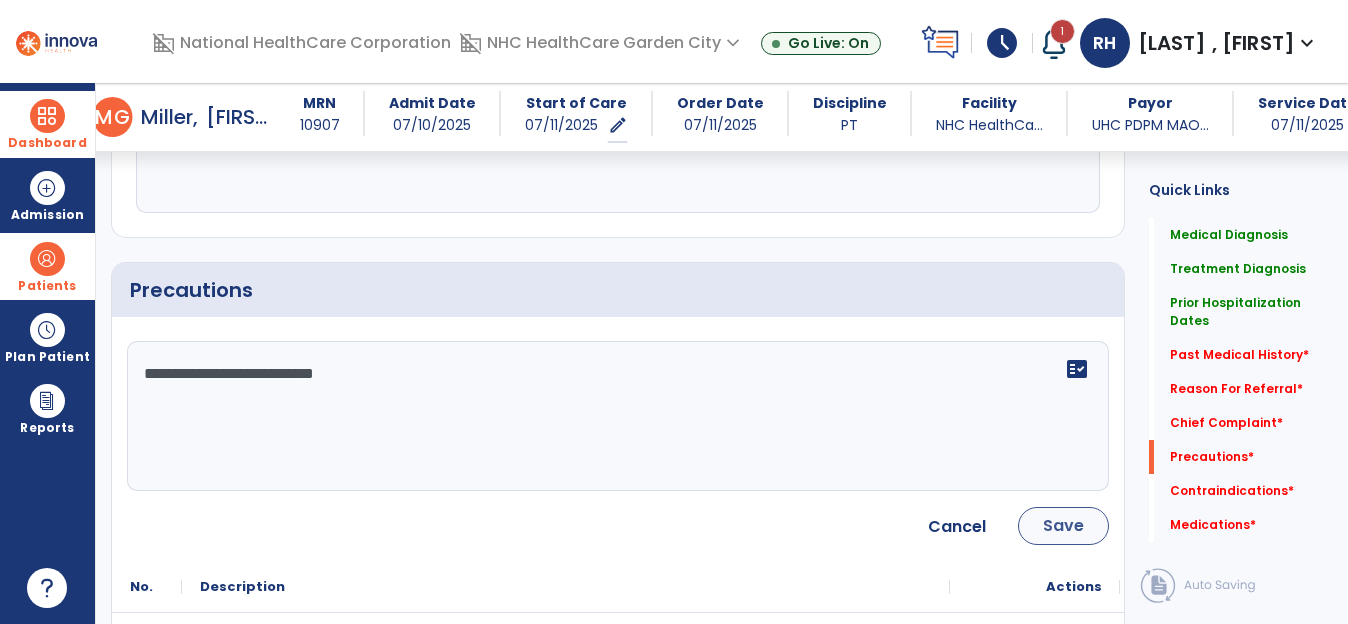 type on "**********" 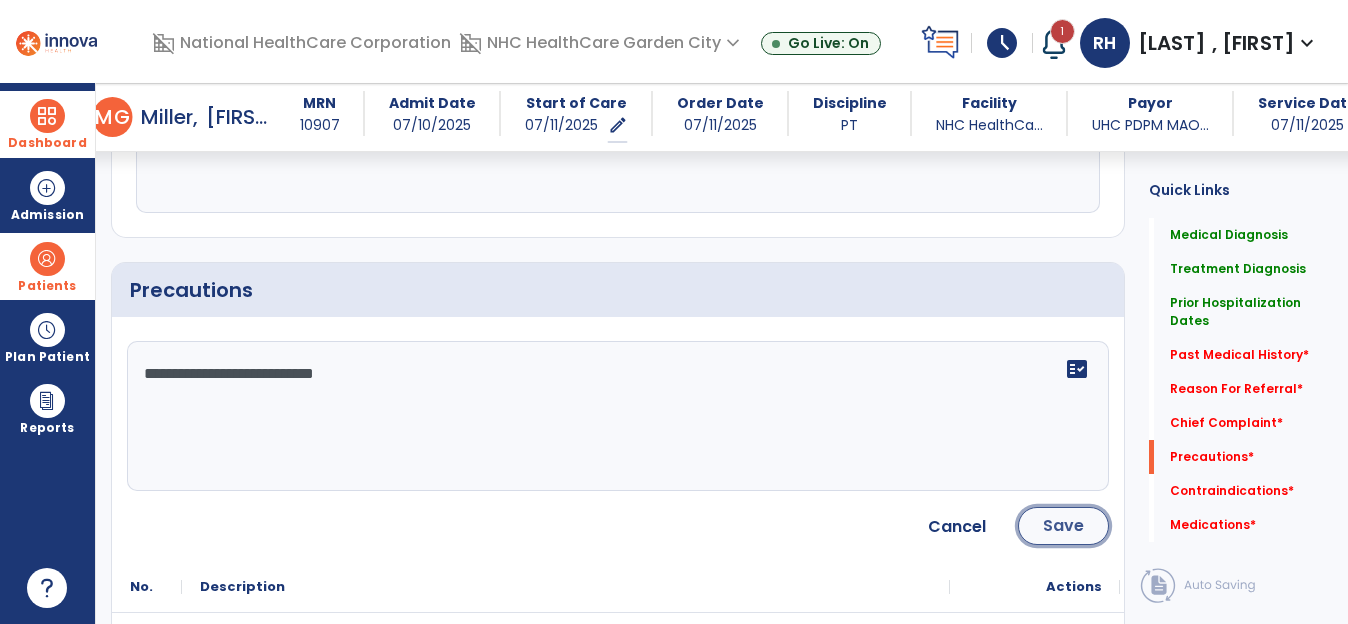 click on "Save" 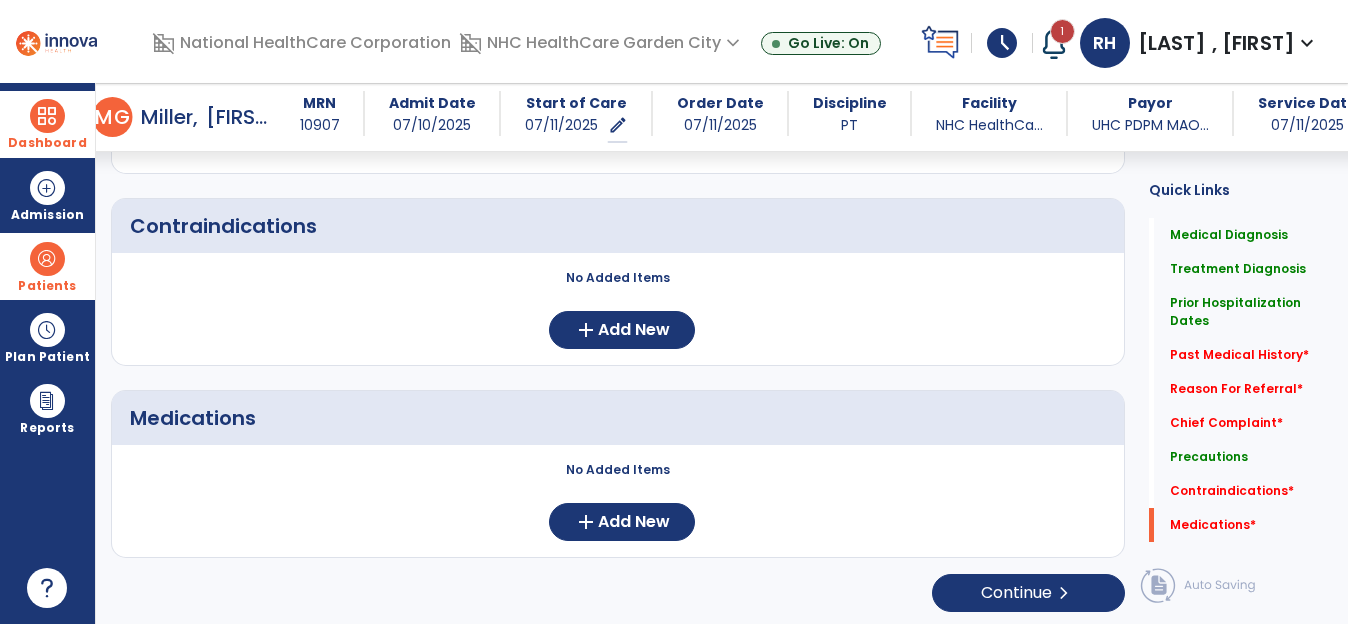 scroll, scrollTop: 2066, scrollLeft: 0, axis: vertical 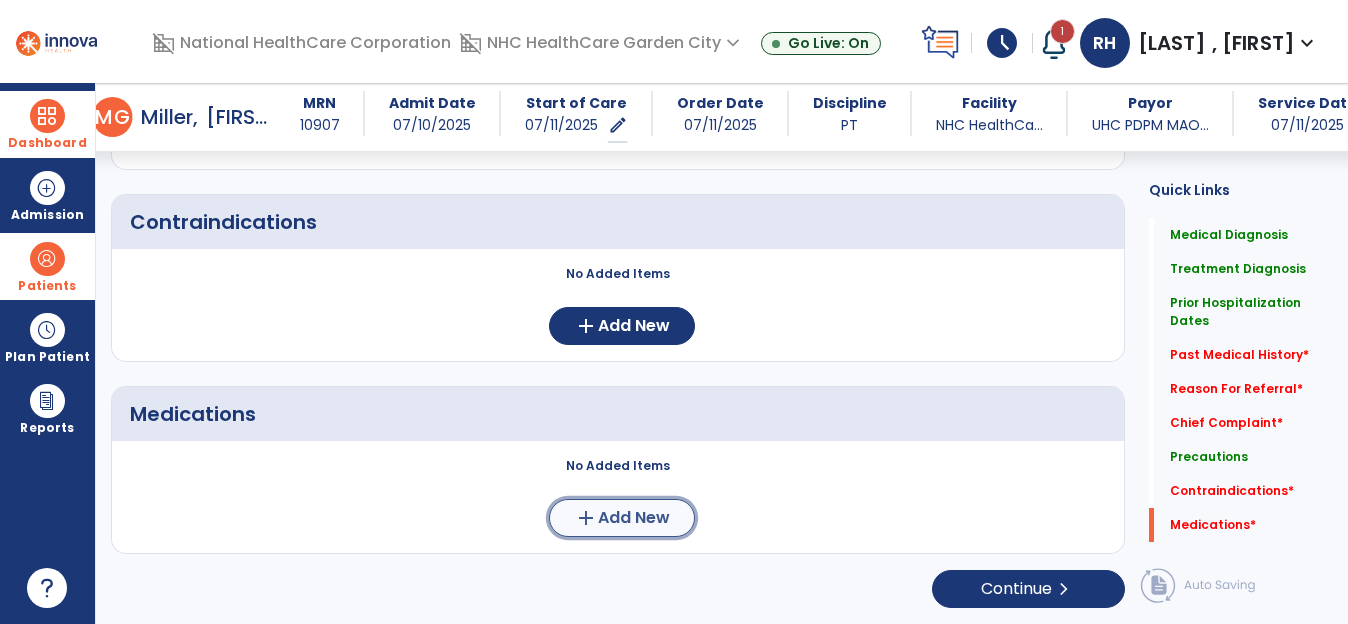 click on "Add New" 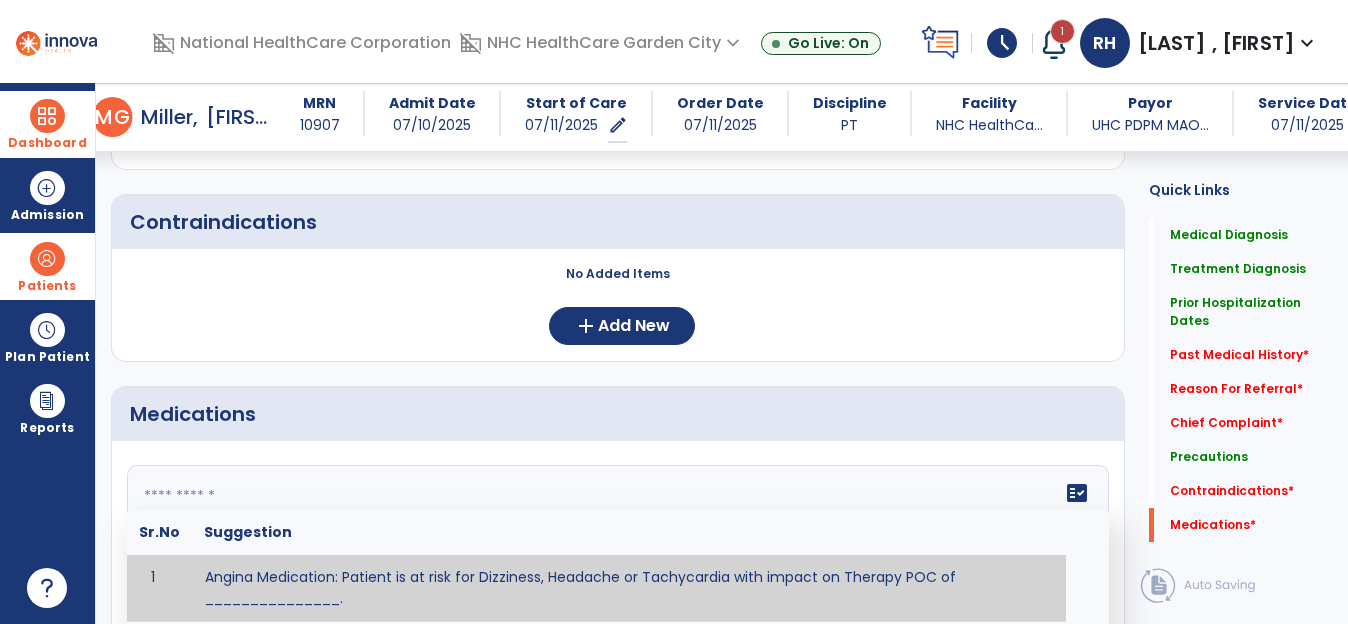 click 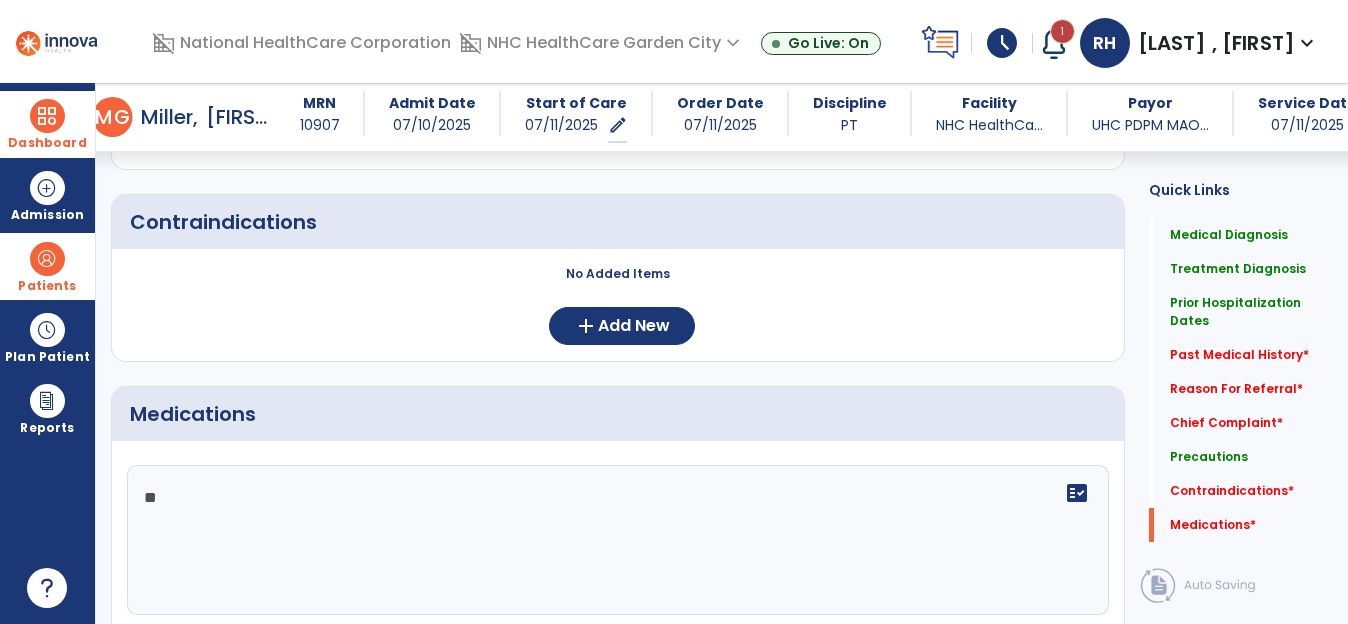 type on "*" 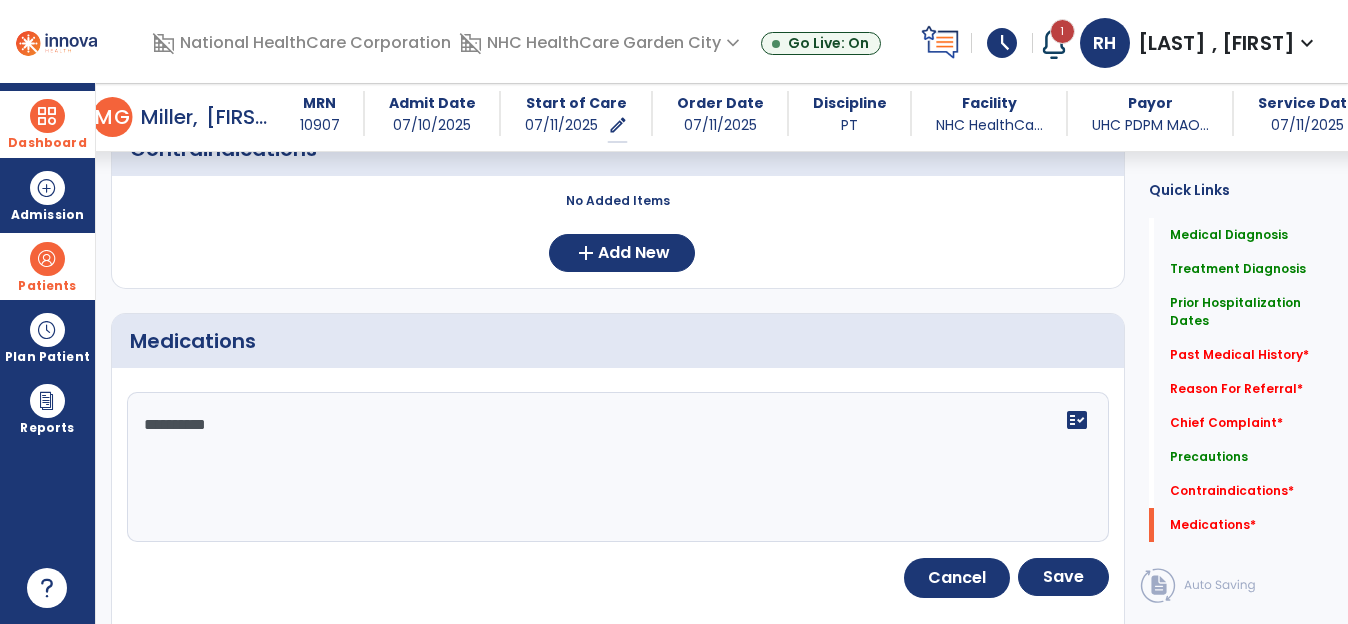 scroll, scrollTop: 2166, scrollLeft: 0, axis: vertical 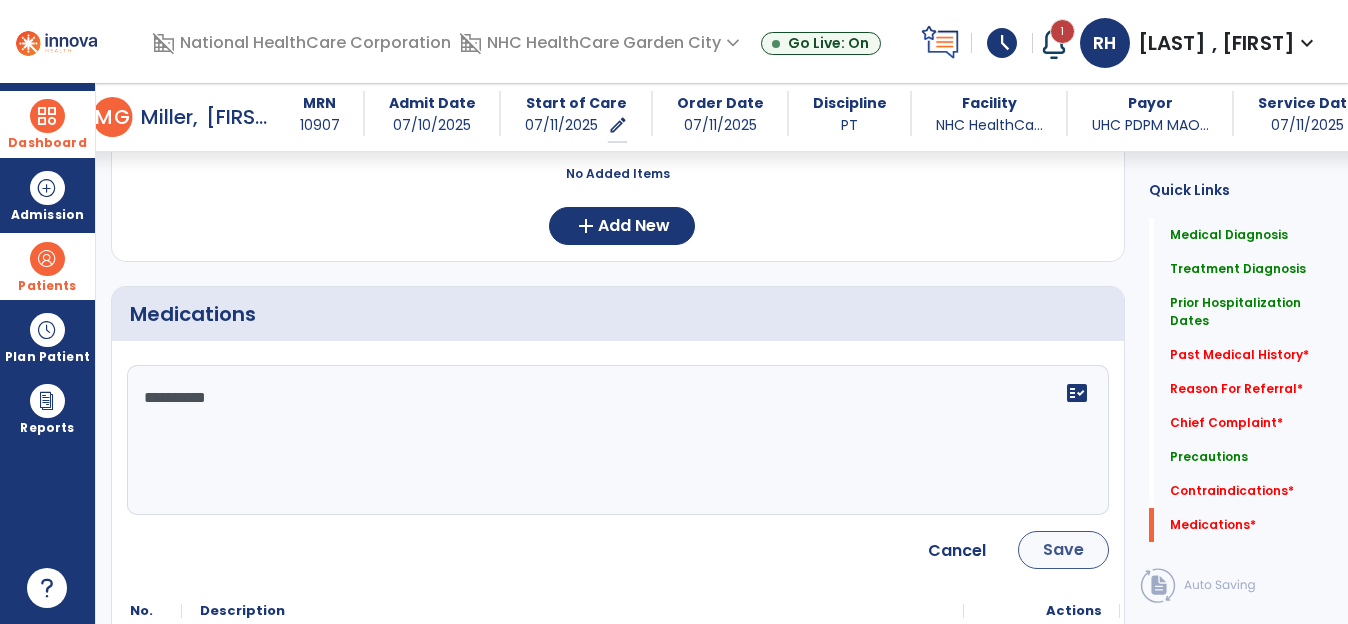 type on "**********" 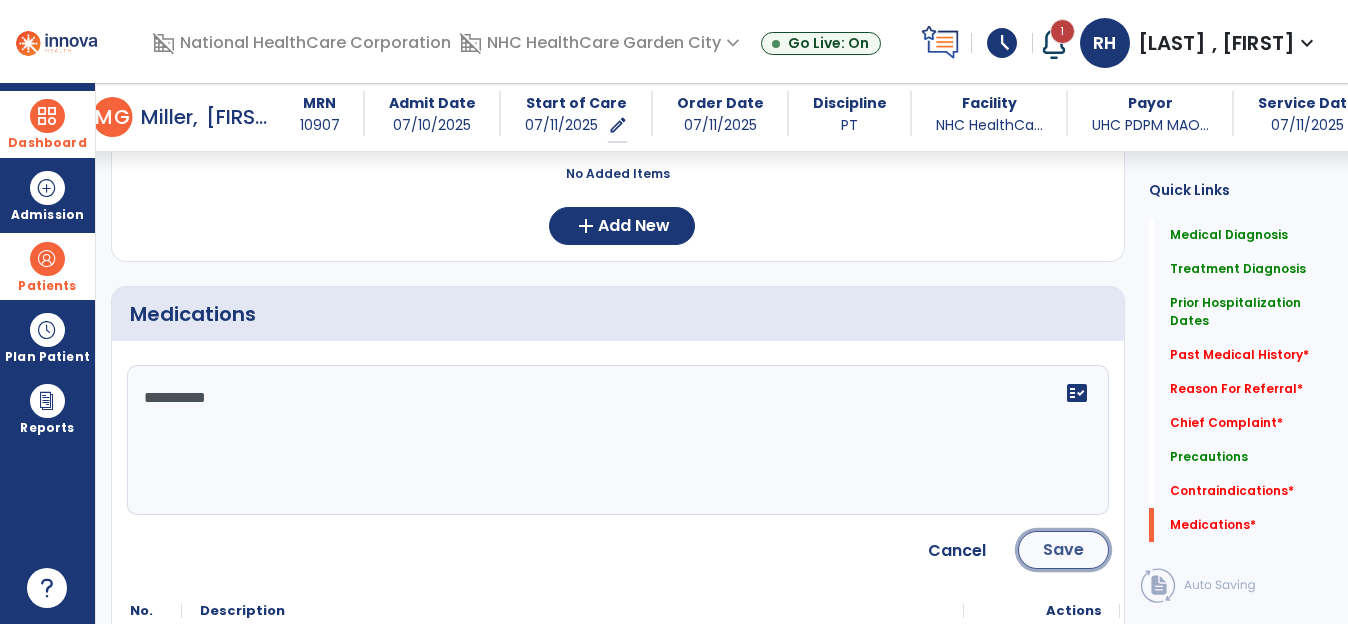 click on "Save" 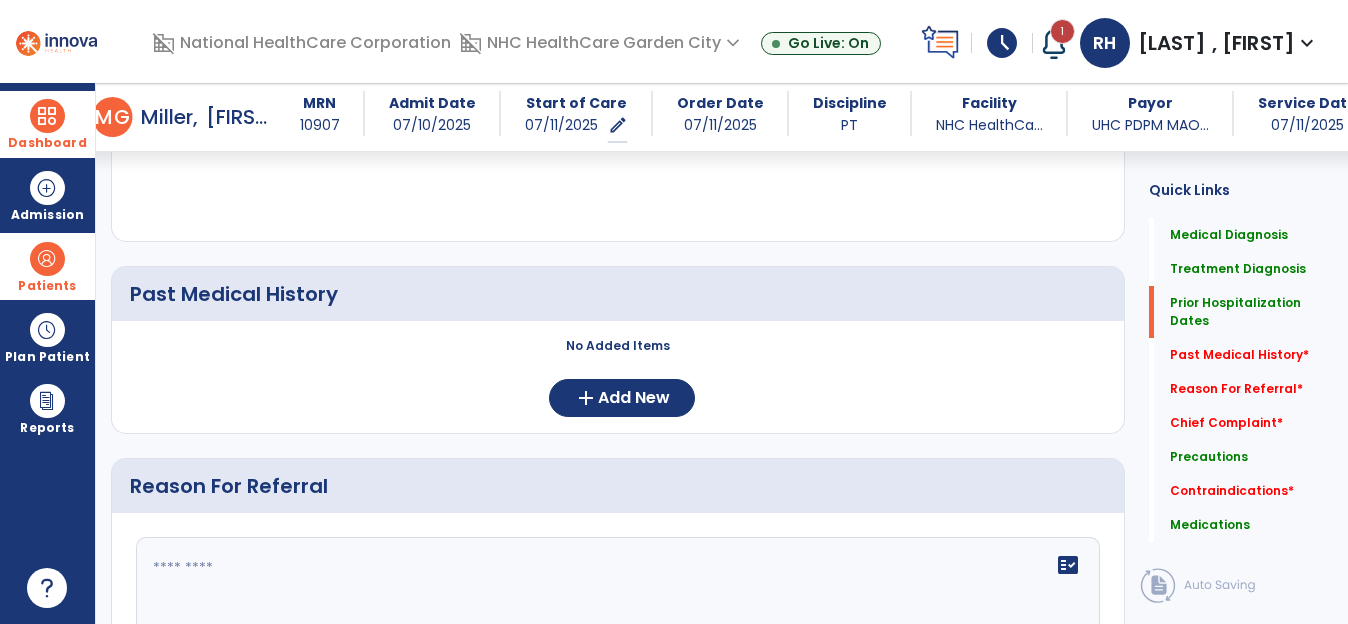 scroll, scrollTop: 972, scrollLeft: 0, axis: vertical 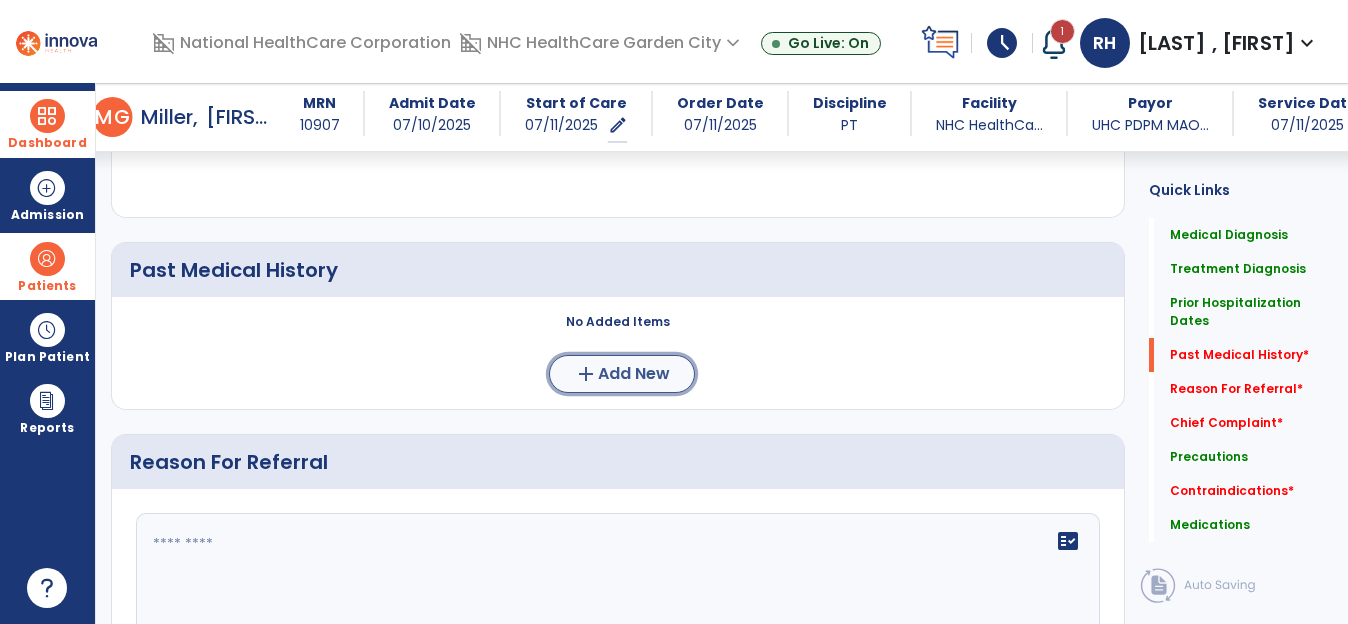 click on "add" 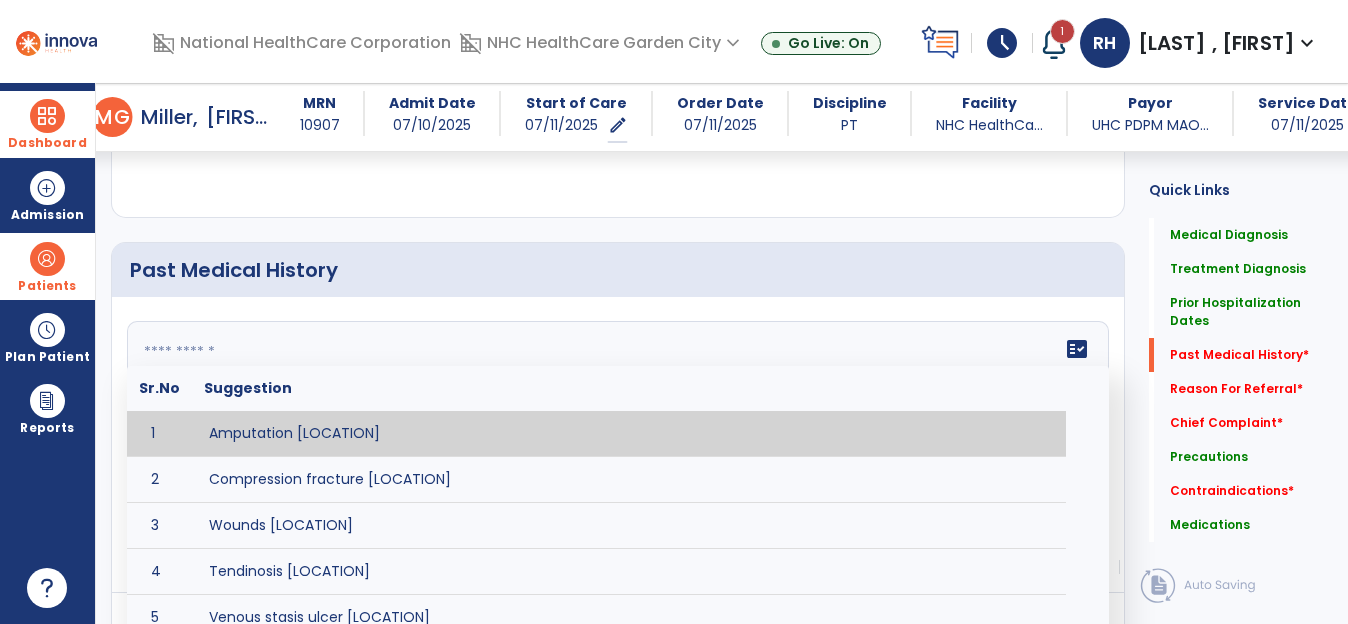 click 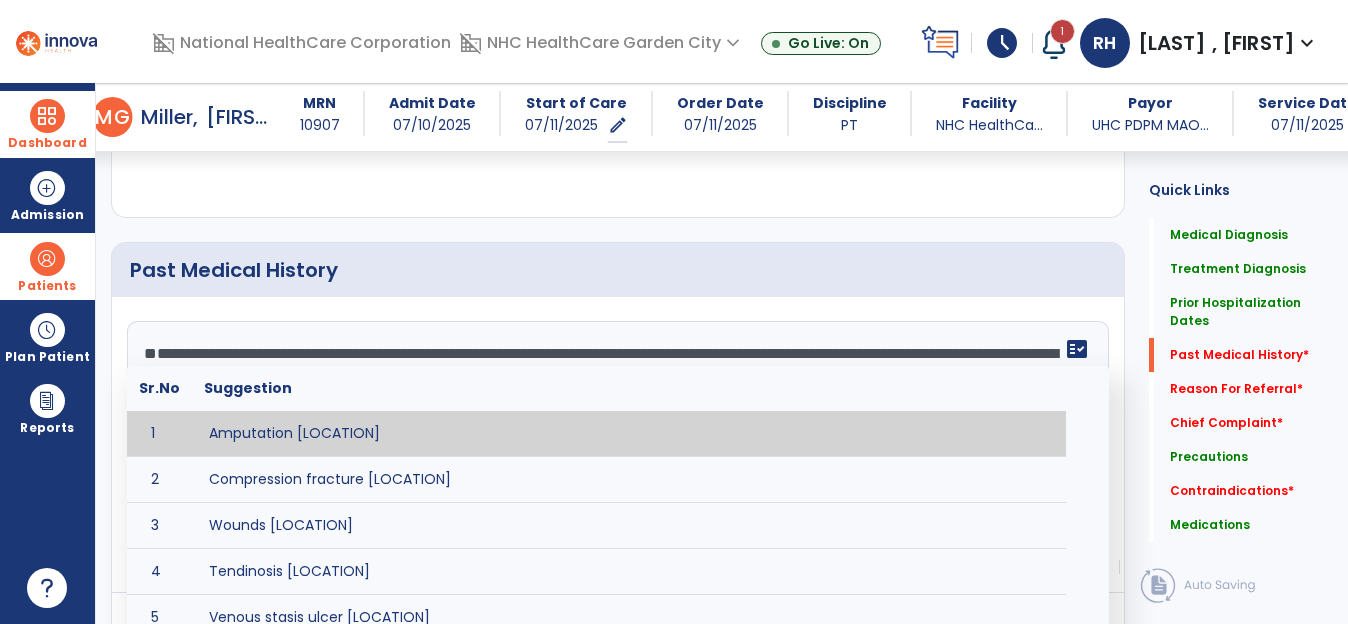 scroll, scrollTop: 280, scrollLeft: 0, axis: vertical 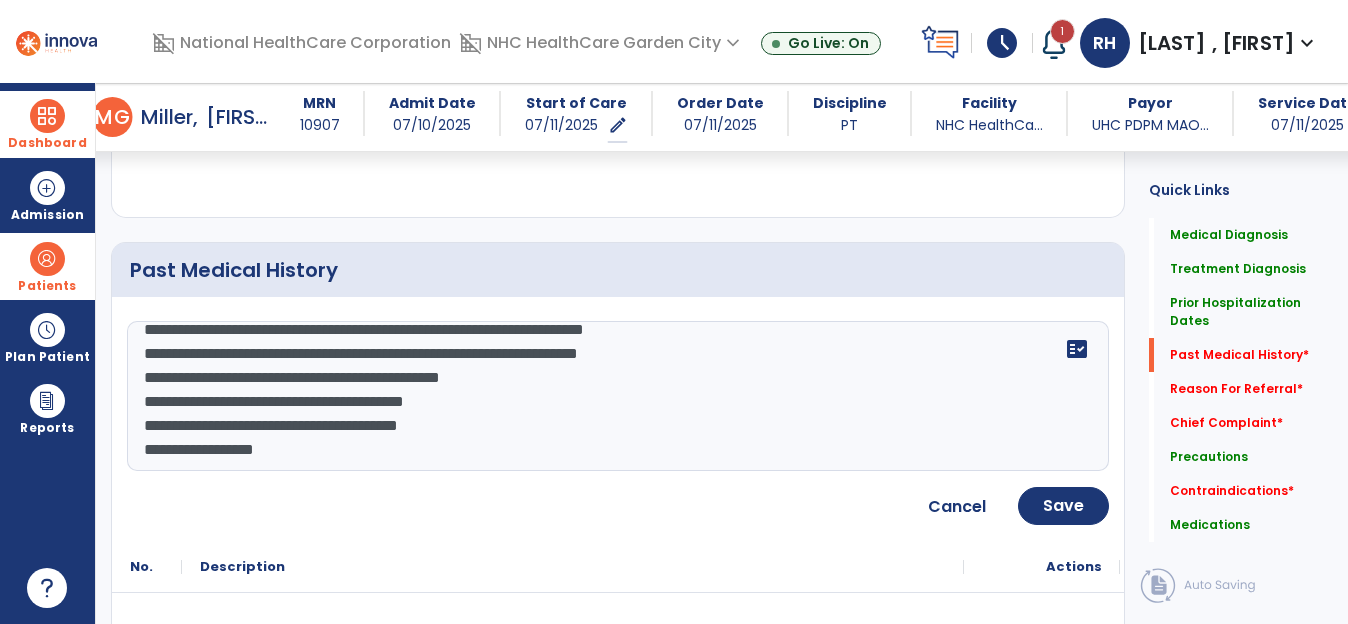 click on "**********" 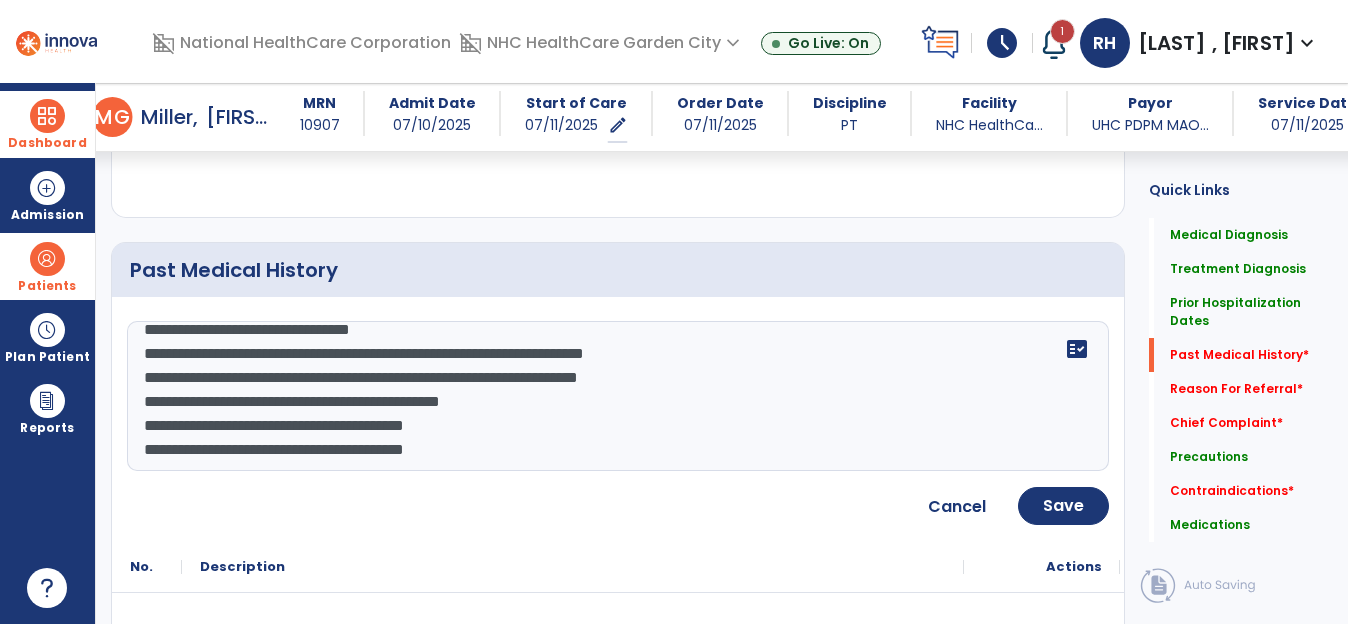 scroll, scrollTop: 185, scrollLeft: 0, axis: vertical 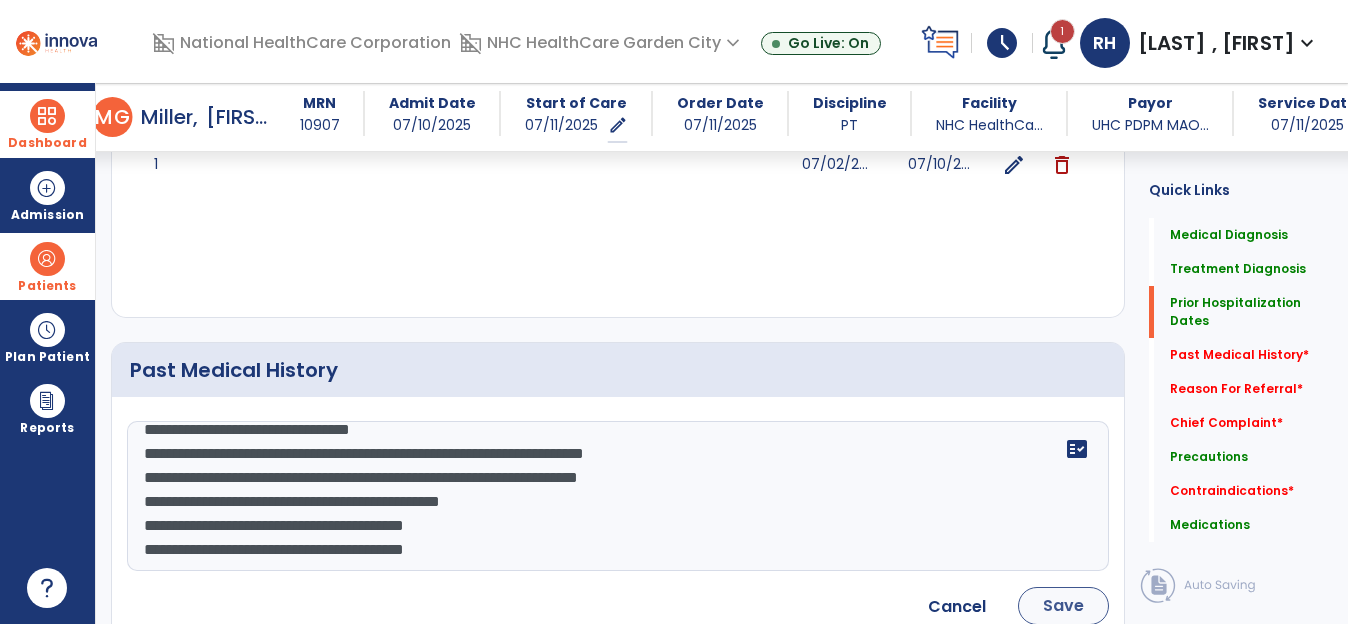 type on "**********" 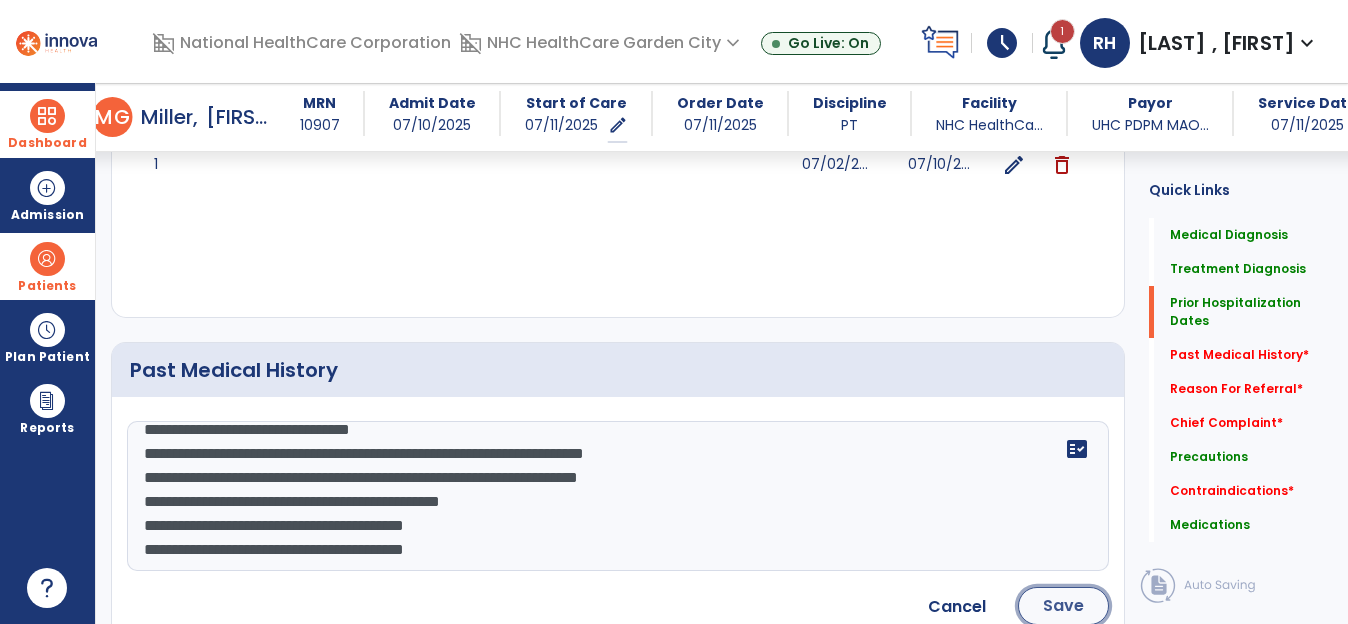 click on "Save" 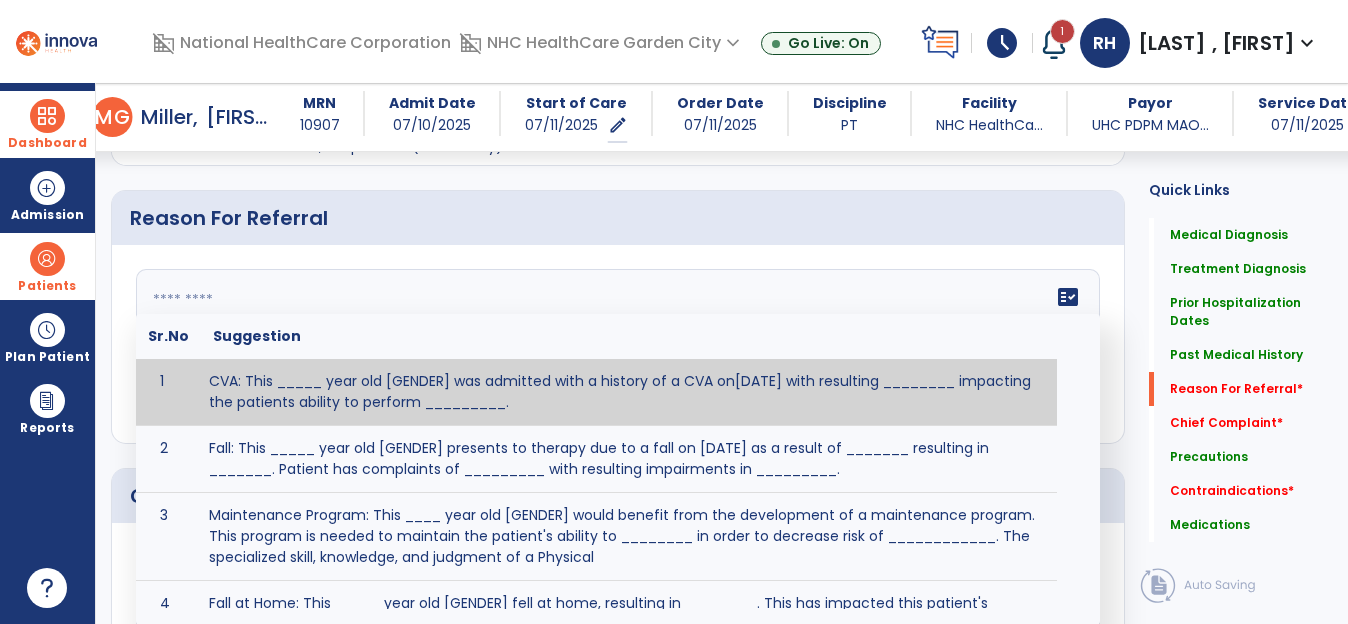 click 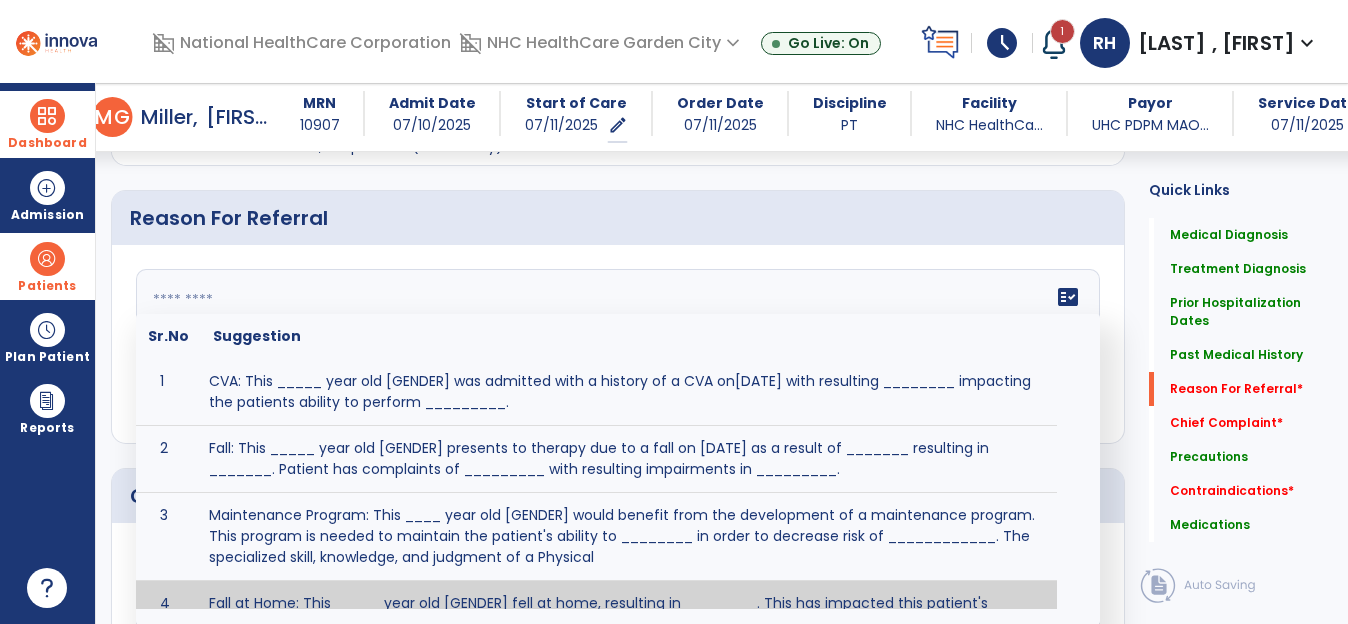 click 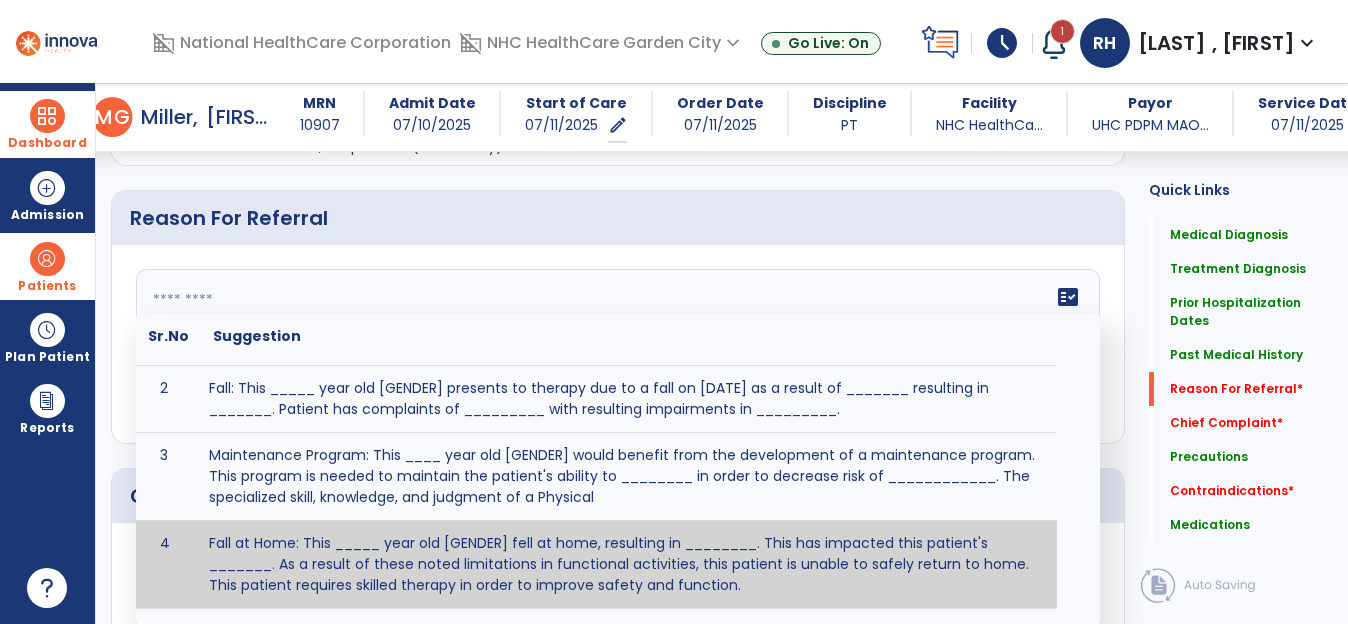 paste on "**********" 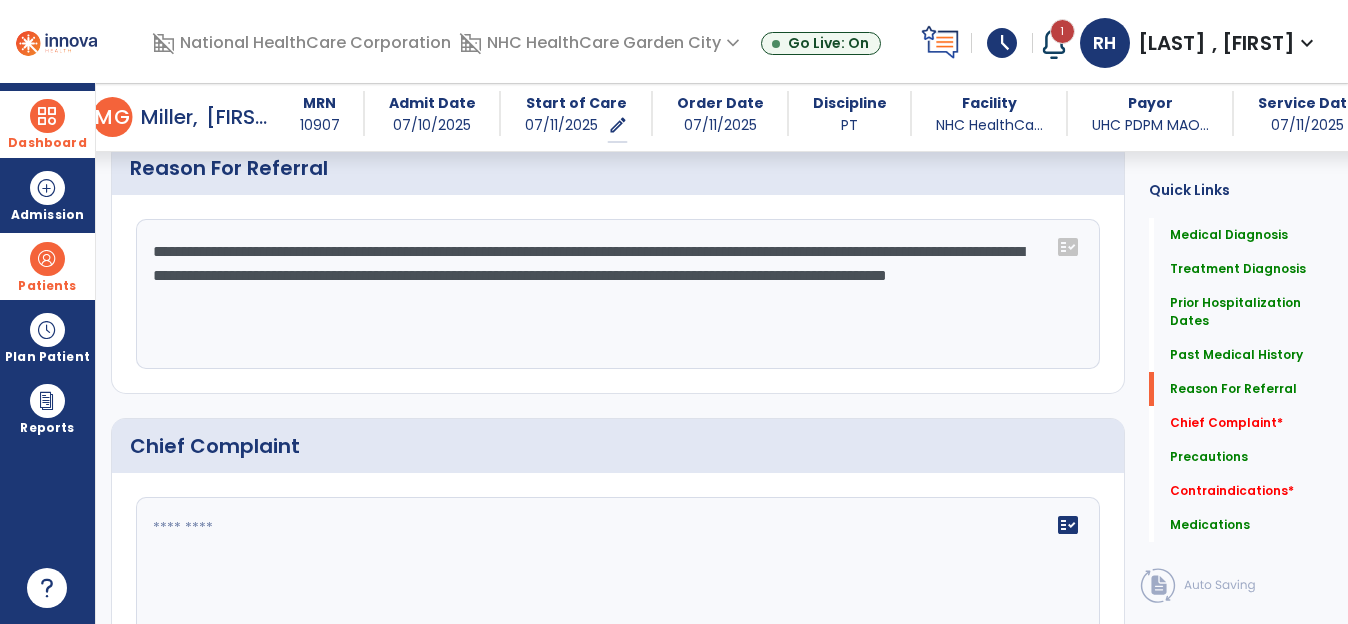 drag, startPoint x: 553, startPoint y: 247, endPoint x: 531, endPoint y: 246, distance: 22.022715 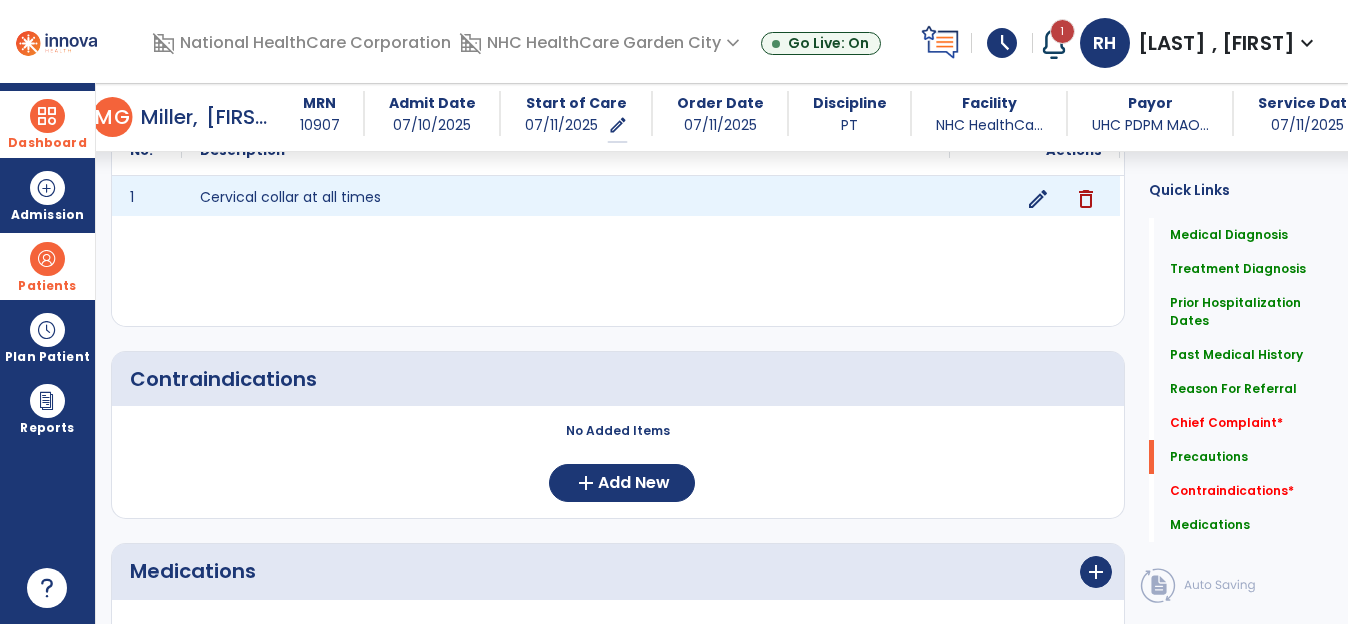scroll, scrollTop: 2279, scrollLeft: 0, axis: vertical 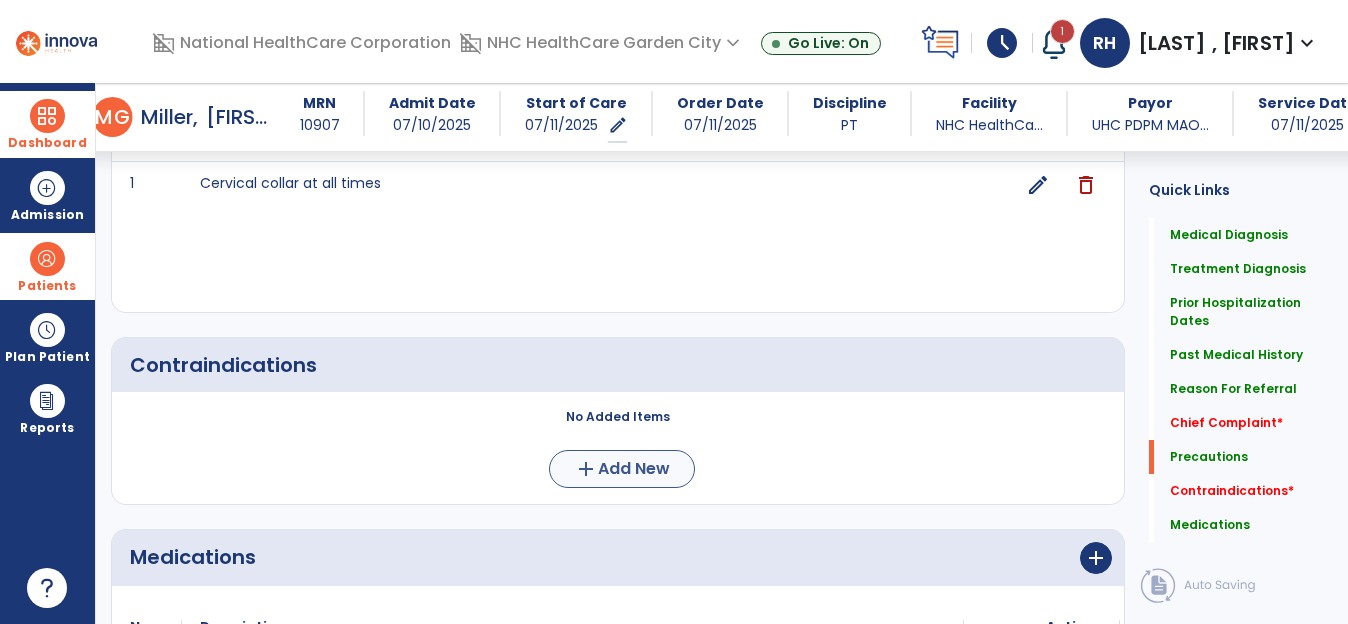 type on "**********" 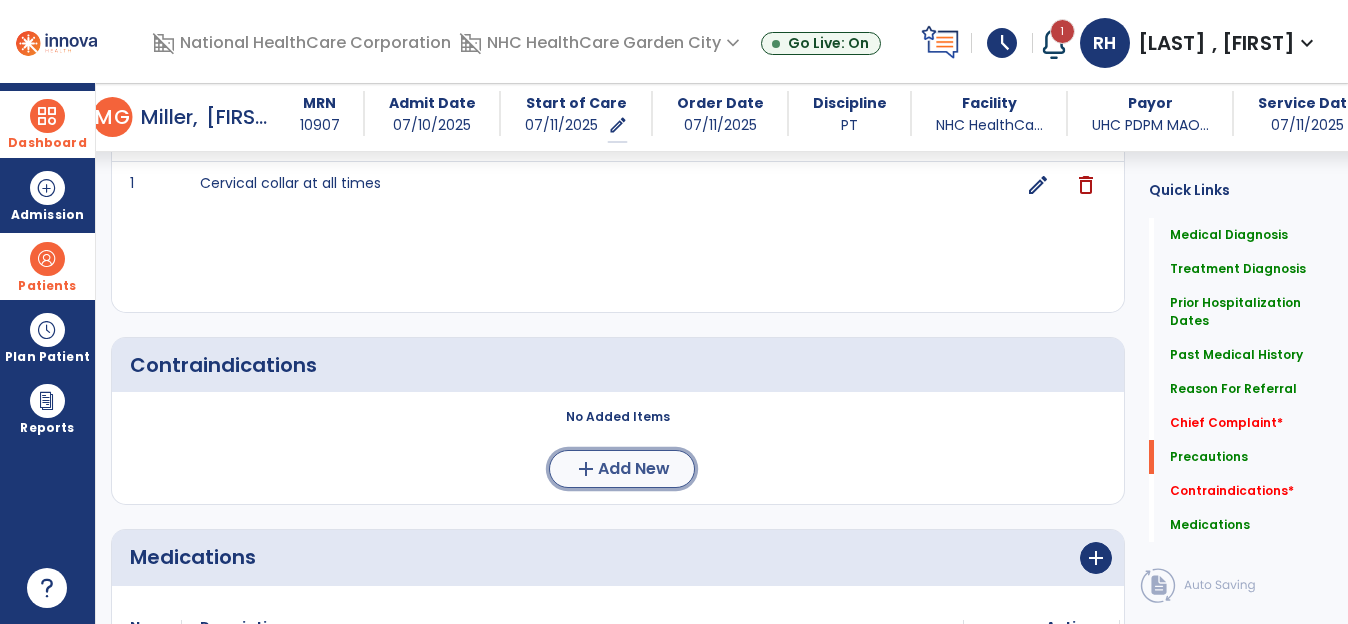 click on "Add New" 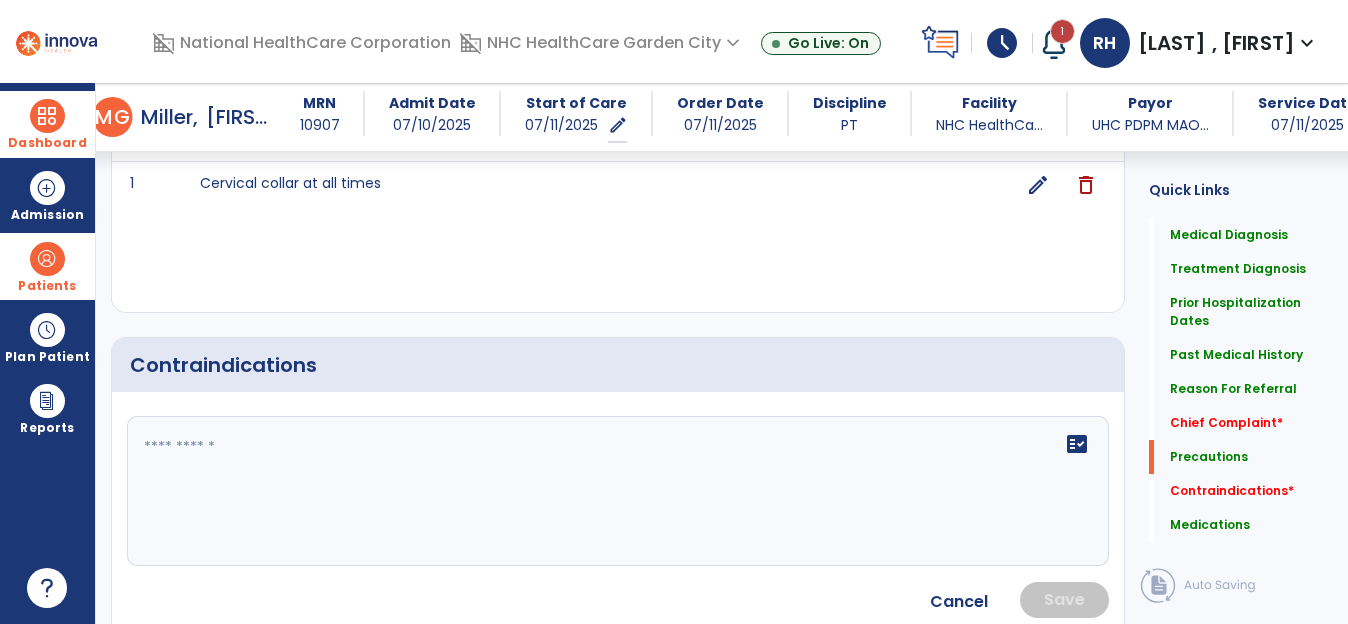 drag, startPoint x: 169, startPoint y: 445, endPoint x: 150, endPoint y: 448, distance: 19.235384 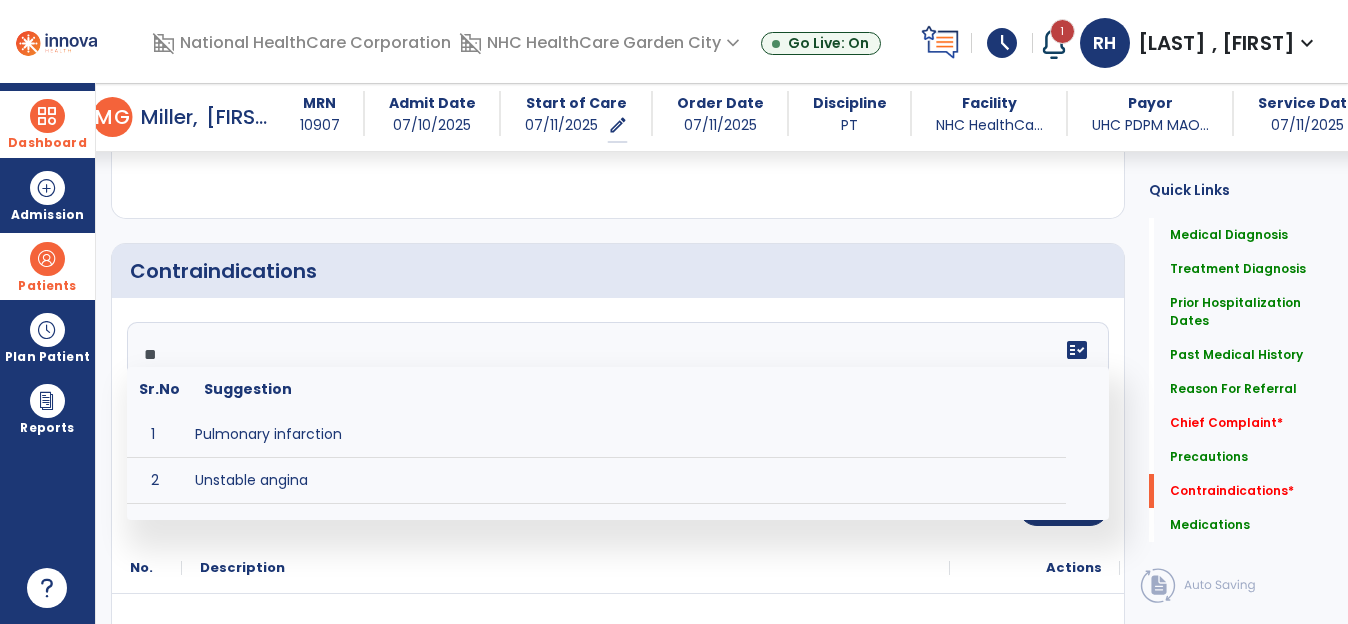 scroll, scrollTop: 2479, scrollLeft: 0, axis: vertical 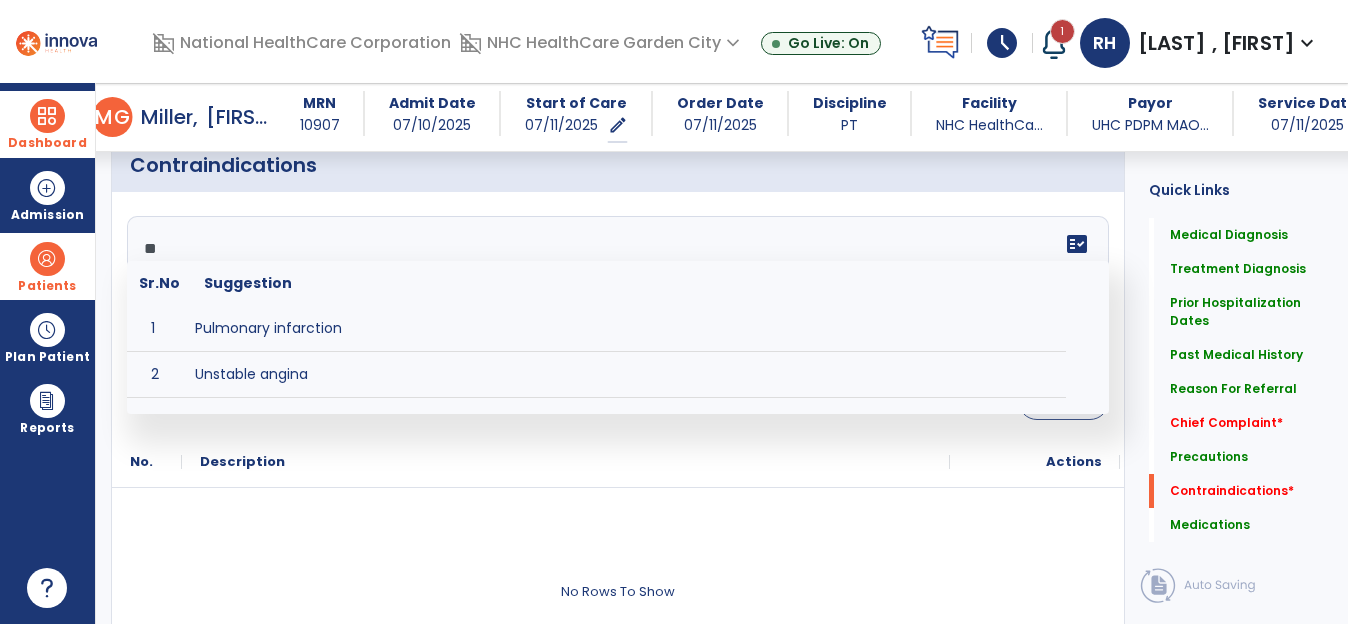 type on "**" 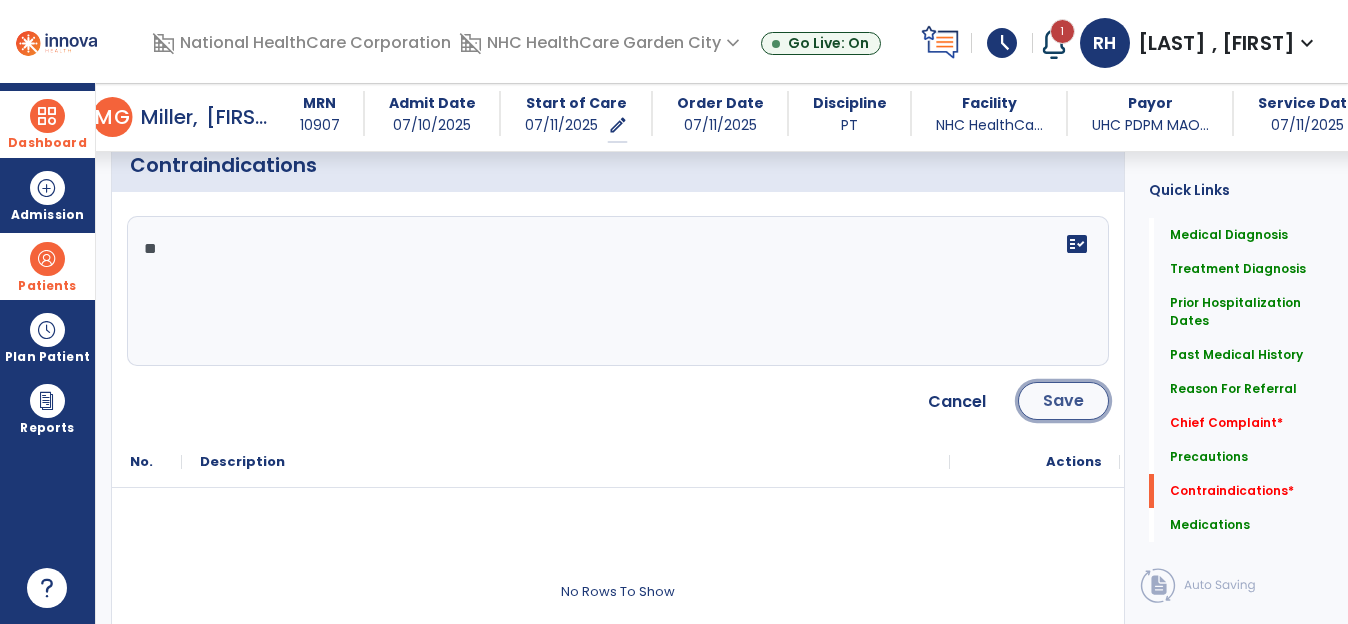 click on "Save" 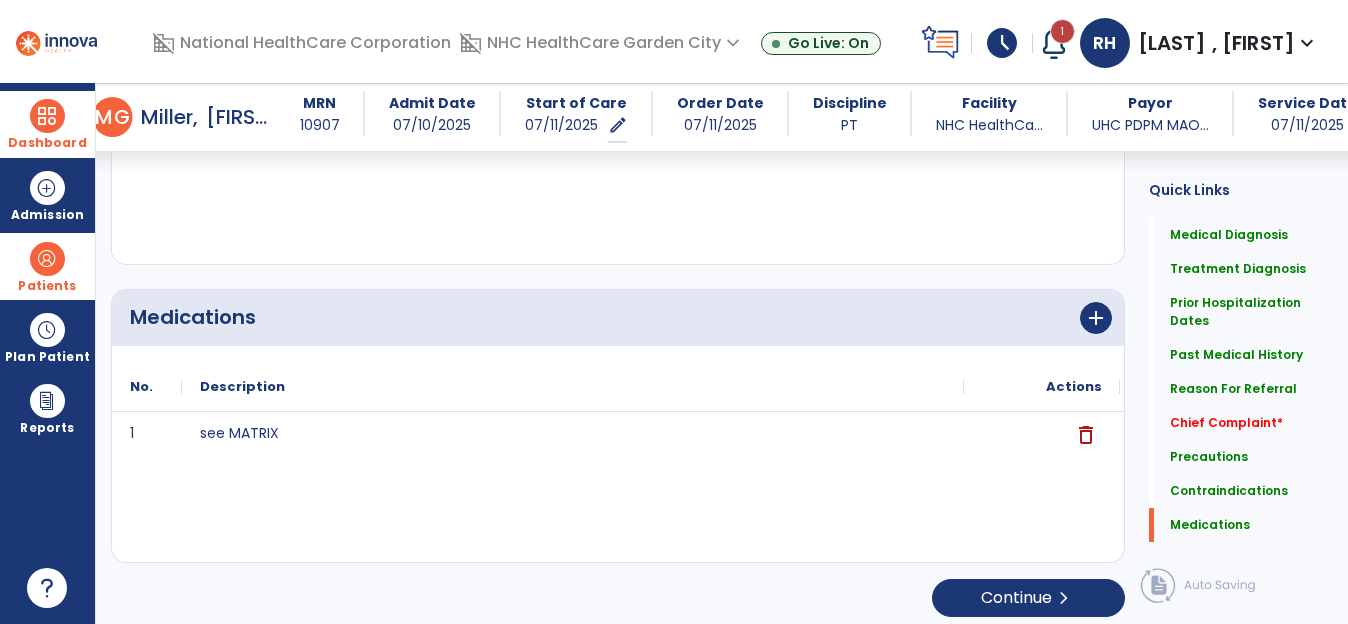 scroll, scrollTop: 2634, scrollLeft: 0, axis: vertical 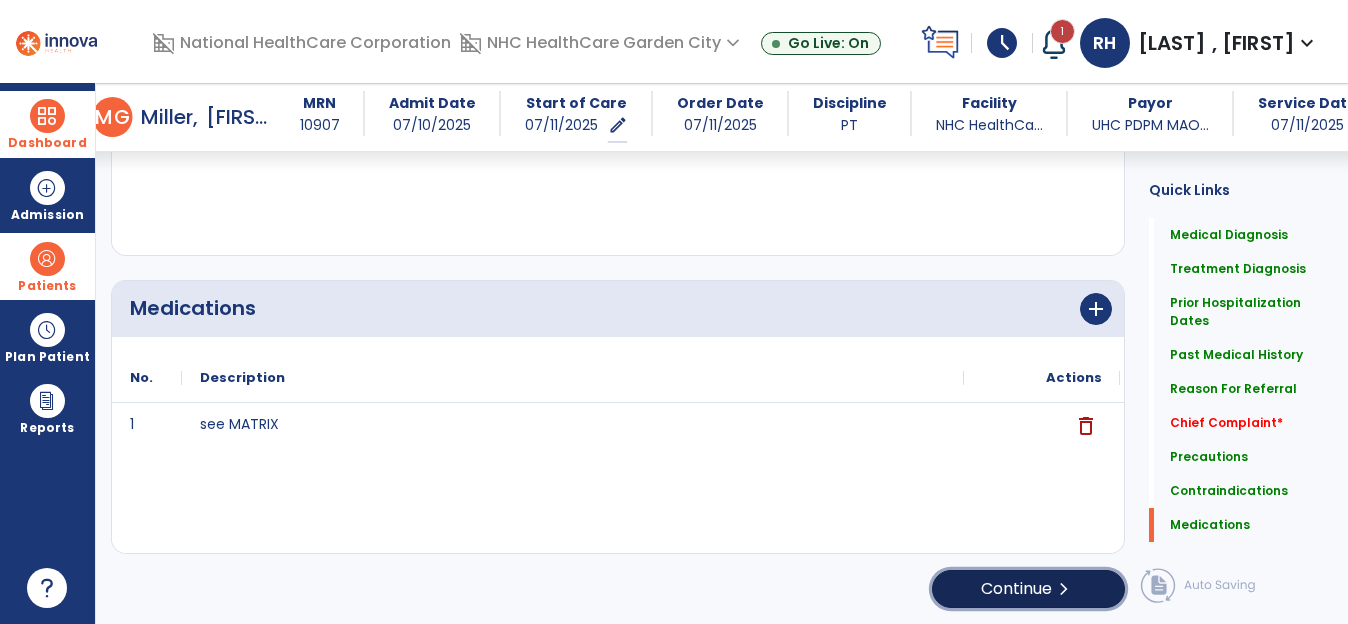 click on "Continue  chevron_right" 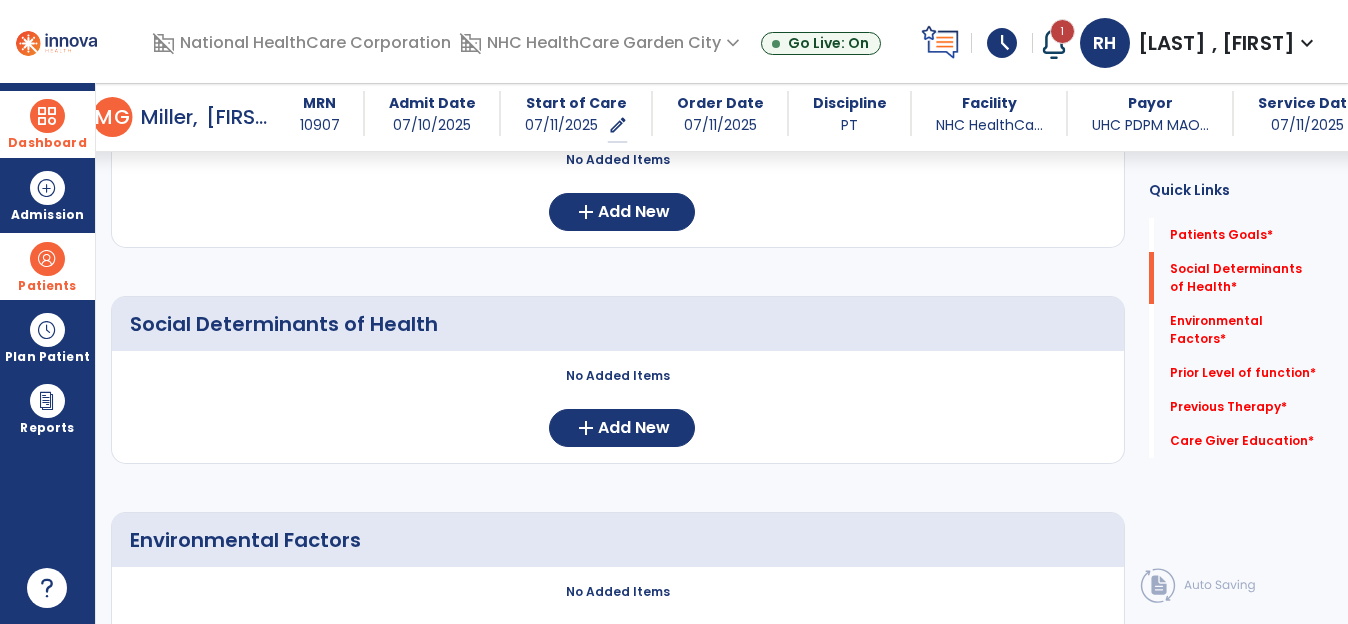 scroll, scrollTop: 280, scrollLeft: 0, axis: vertical 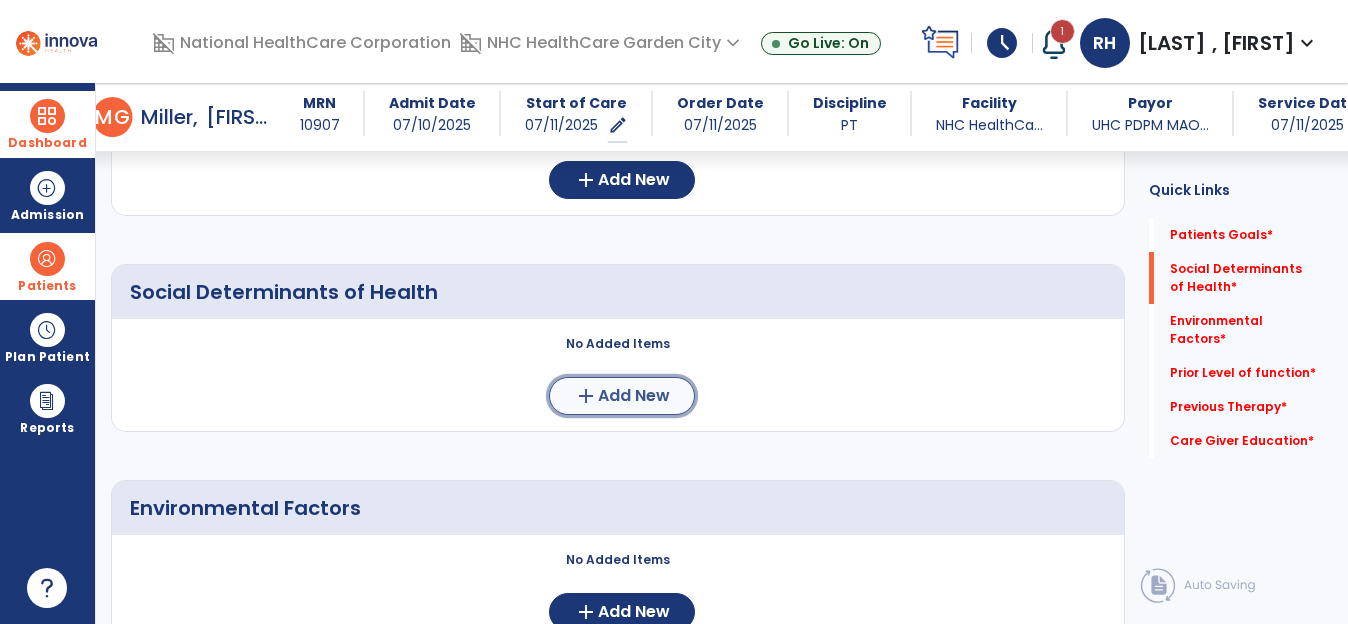 click on "add" 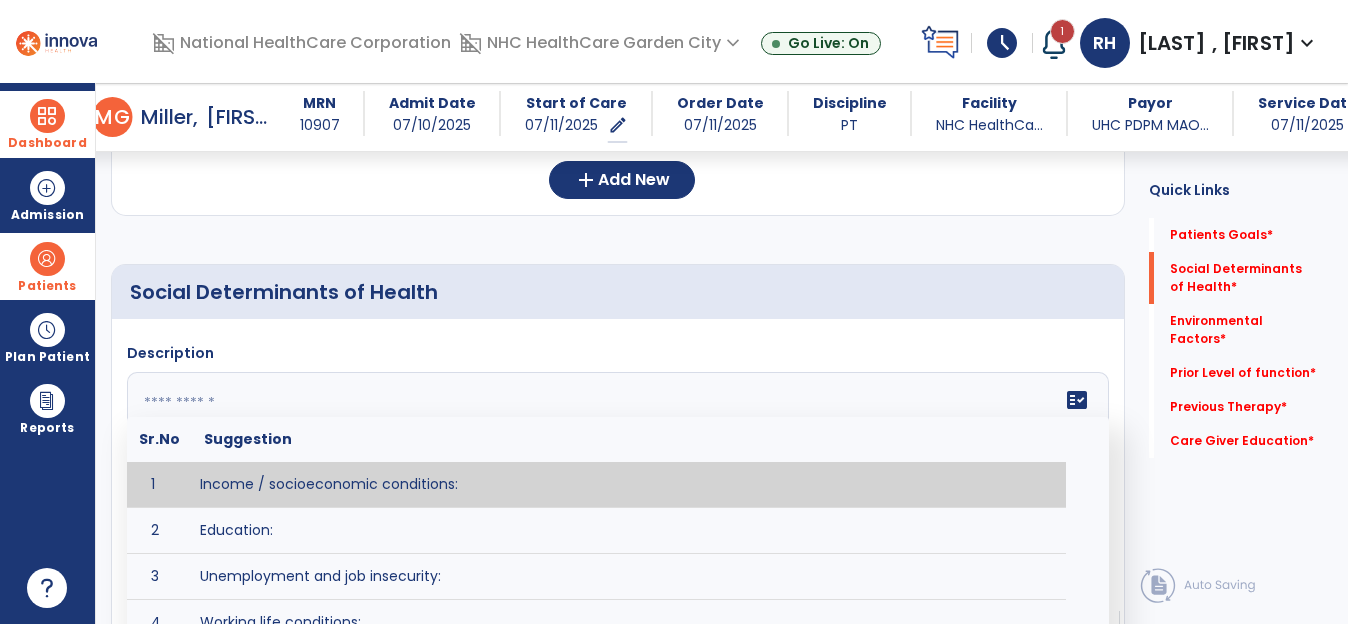 click 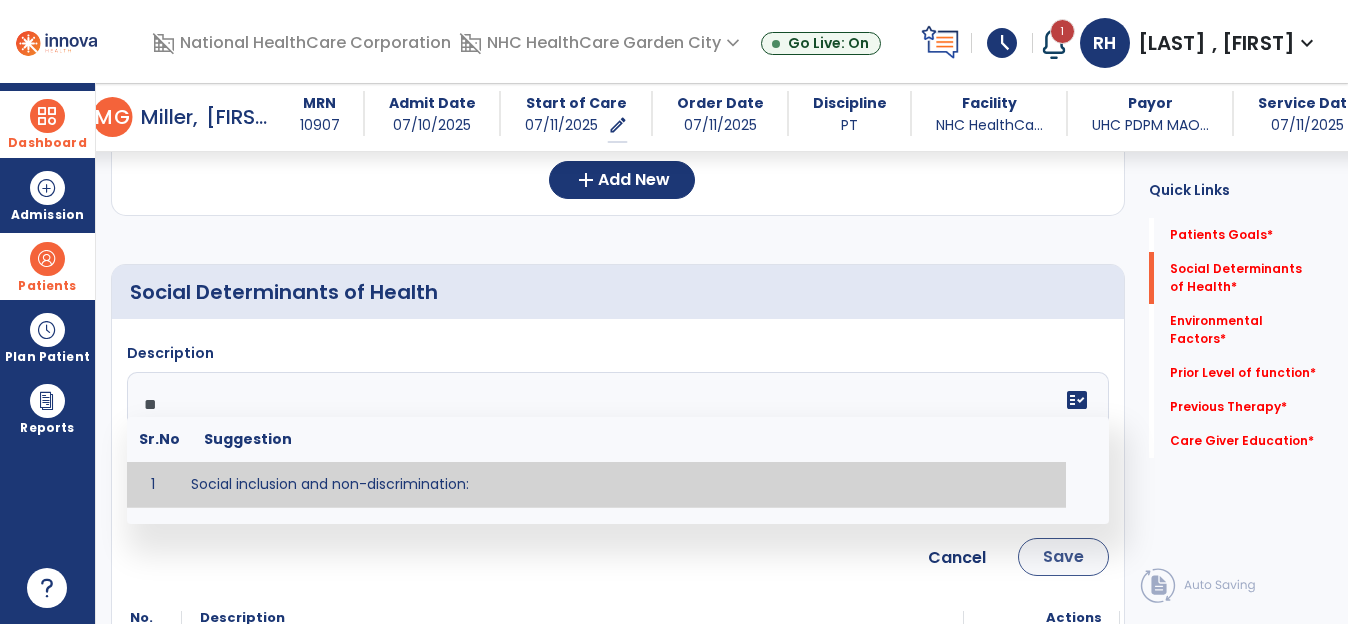 type on "**" 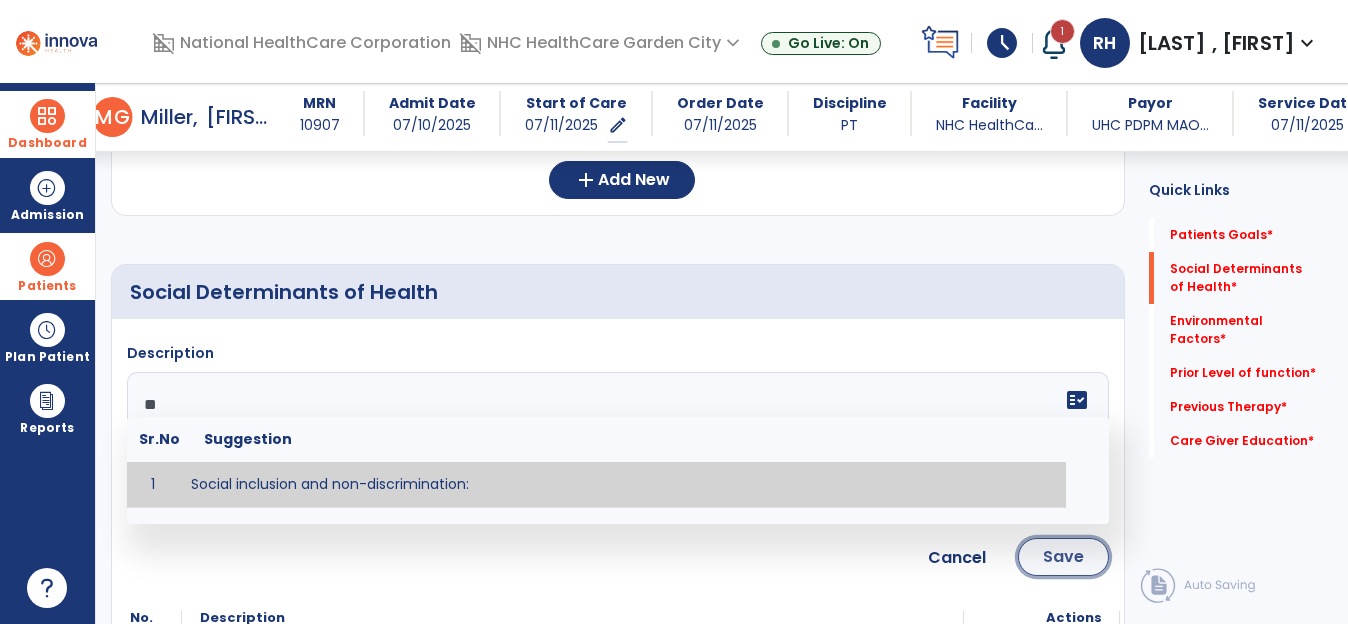 click on "Save" 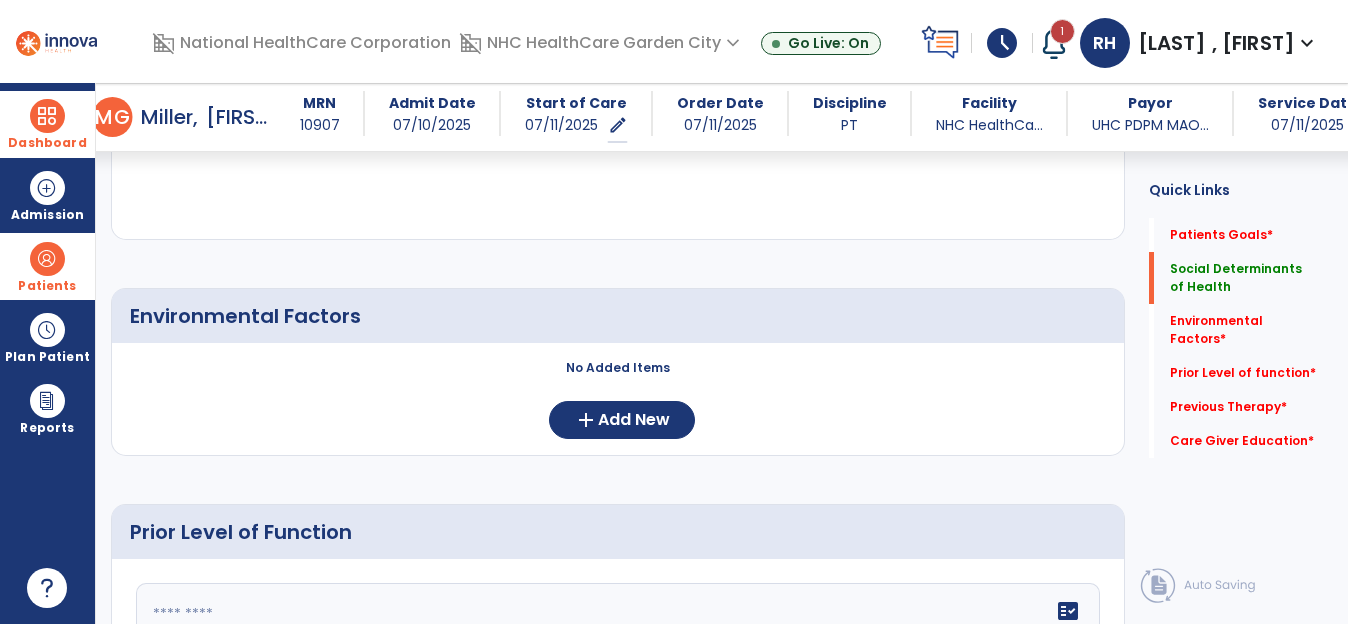 scroll, scrollTop: 580, scrollLeft: 0, axis: vertical 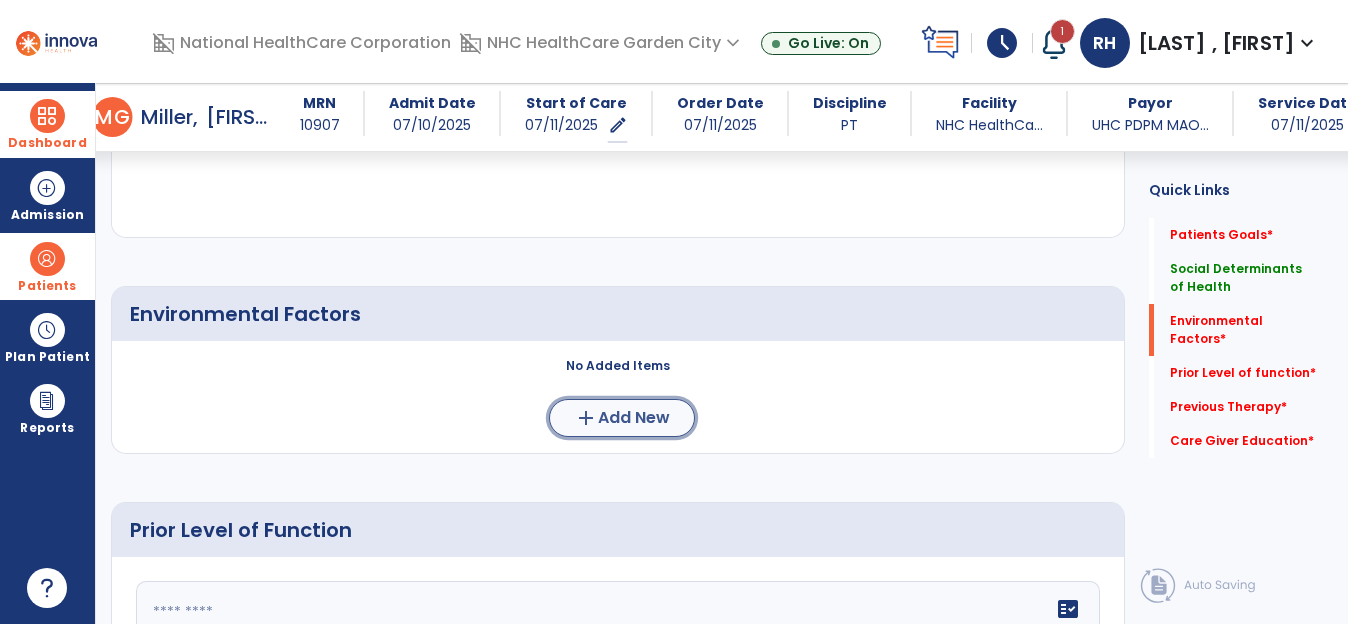 click on "Add New" 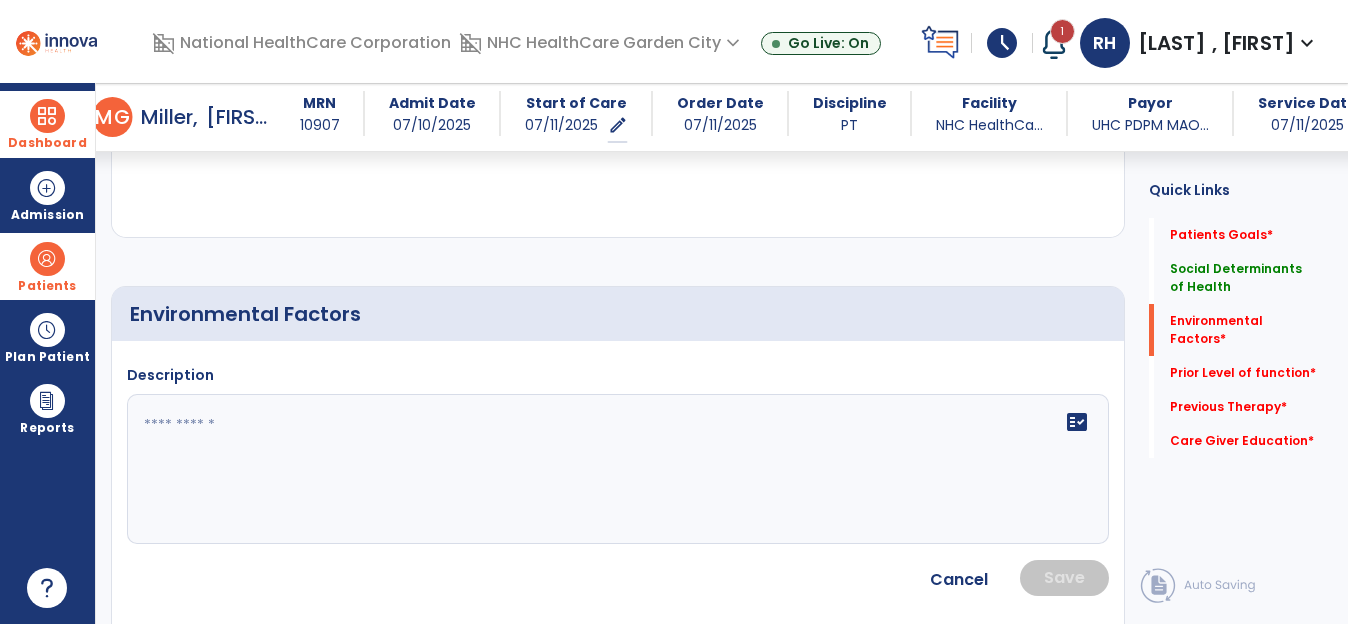 click 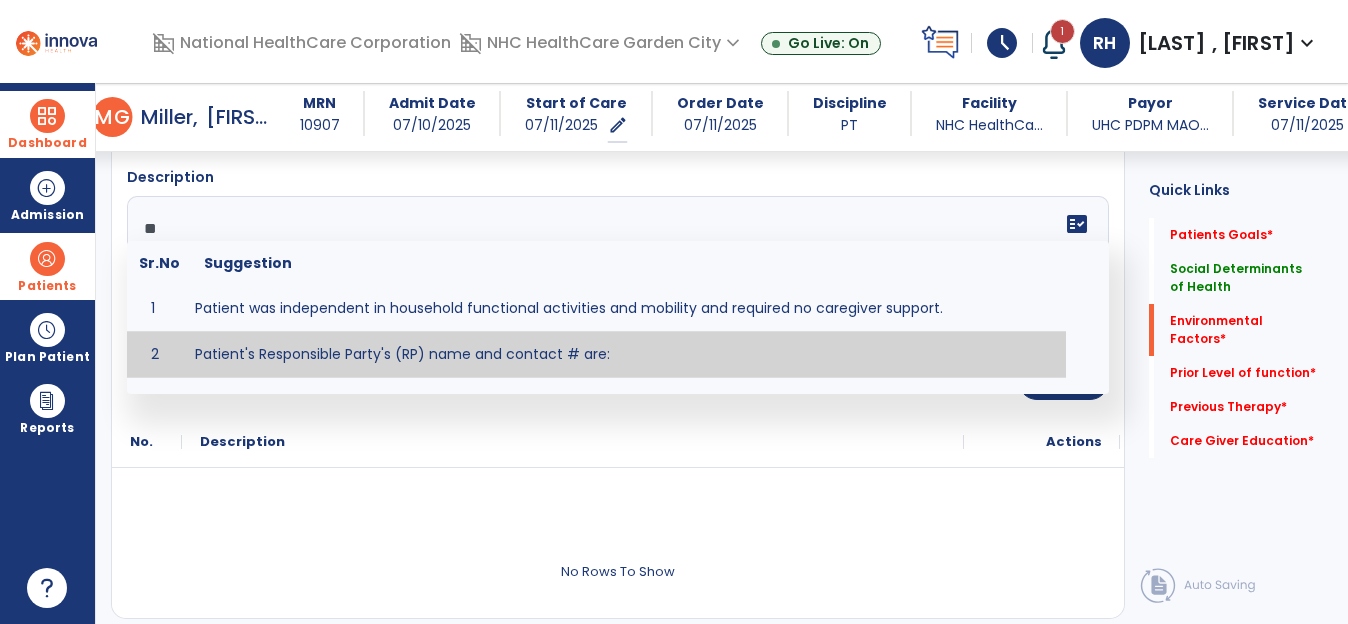 scroll, scrollTop: 780, scrollLeft: 0, axis: vertical 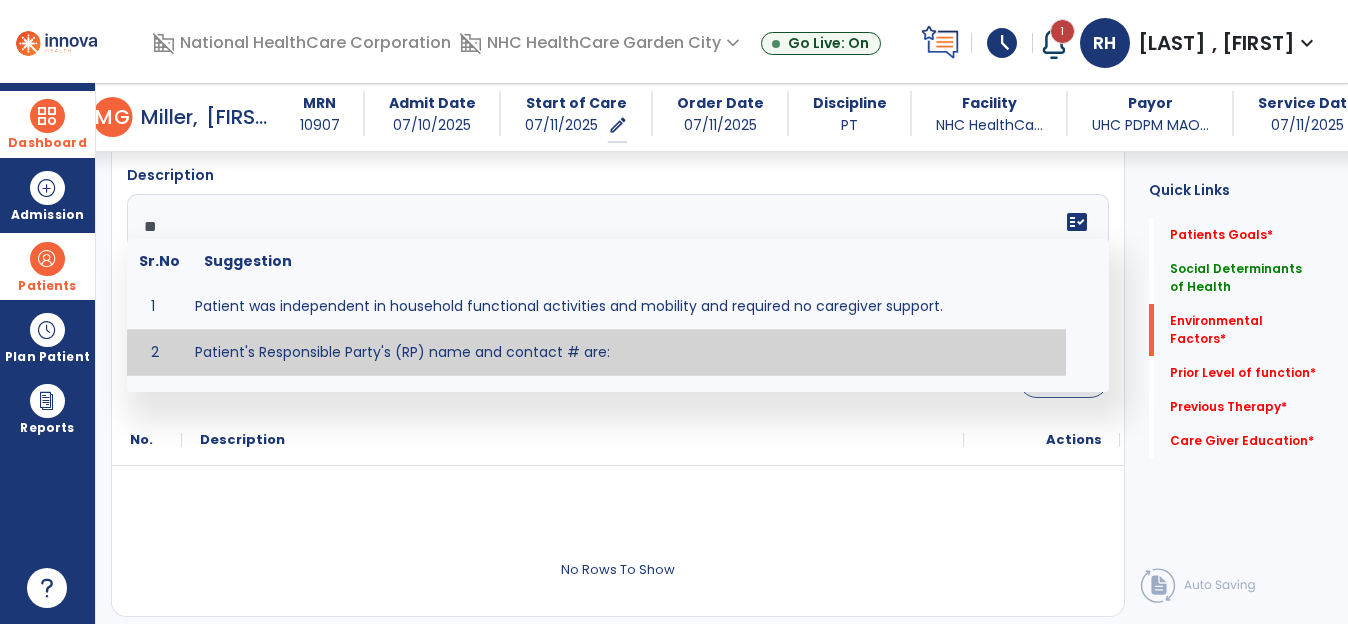 type on "**" 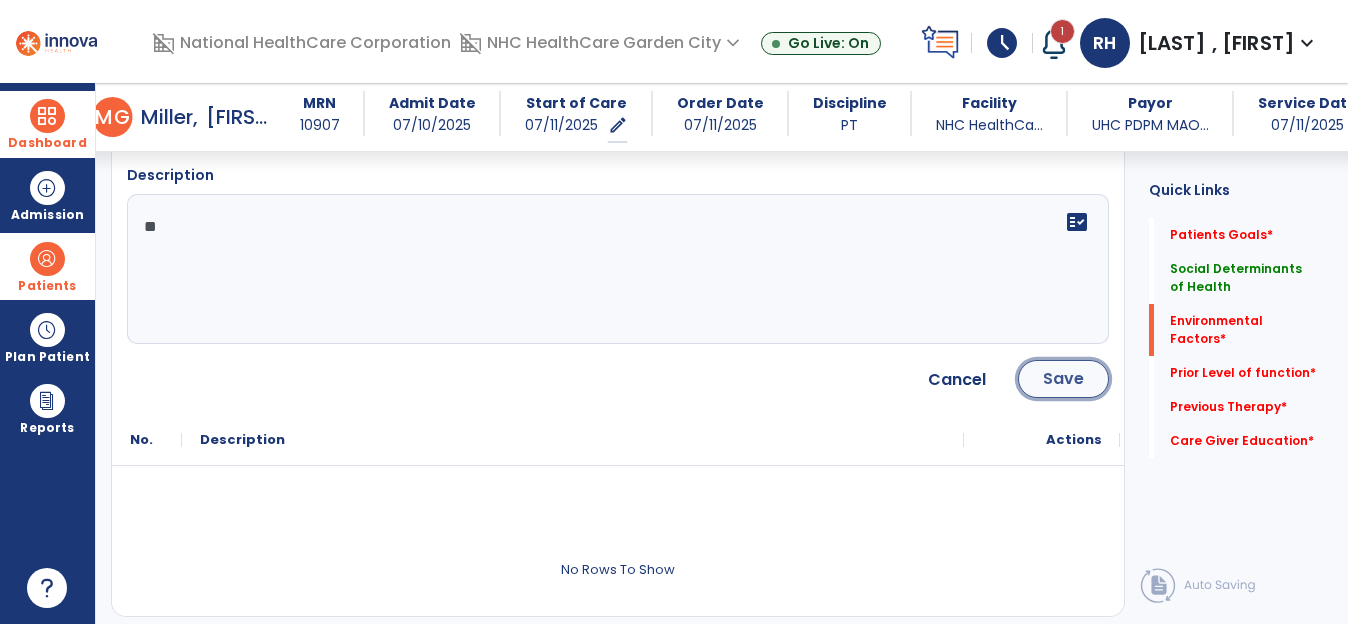 click on "Save" 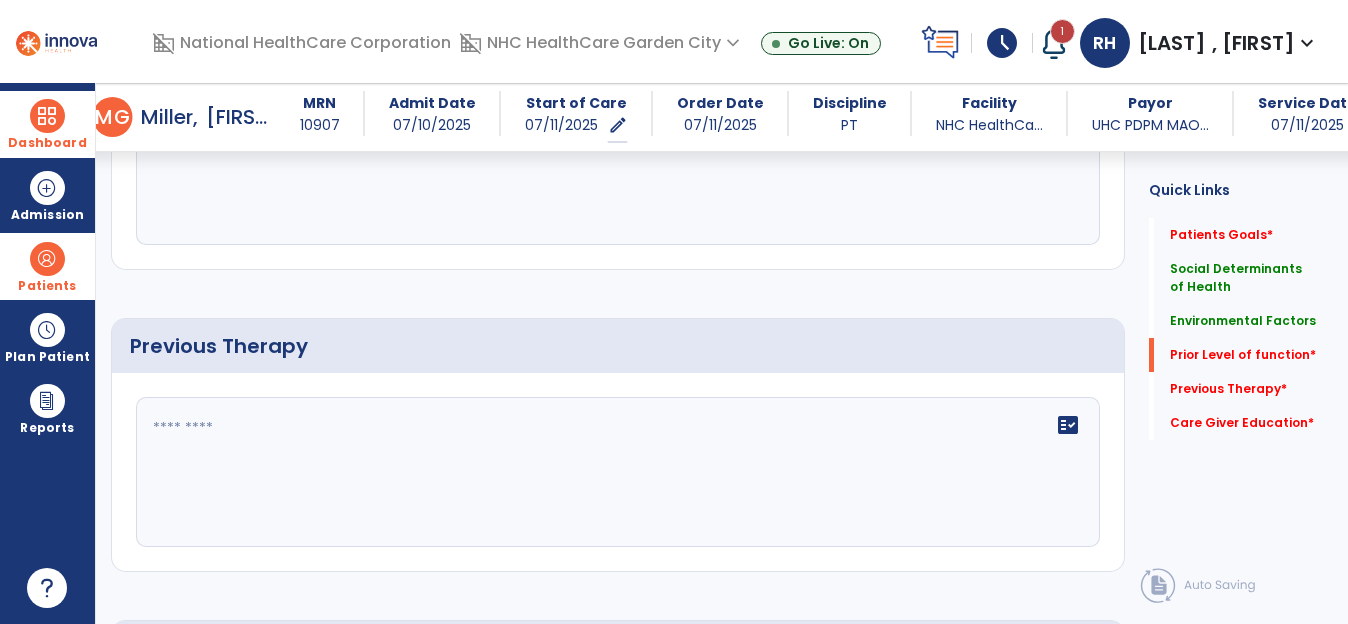scroll, scrollTop: 1180, scrollLeft: 0, axis: vertical 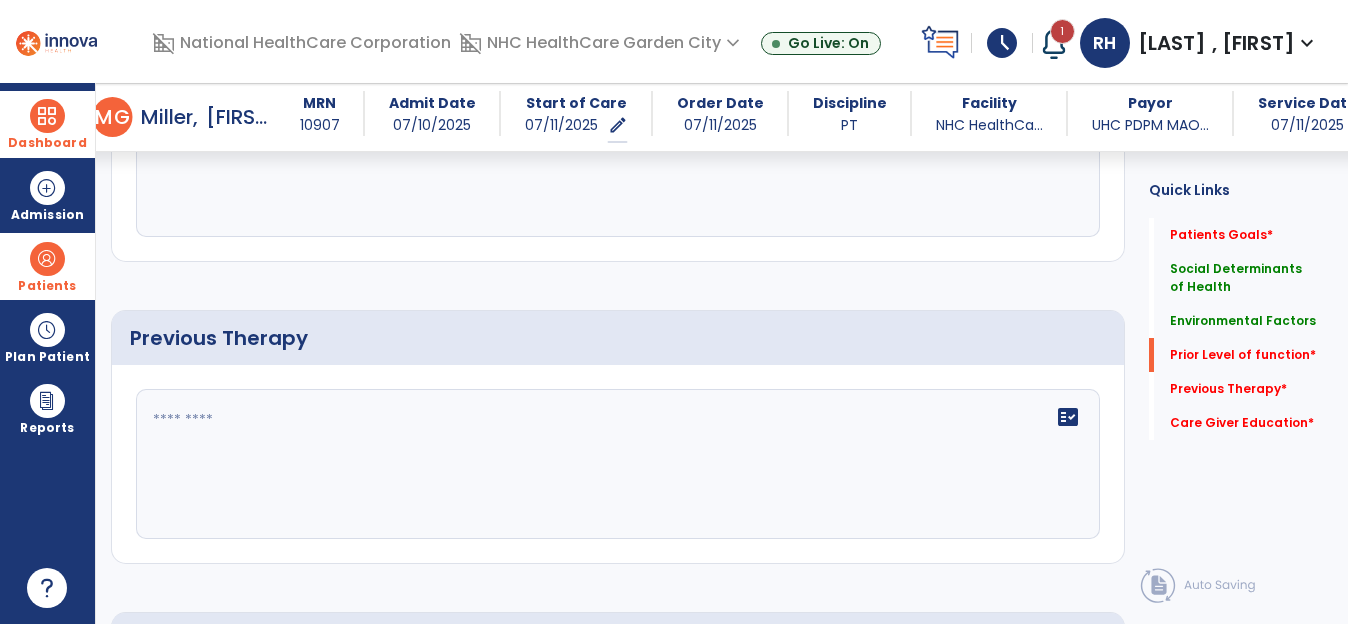 click 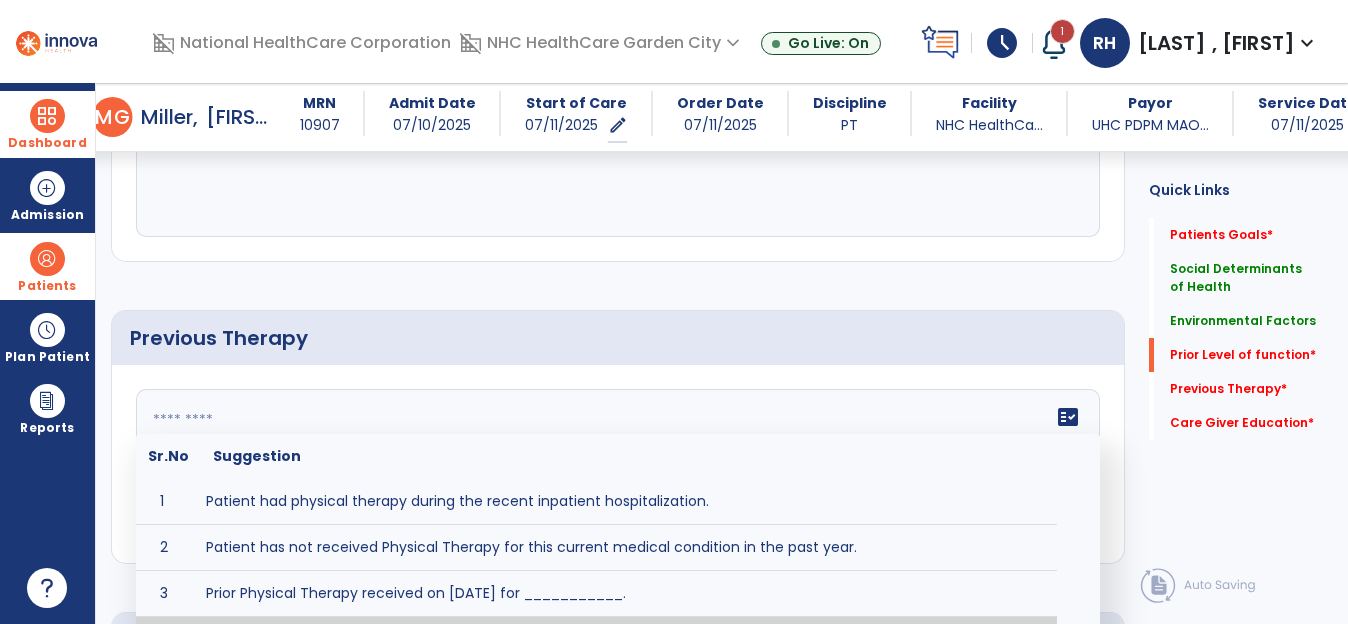 scroll, scrollTop: 1219, scrollLeft: 0, axis: vertical 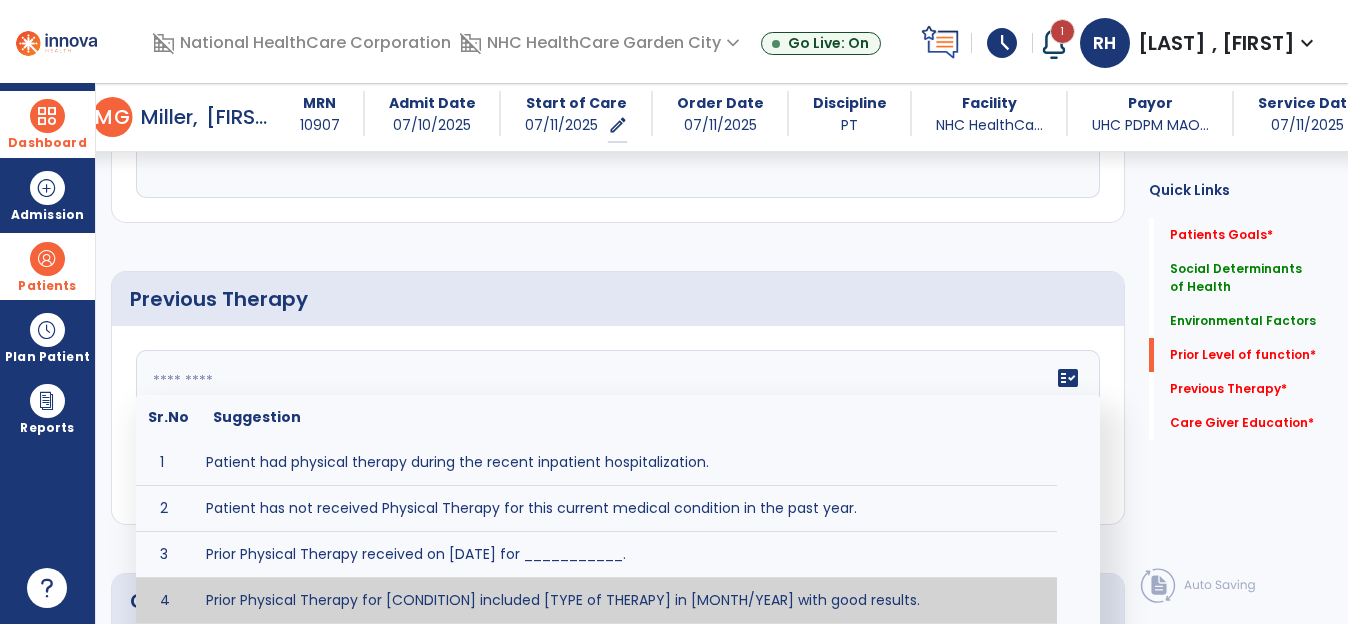 paste on "**********" 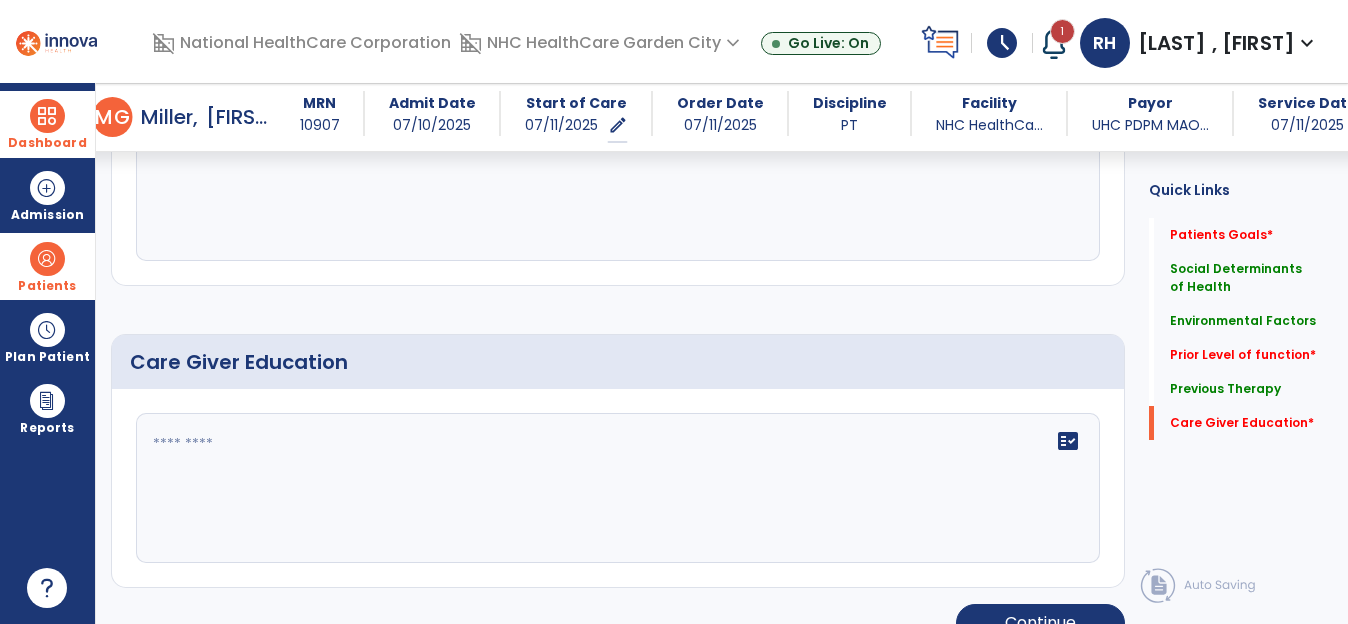 scroll, scrollTop: 1492, scrollLeft: 0, axis: vertical 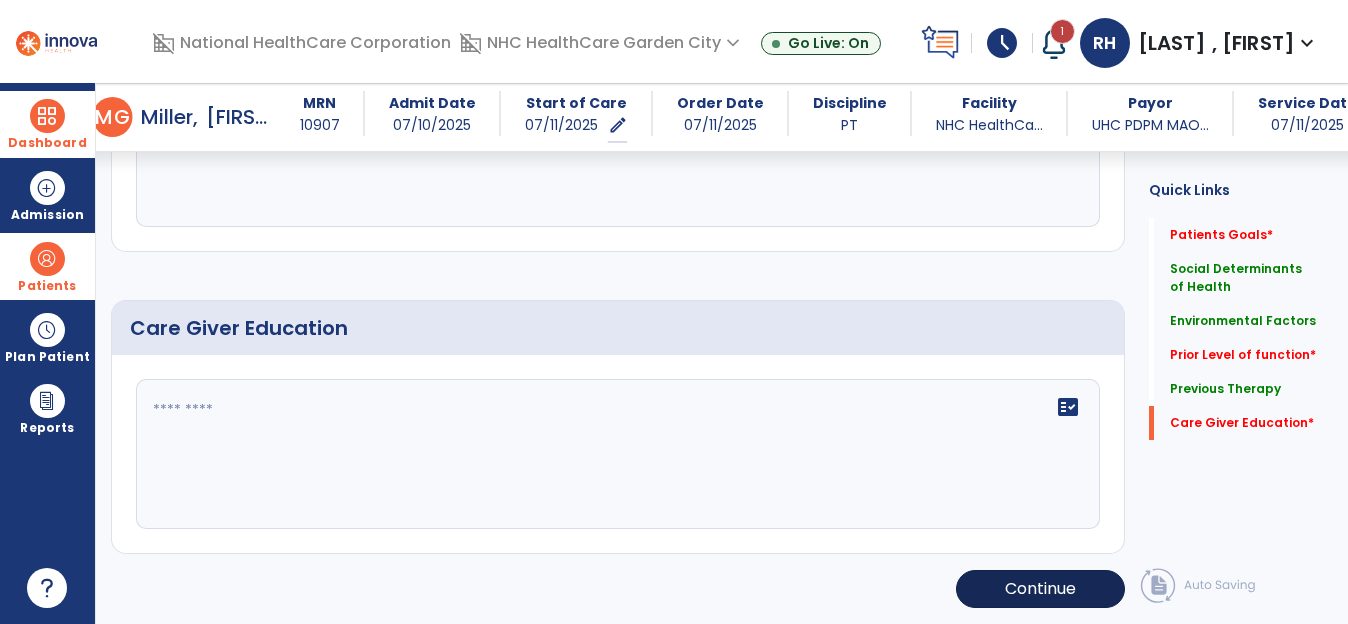 type on "**********" 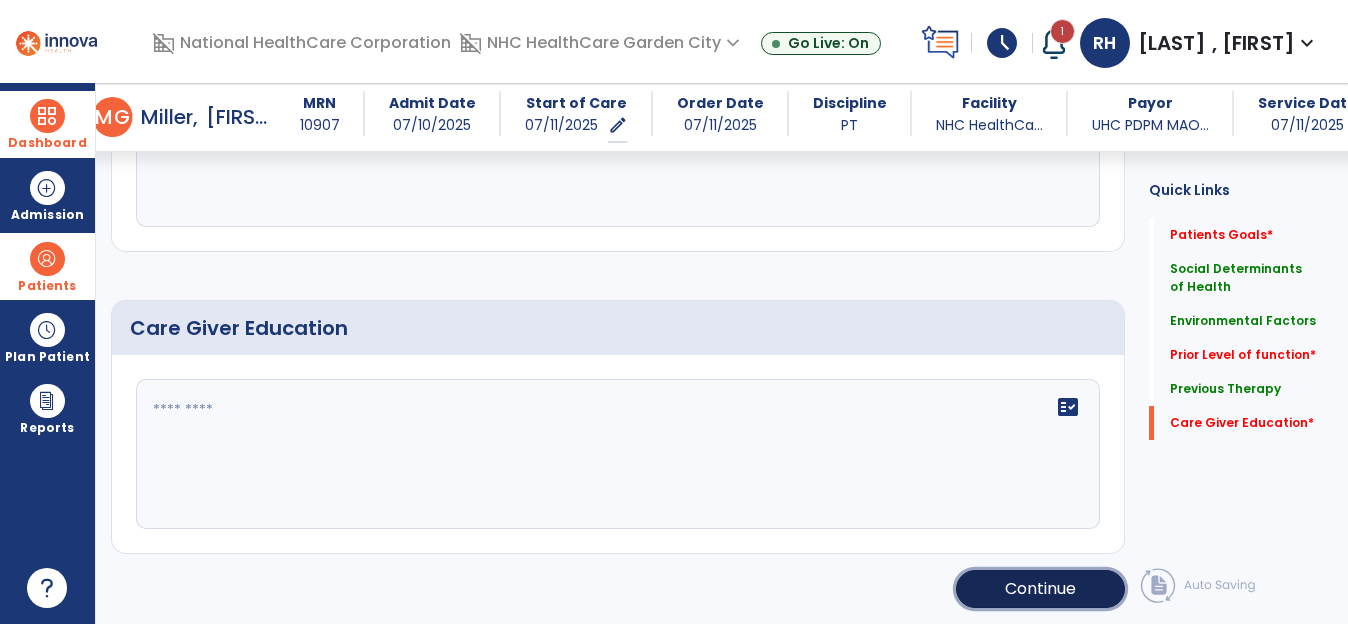 click on "Continue" 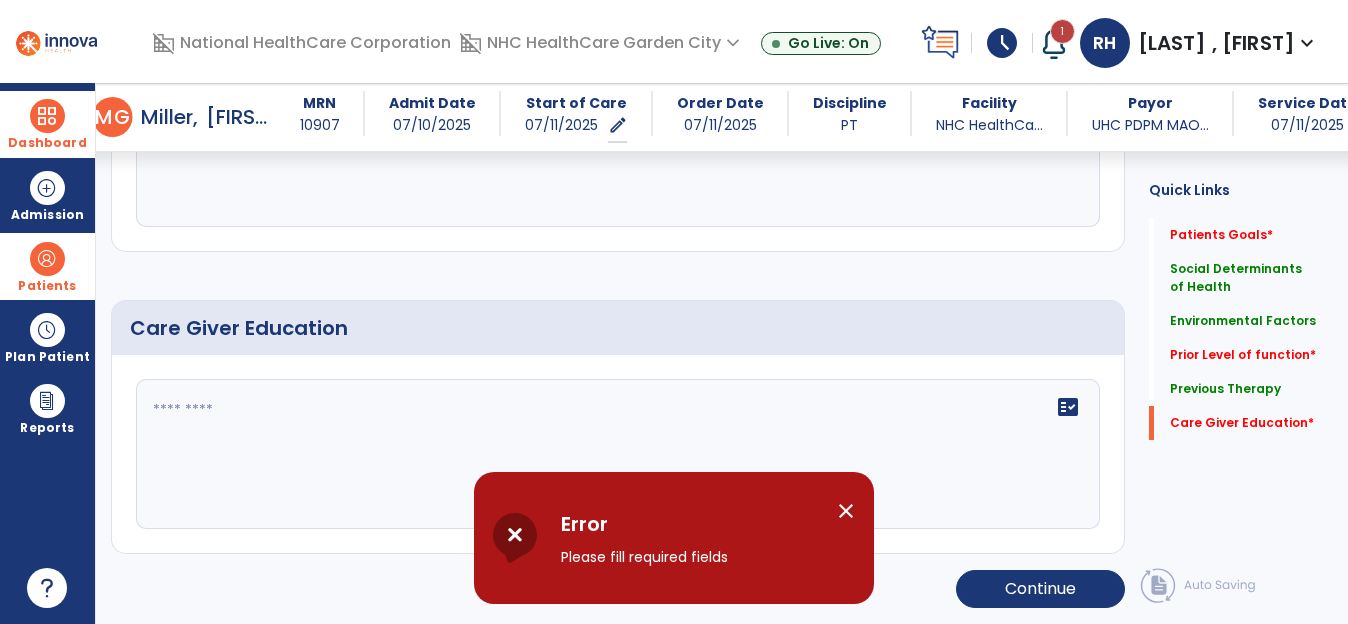 click on "close" at bounding box center (846, 511) 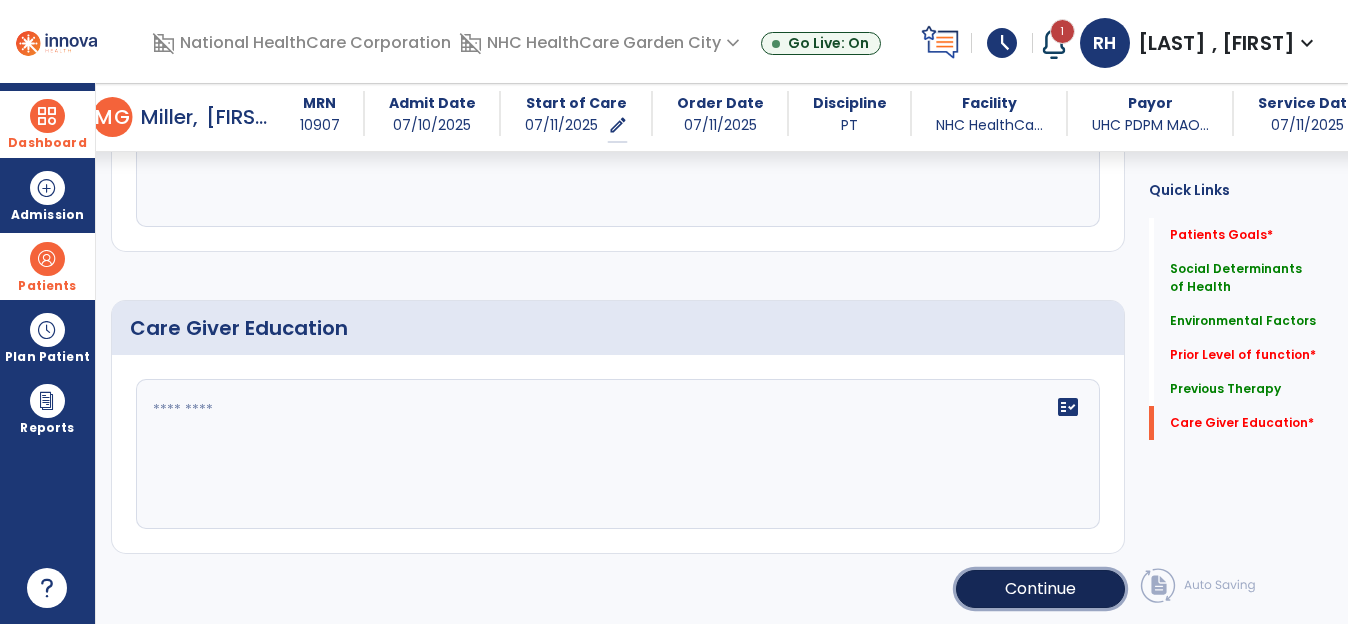 click on "Continue" 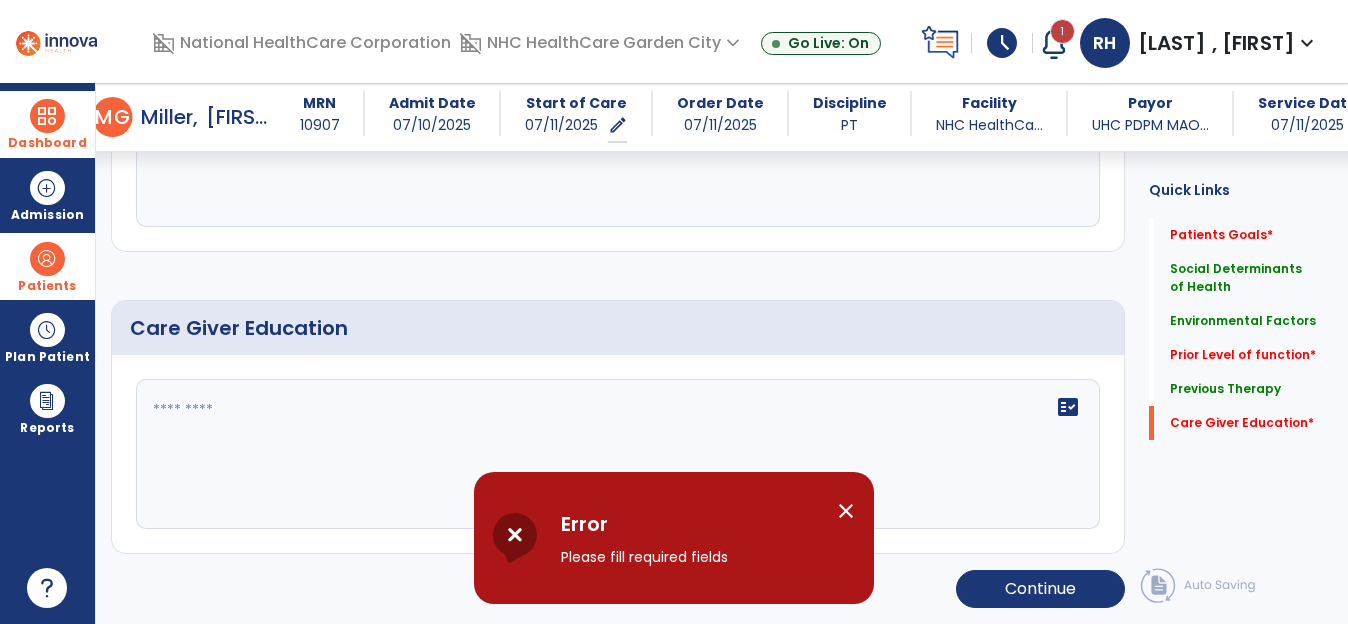 click on "close" at bounding box center [846, 511] 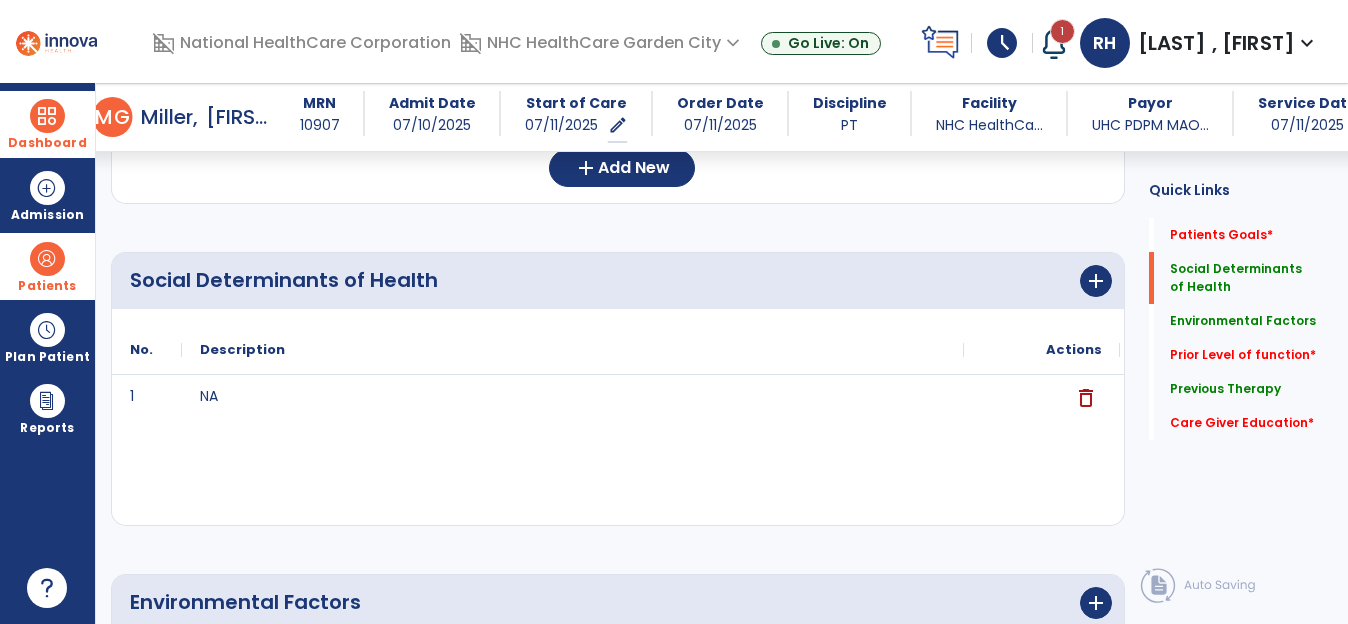 scroll, scrollTop: 0, scrollLeft: 0, axis: both 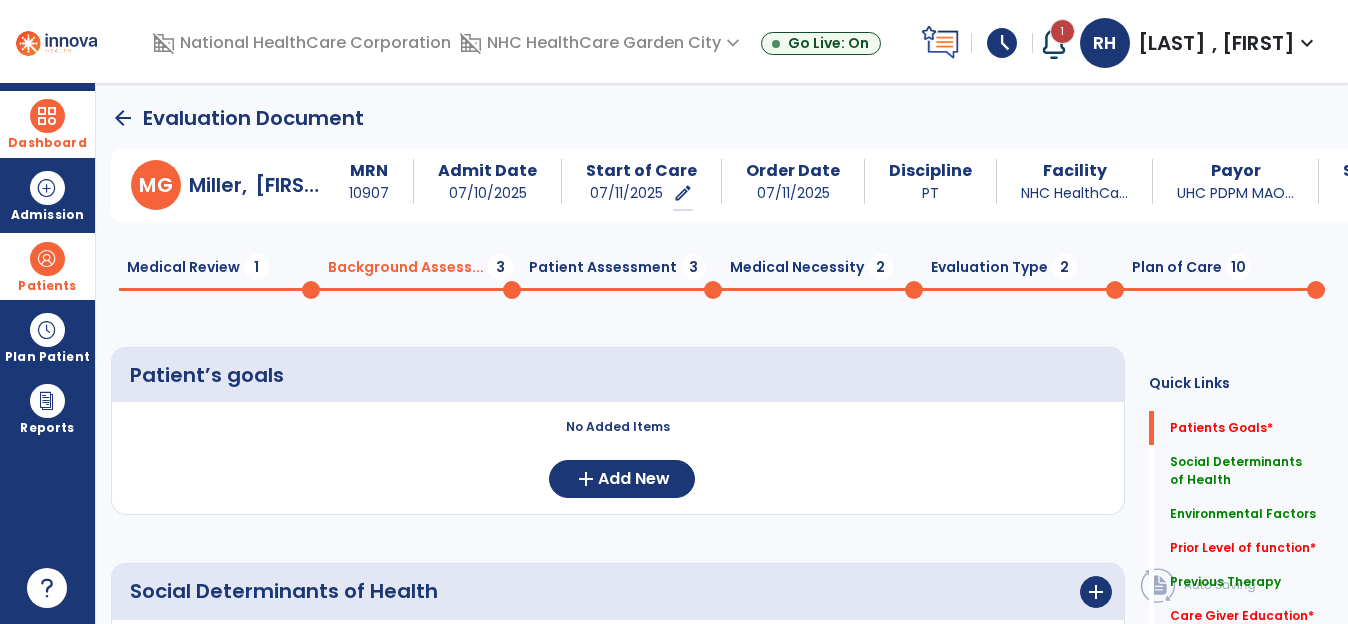 click on "Patient Assessment  3" 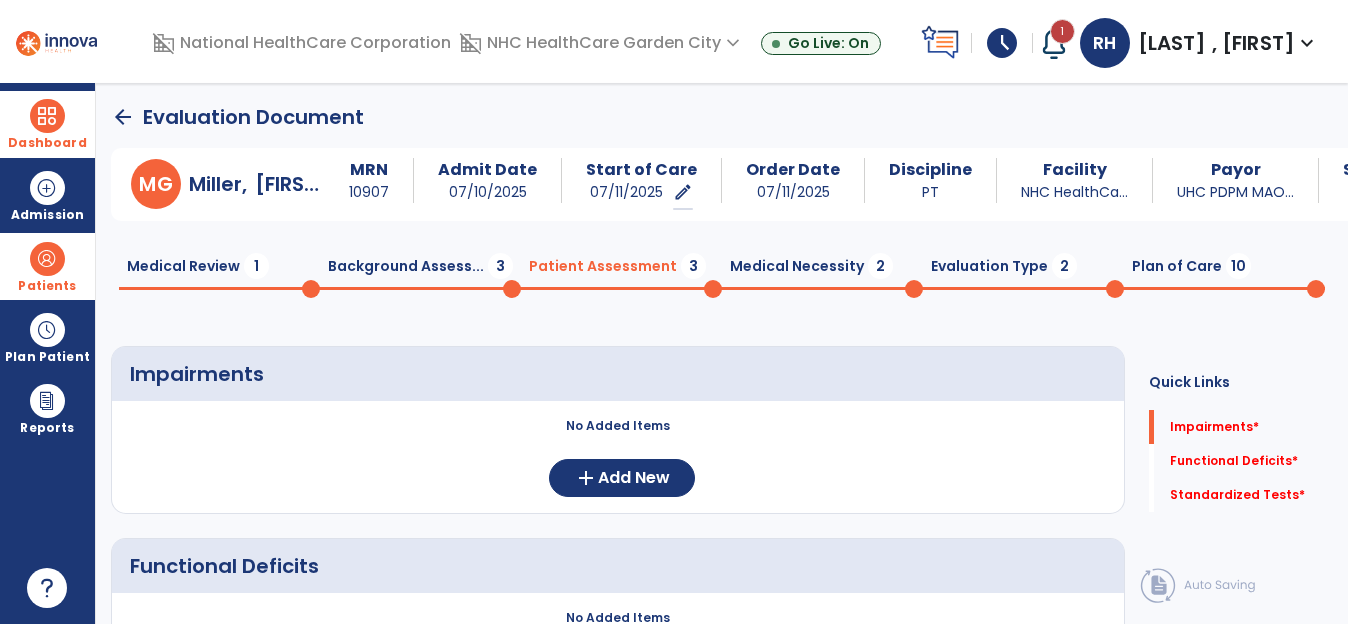 scroll, scrollTop: 0, scrollLeft: 0, axis: both 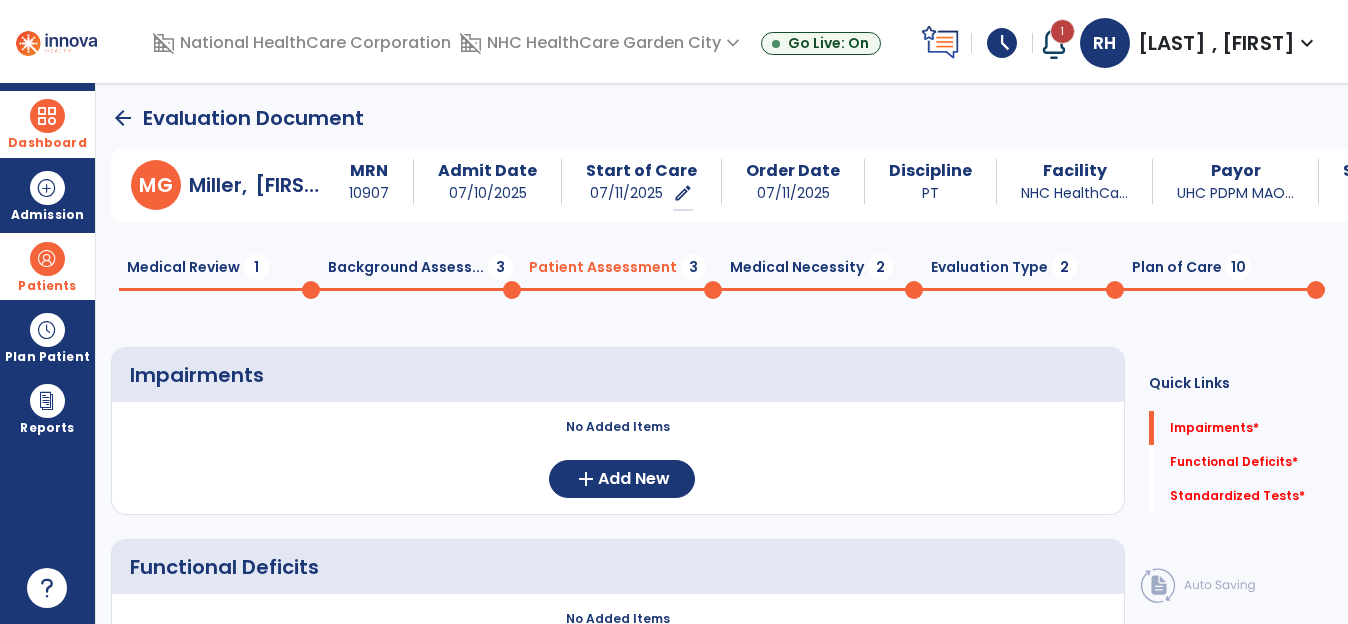 click on "Medical Necessity  2" 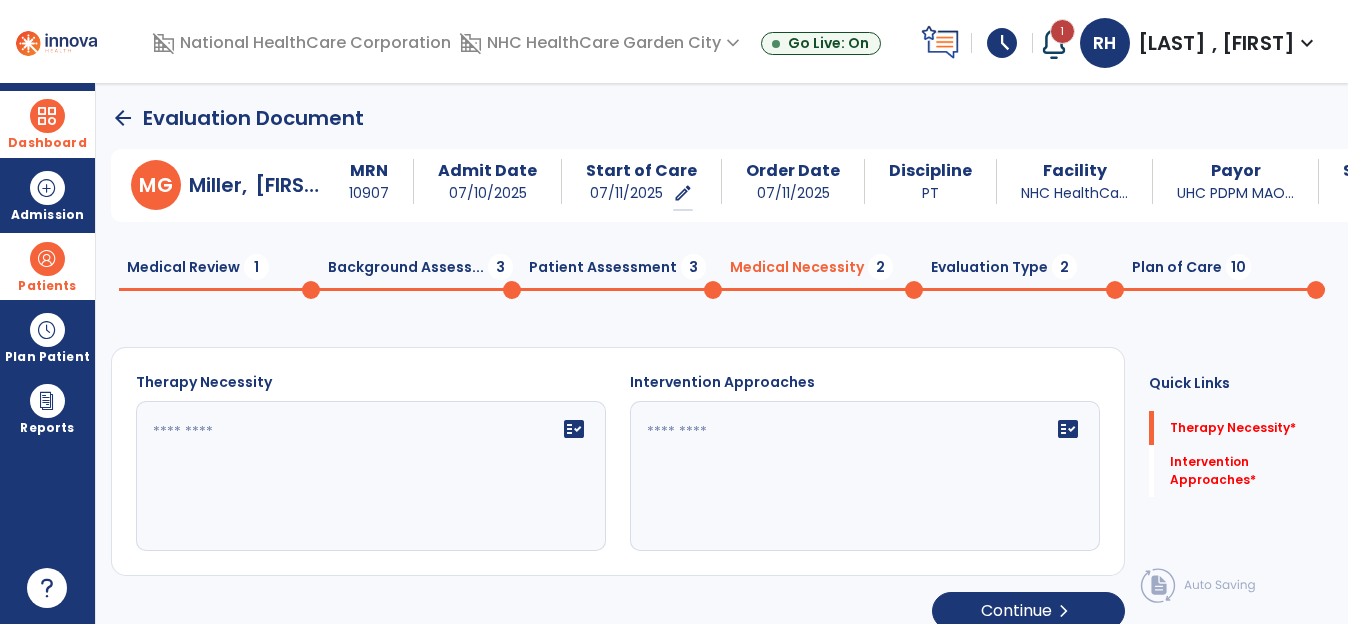 click 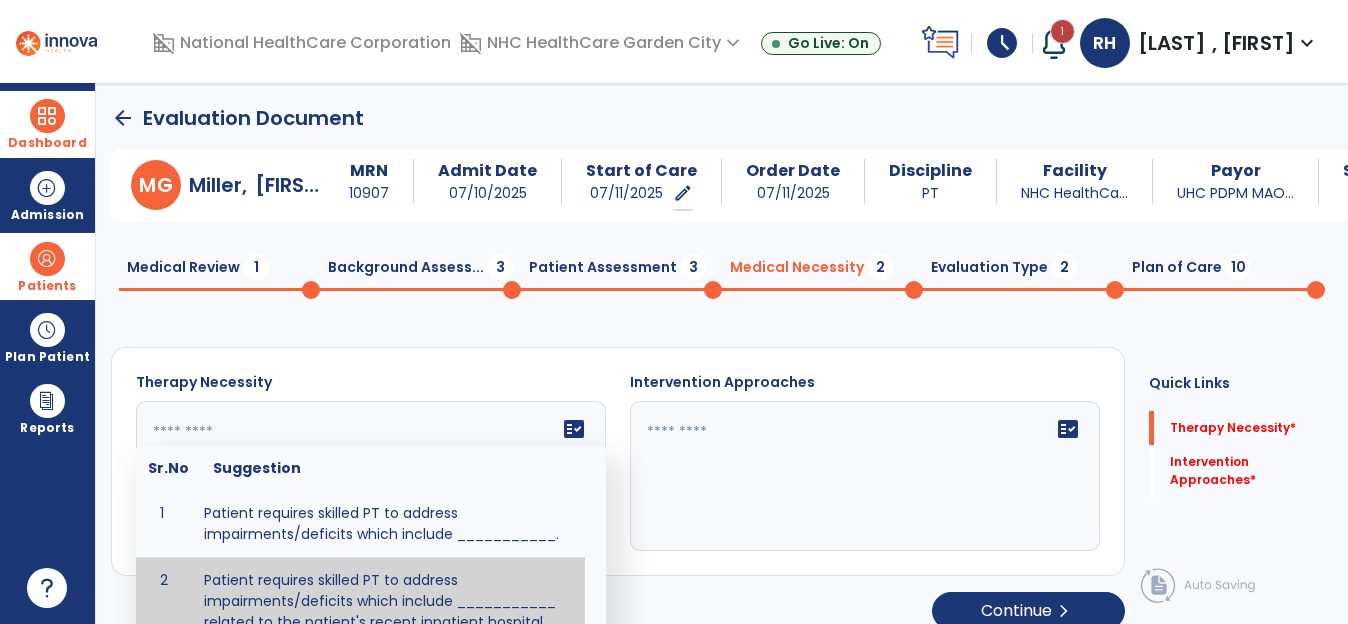 click 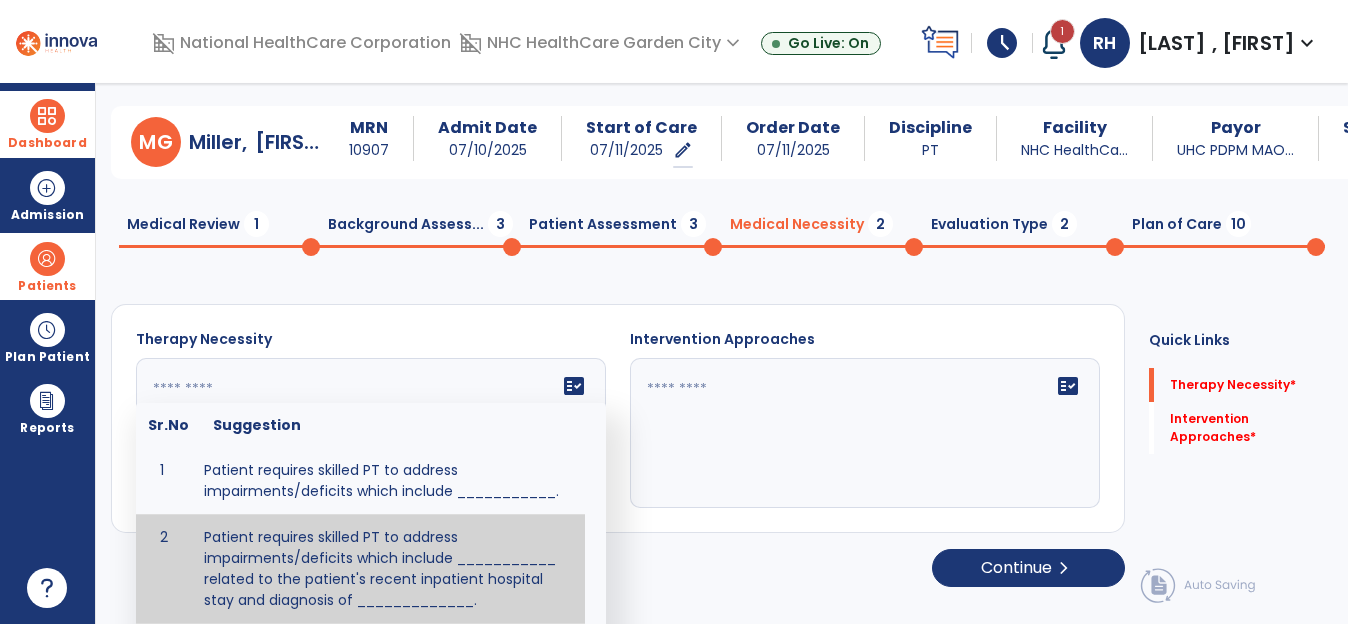 paste on "**********" 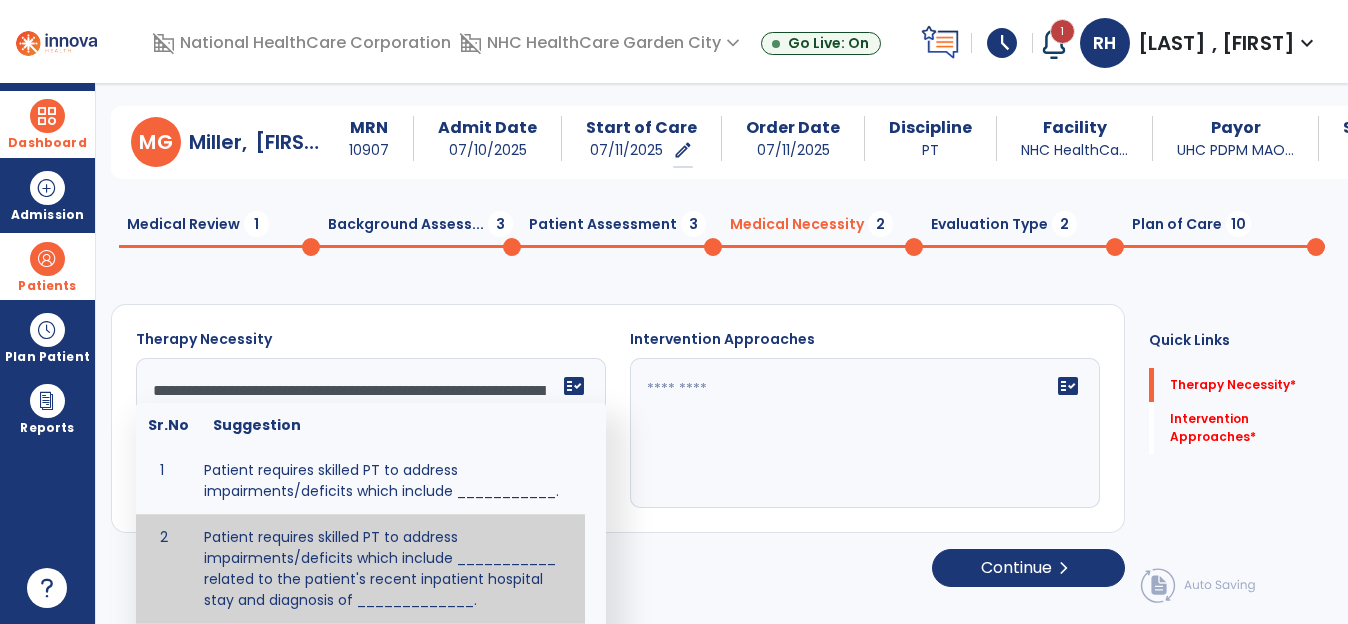 scroll, scrollTop: 40, scrollLeft: 0, axis: vertical 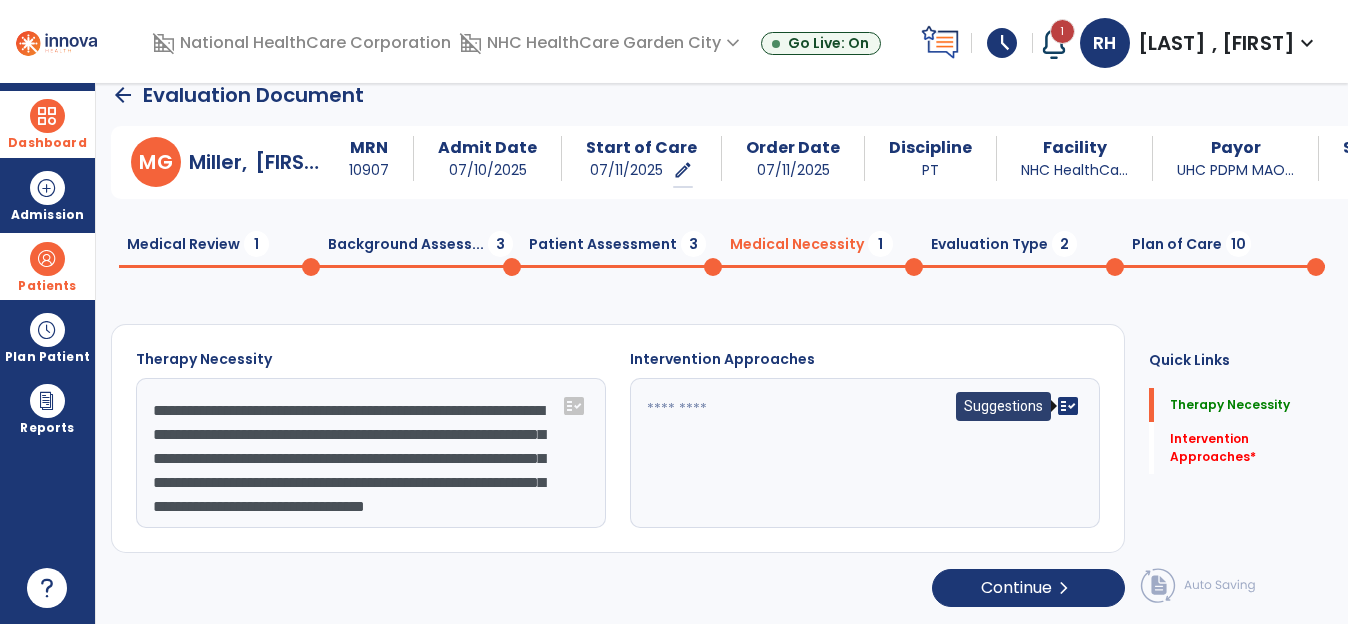 type on "**********" 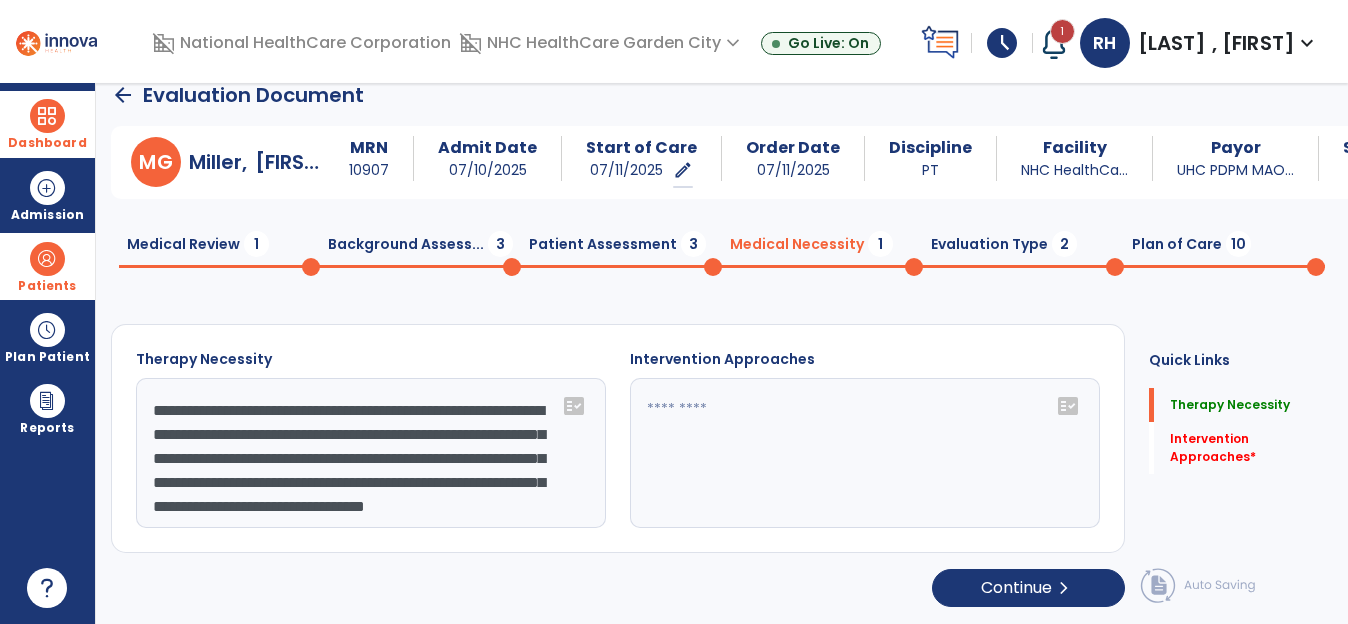 click on "fact_check" 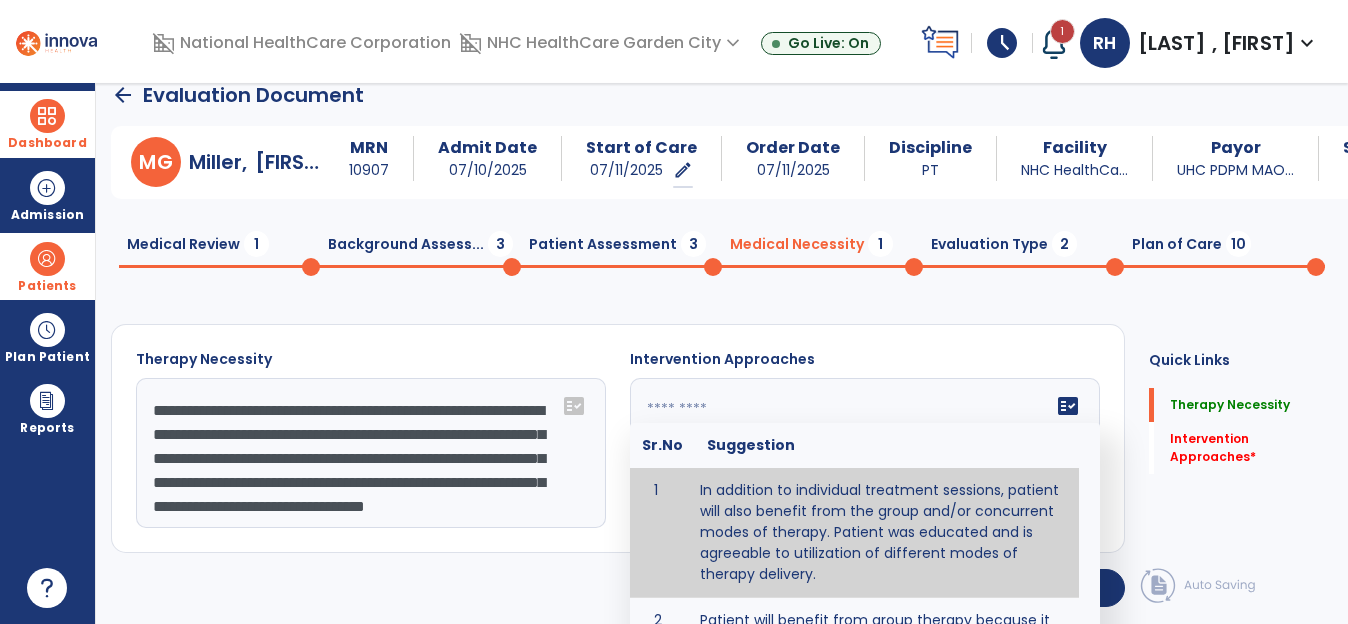 type on "**********" 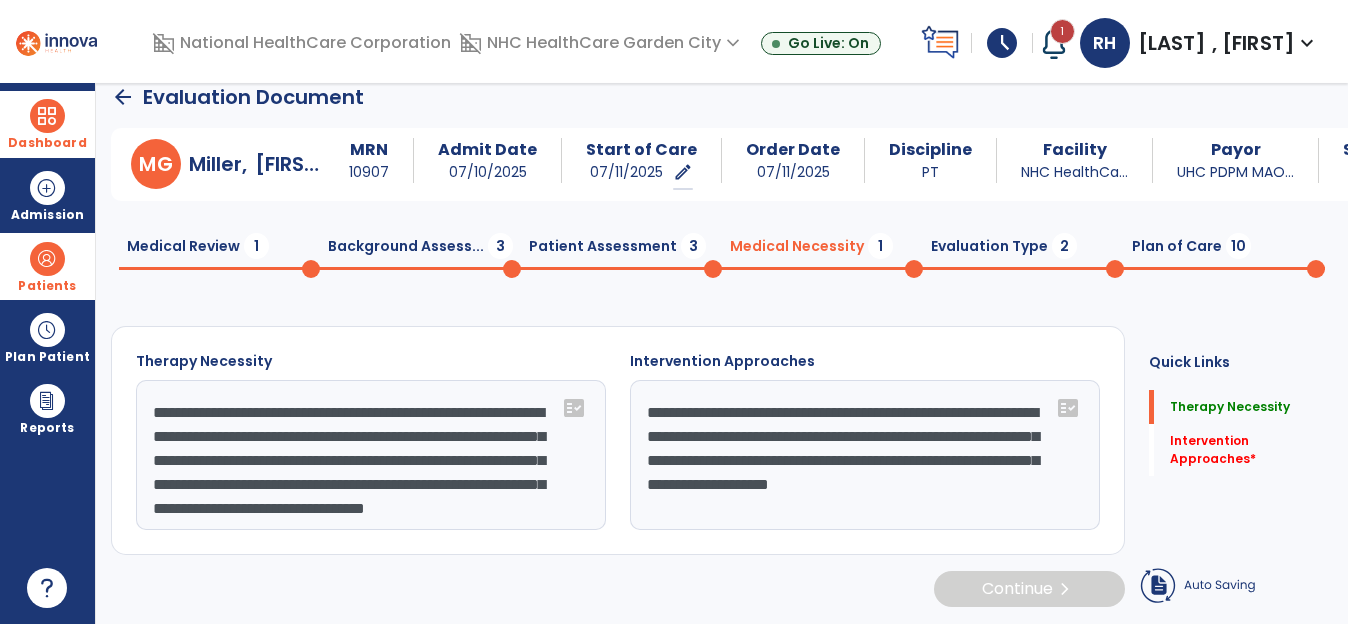 scroll, scrollTop: 21, scrollLeft: 0, axis: vertical 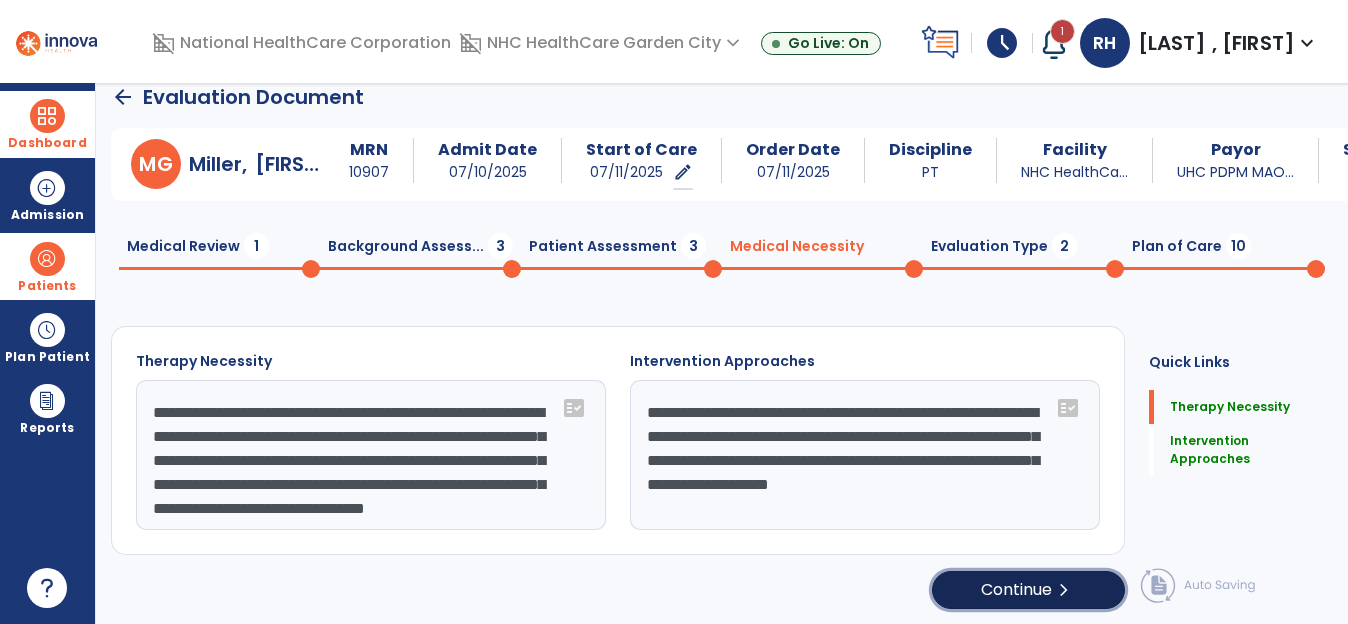 click on "Continue  chevron_right" 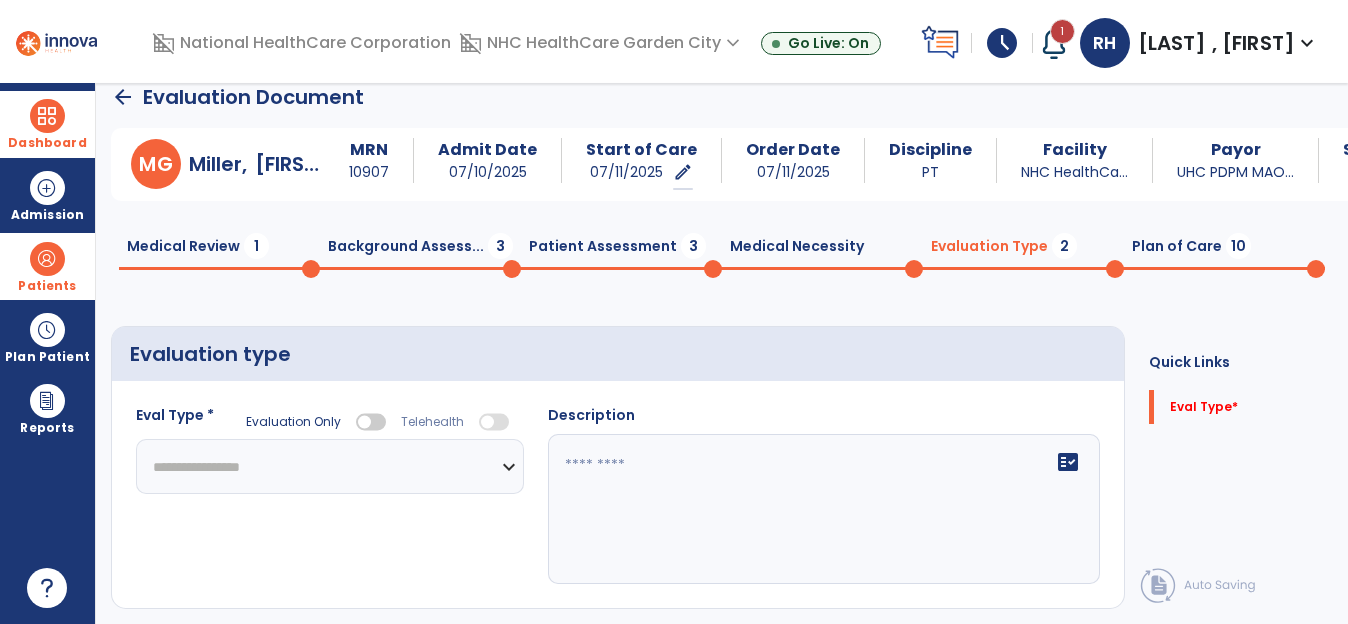 click on "**********" 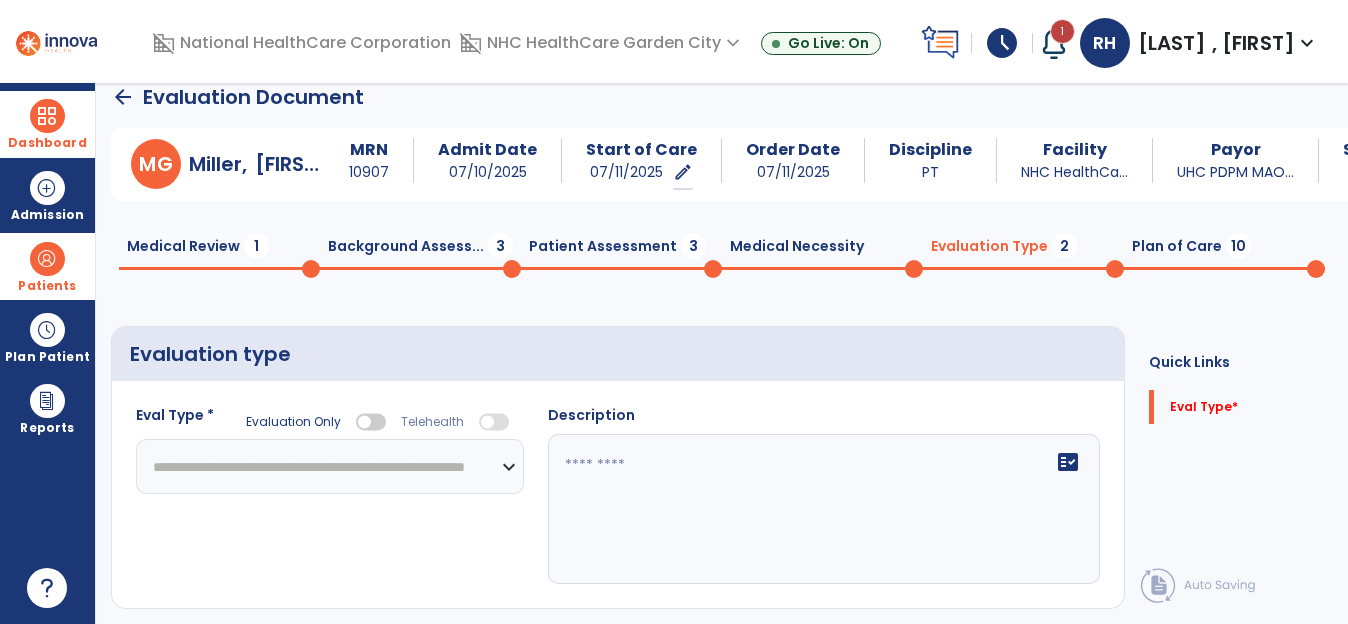 click on "**********" 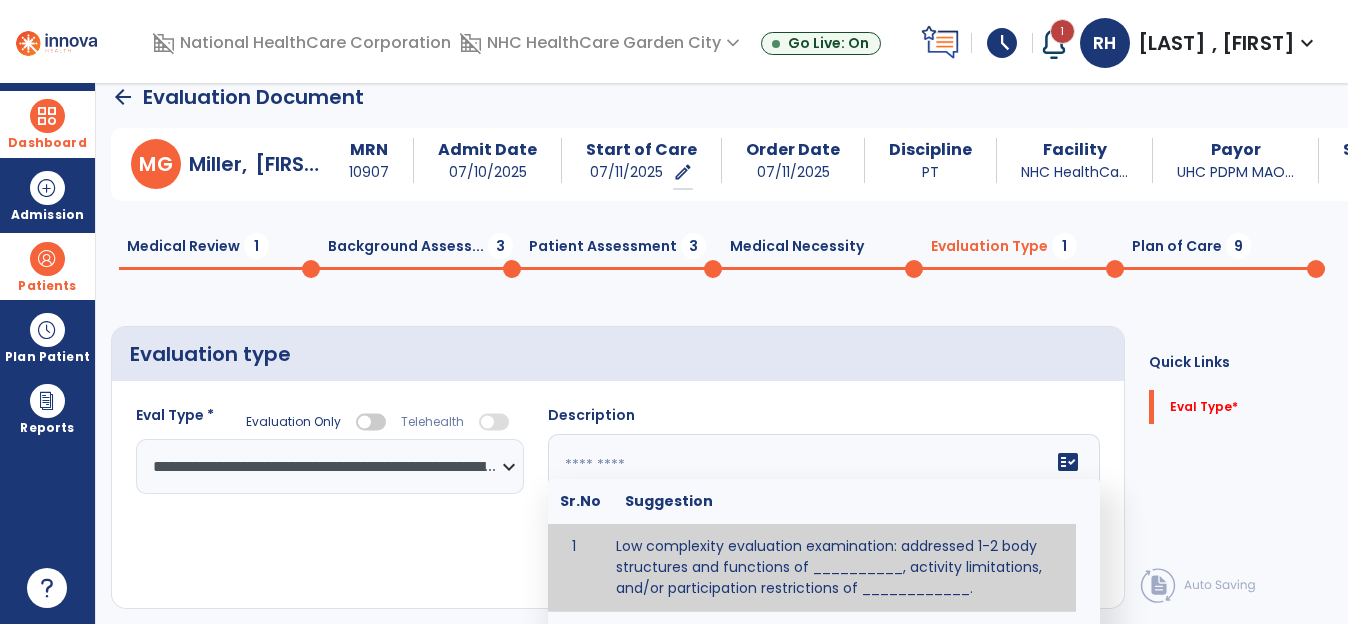 click on "fact_check  Sr.No Suggestion 1 Low complexity evaluation examination: addressed 1-2 body structures and functions of __________, activity limitations, and/or participation restrictions of ____________. 2 Moderate Complexity evaluation examination: addressed 3 or more body structures and functions of ________, activity limitations, and/or participation restrictions of _______. 3 High Complexity evaluation examination: addressed 4 or more body structures and functions of _______, activity limitations, and/or participation restrictions of _________" 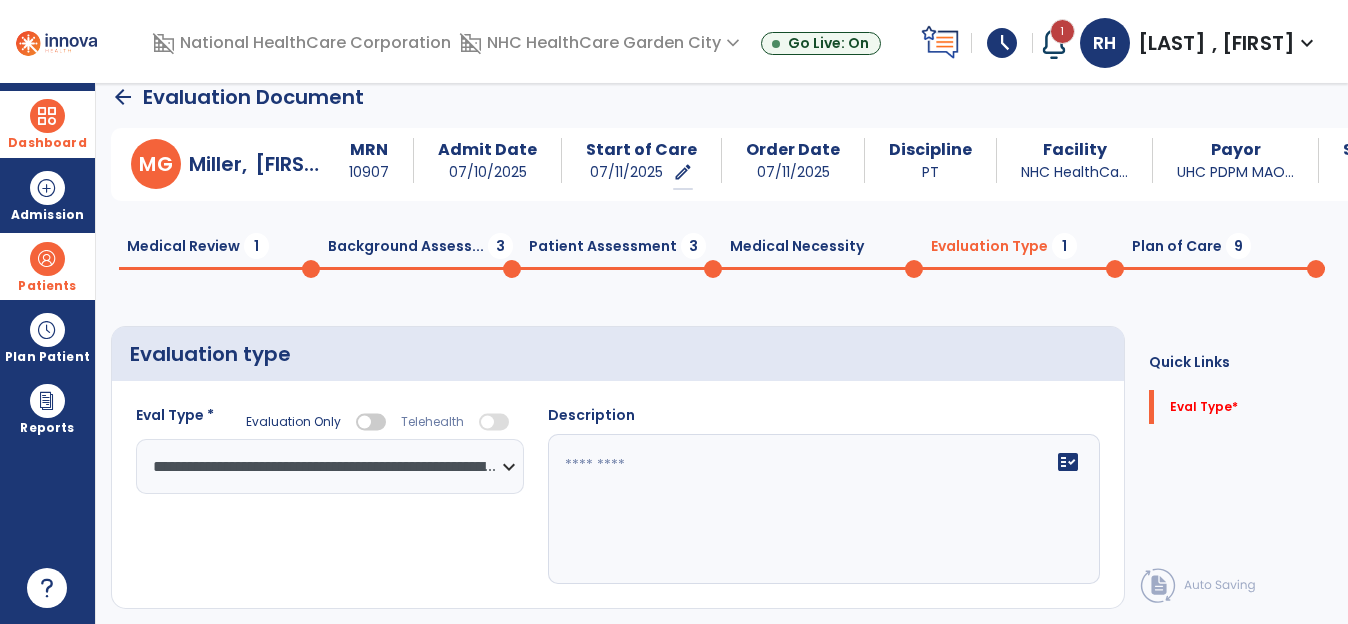 click 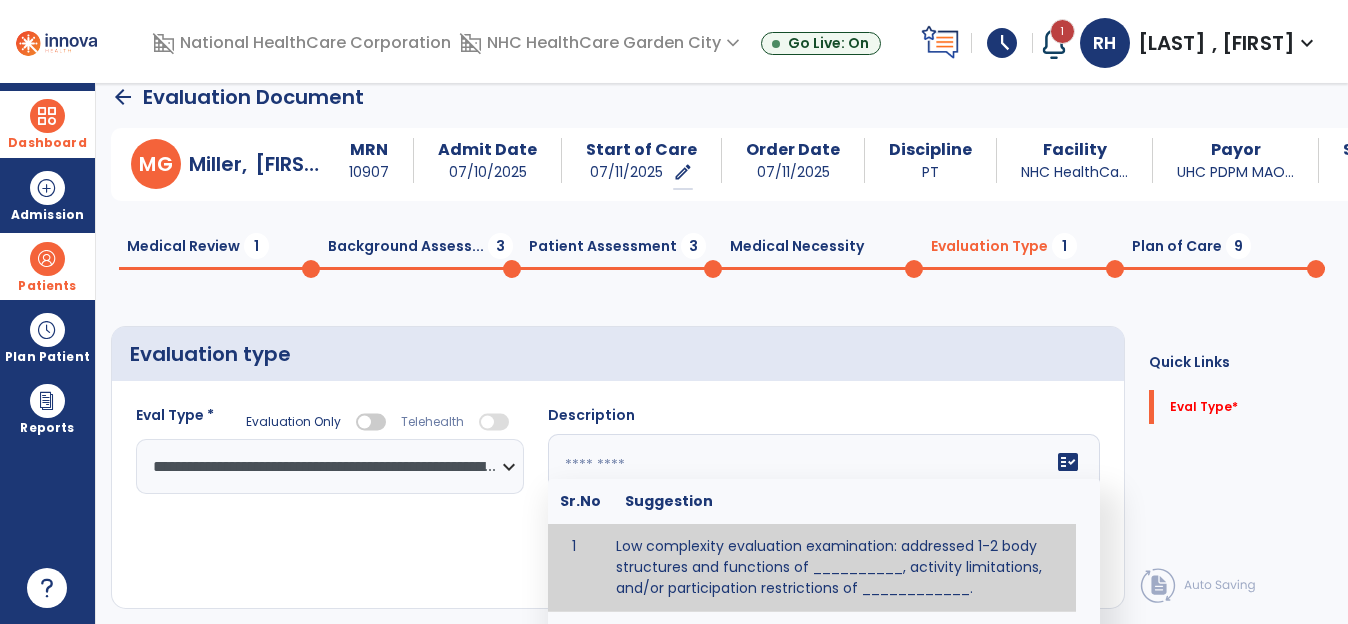 paste on "**********" 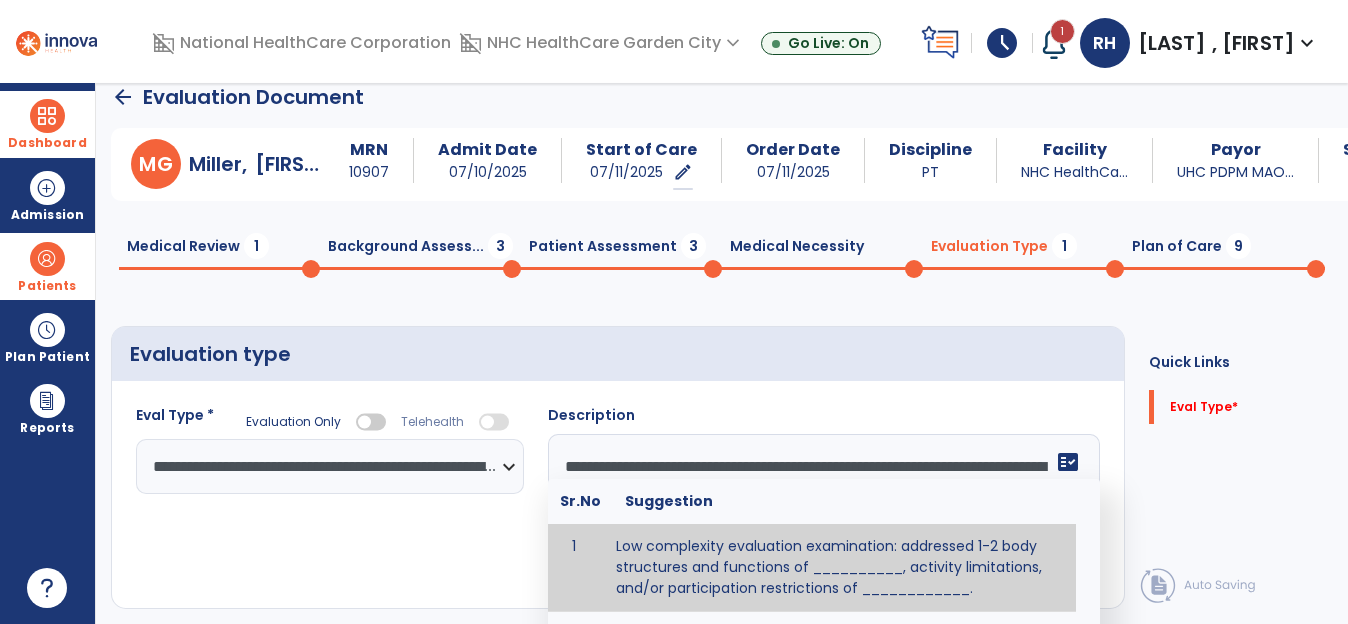 scroll, scrollTop: 136, scrollLeft: 0, axis: vertical 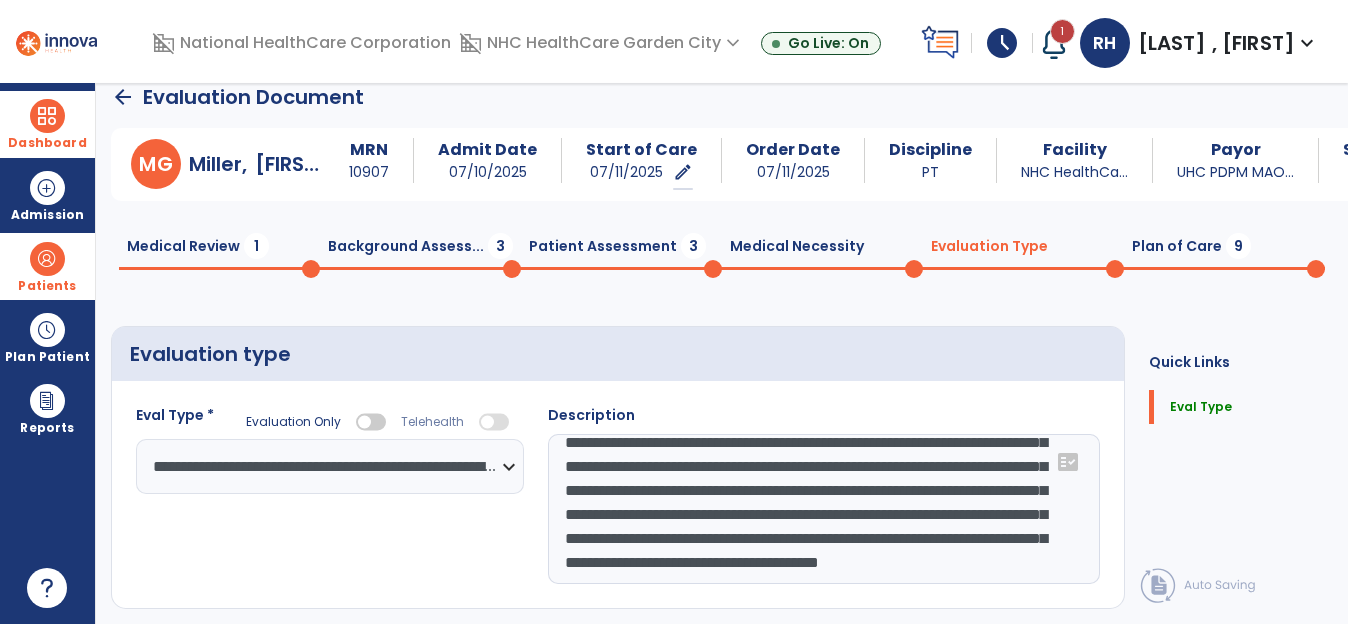 drag, startPoint x: 1089, startPoint y: 522, endPoint x: 1079, endPoint y: 450, distance: 72.691124 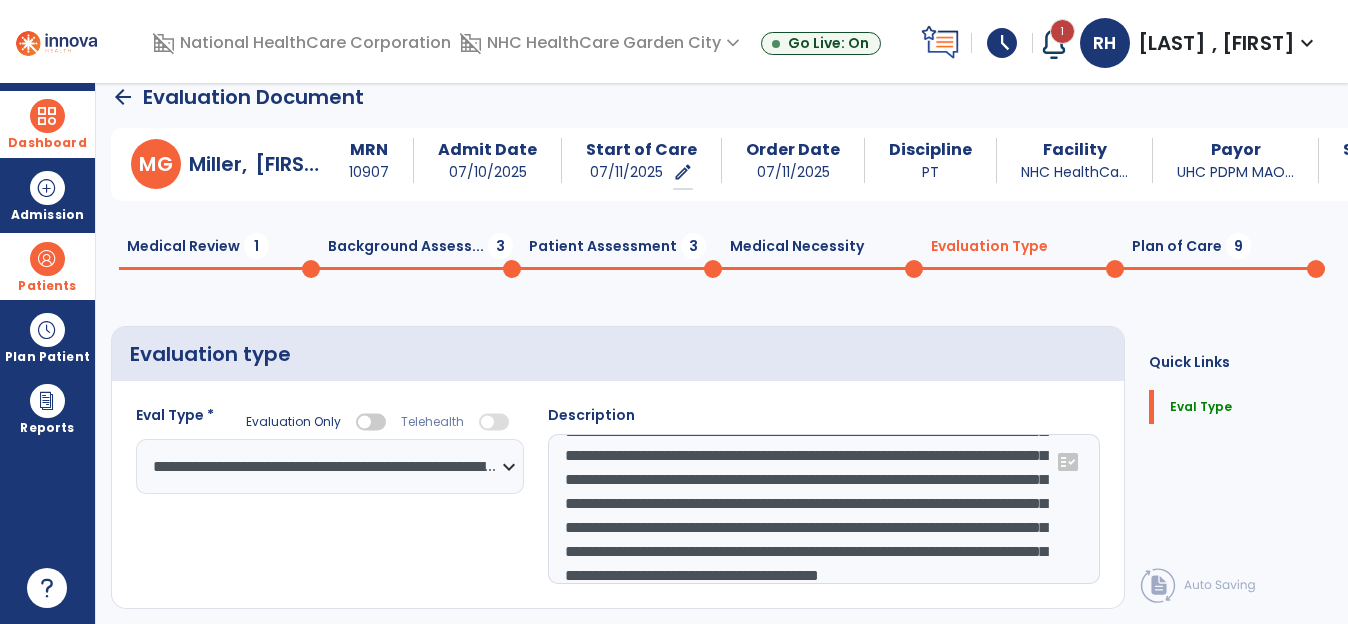 scroll, scrollTop: 59, scrollLeft: 0, axis: vertical 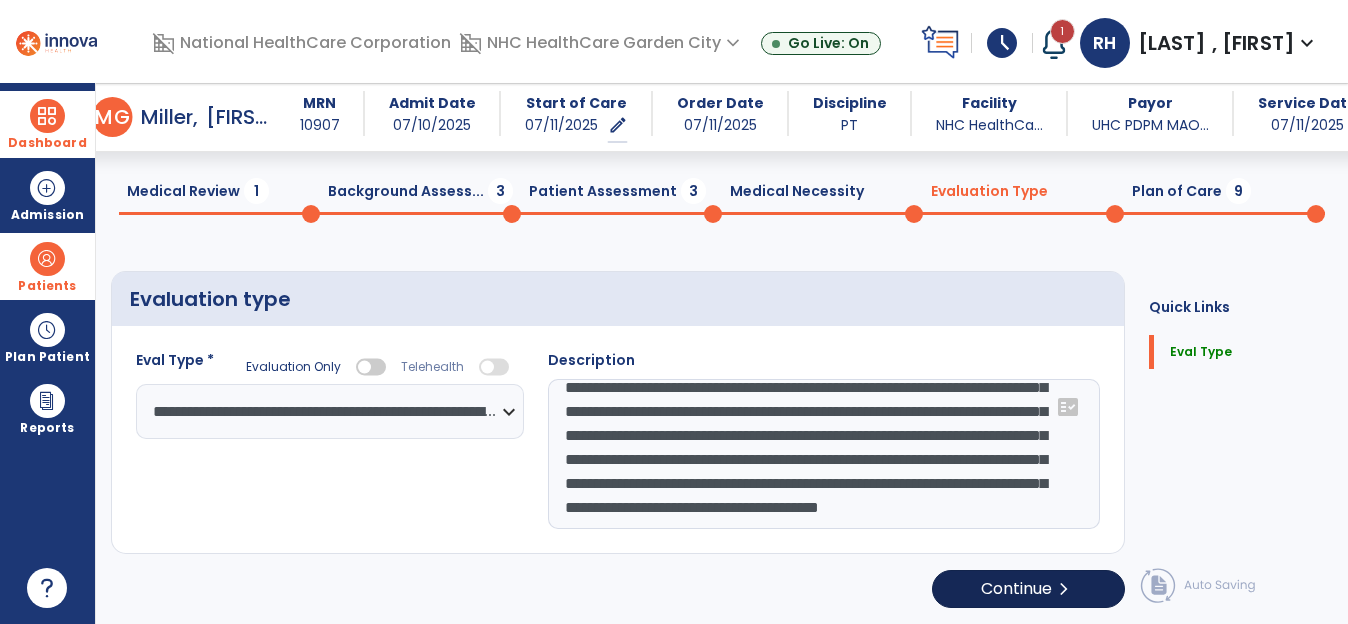 type on "**********" 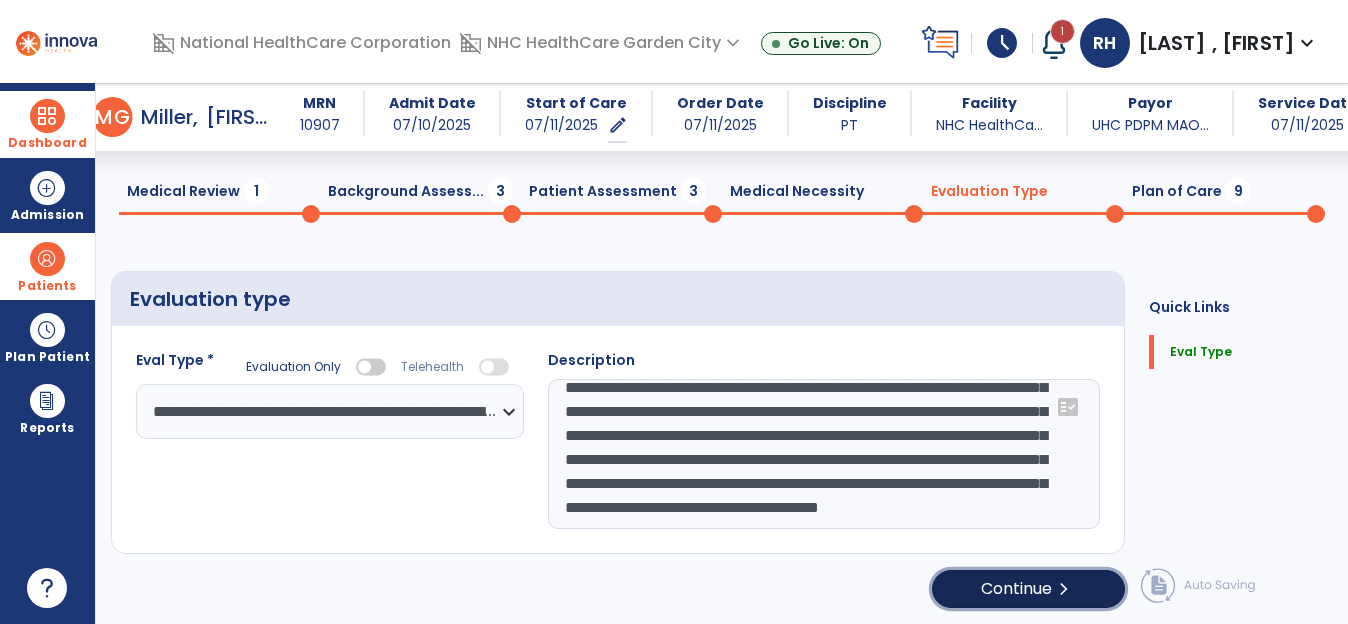 click on "Continue  chevron_right" 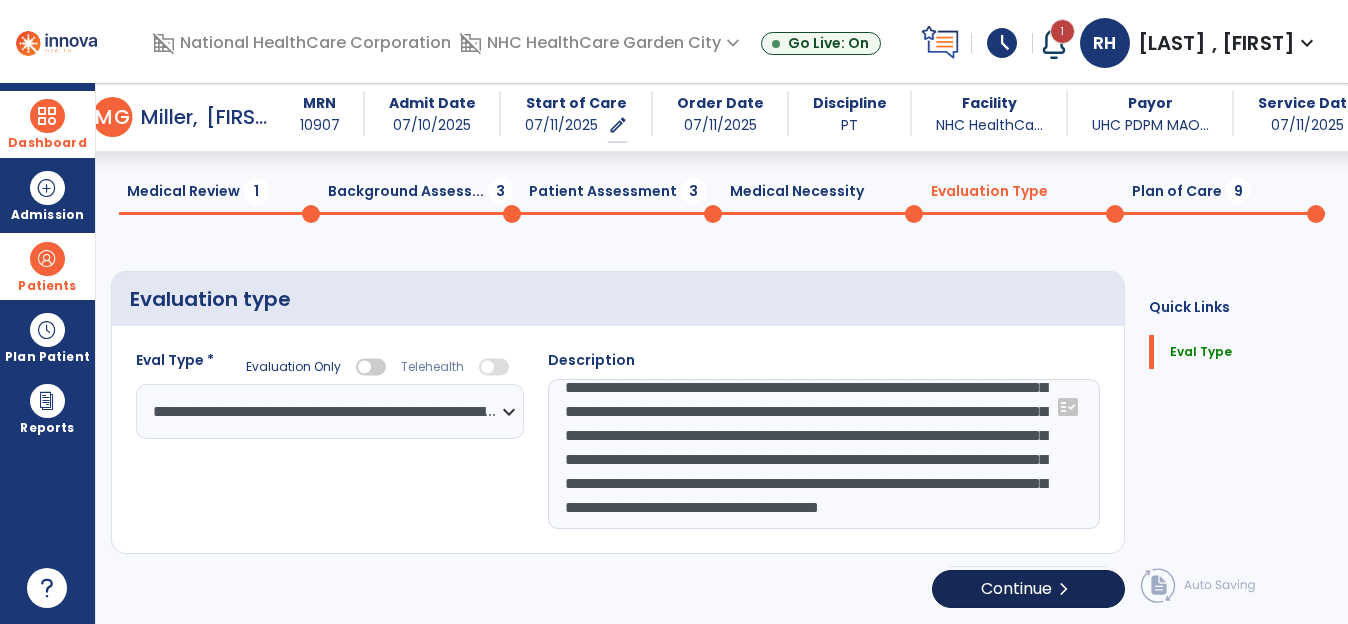 select on "*****" 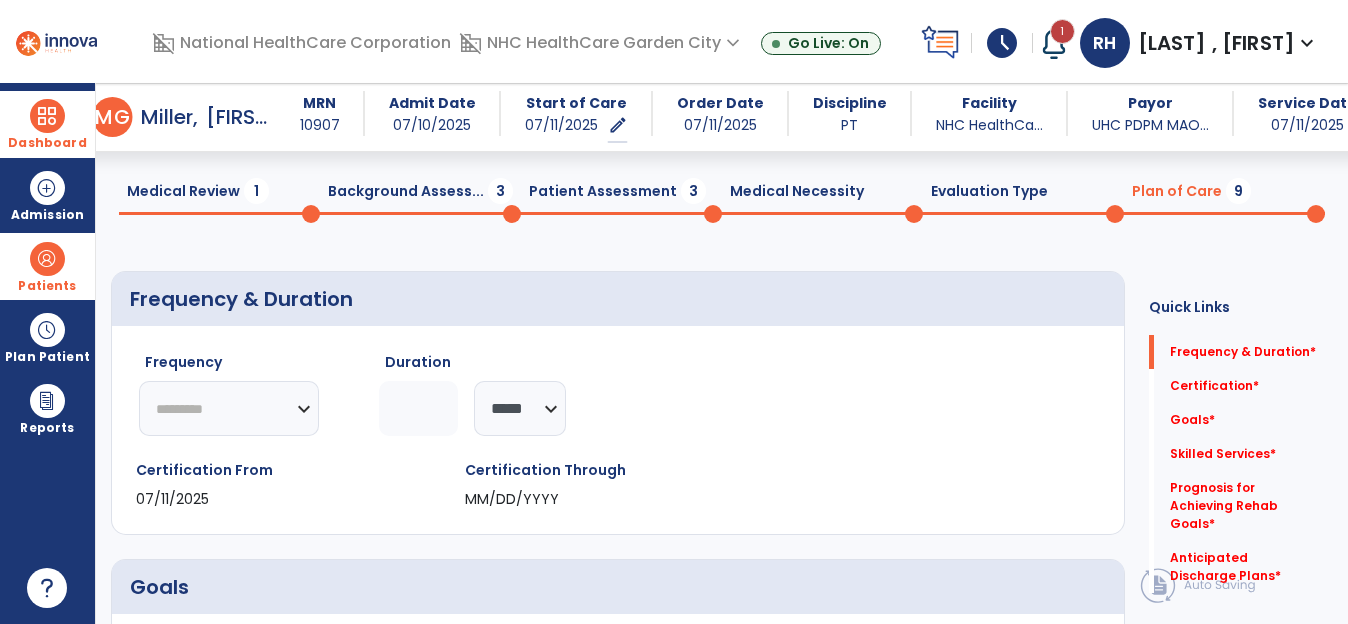 click on "********* ** ** ** ** ** ** **" 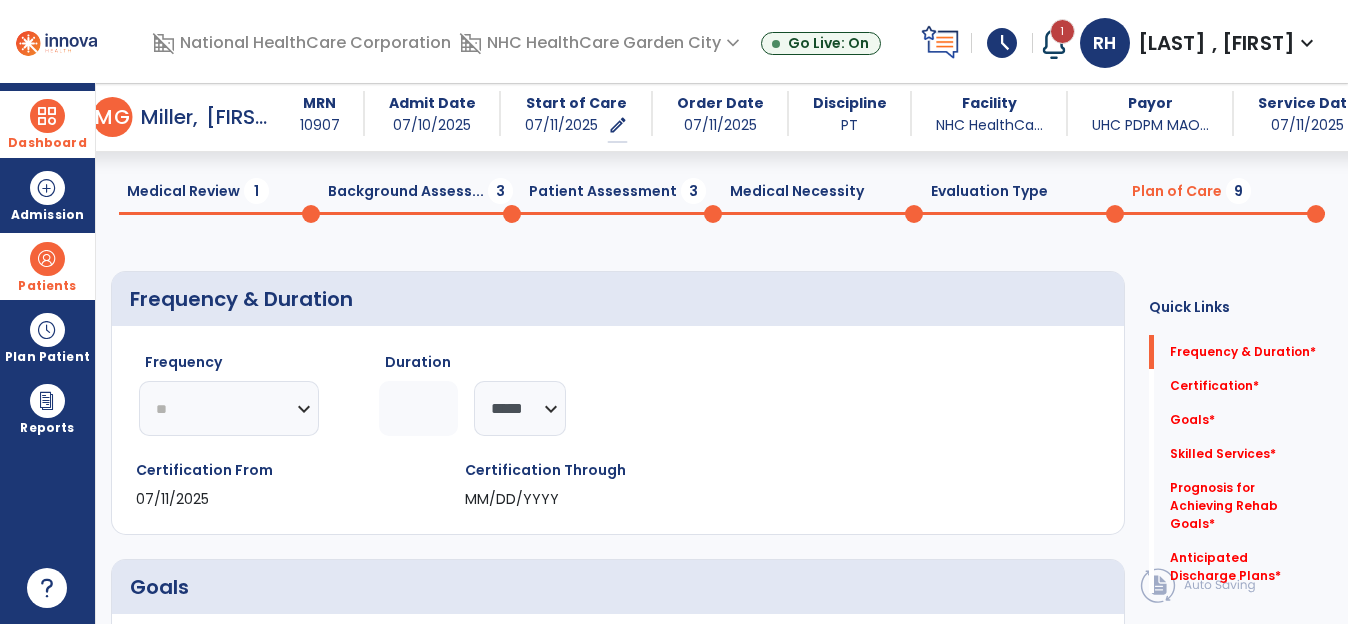click on "********* ** ** ** ** ** ** **" 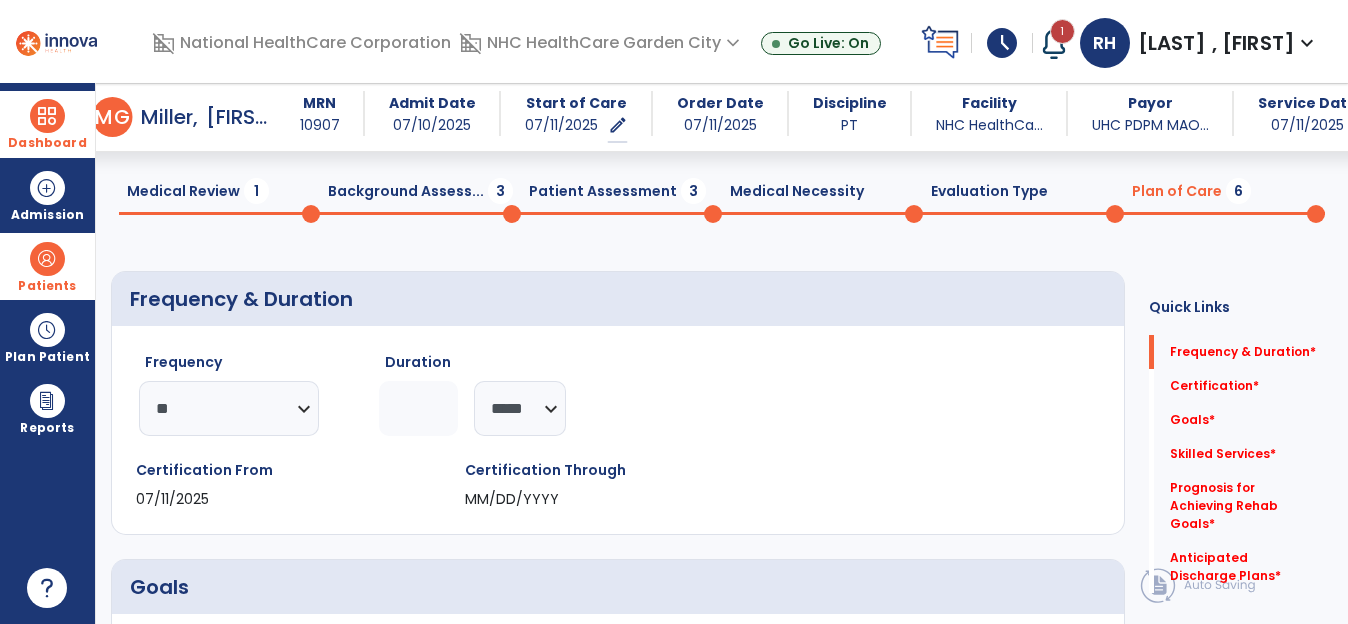click 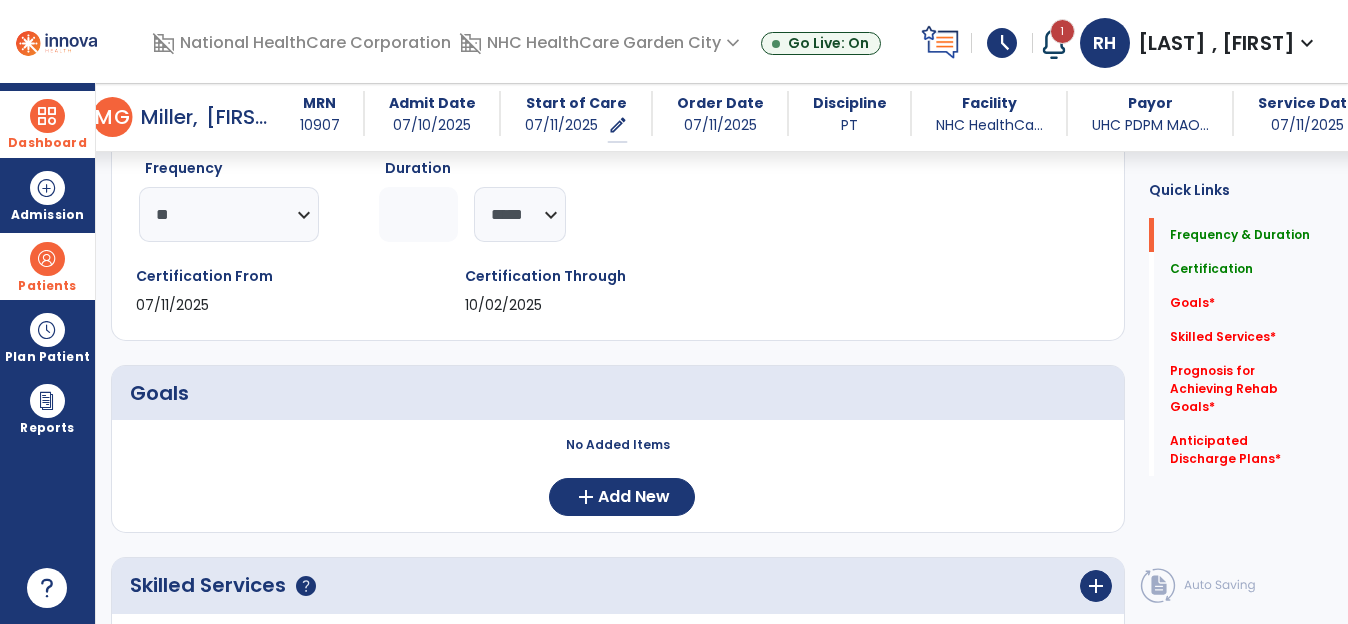 scroll, scrollTop: 357, scrollLeft: 0, axis: vertical 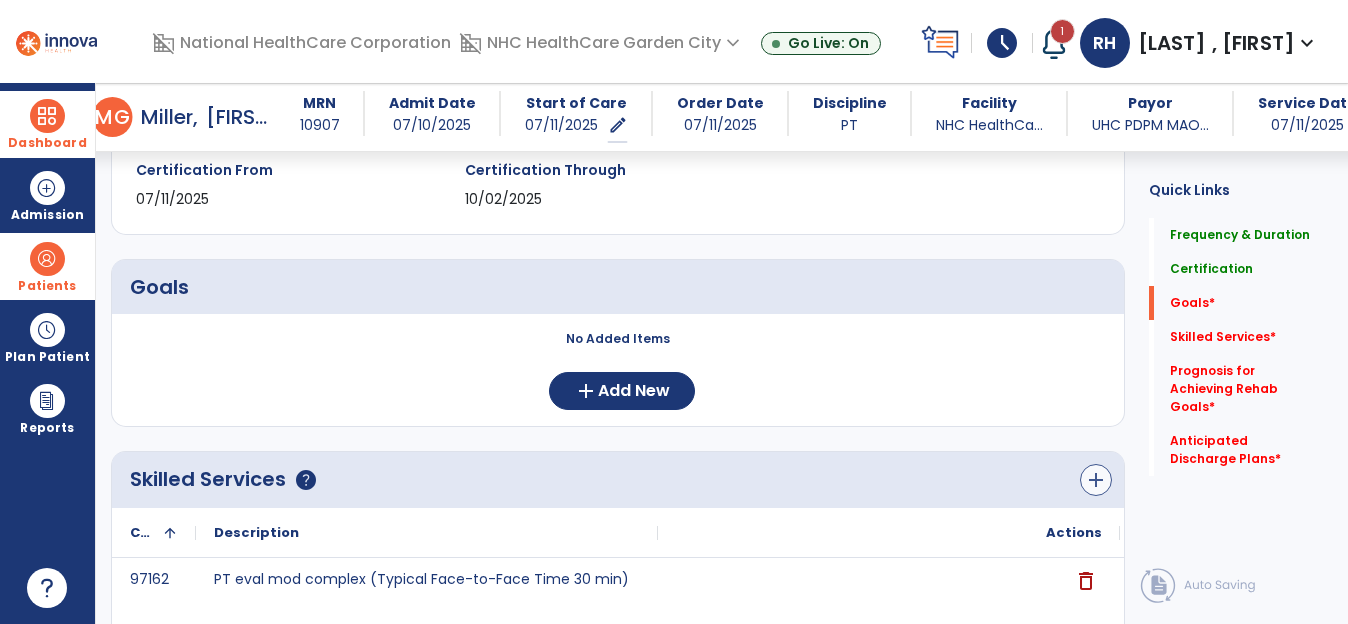 type on "**" 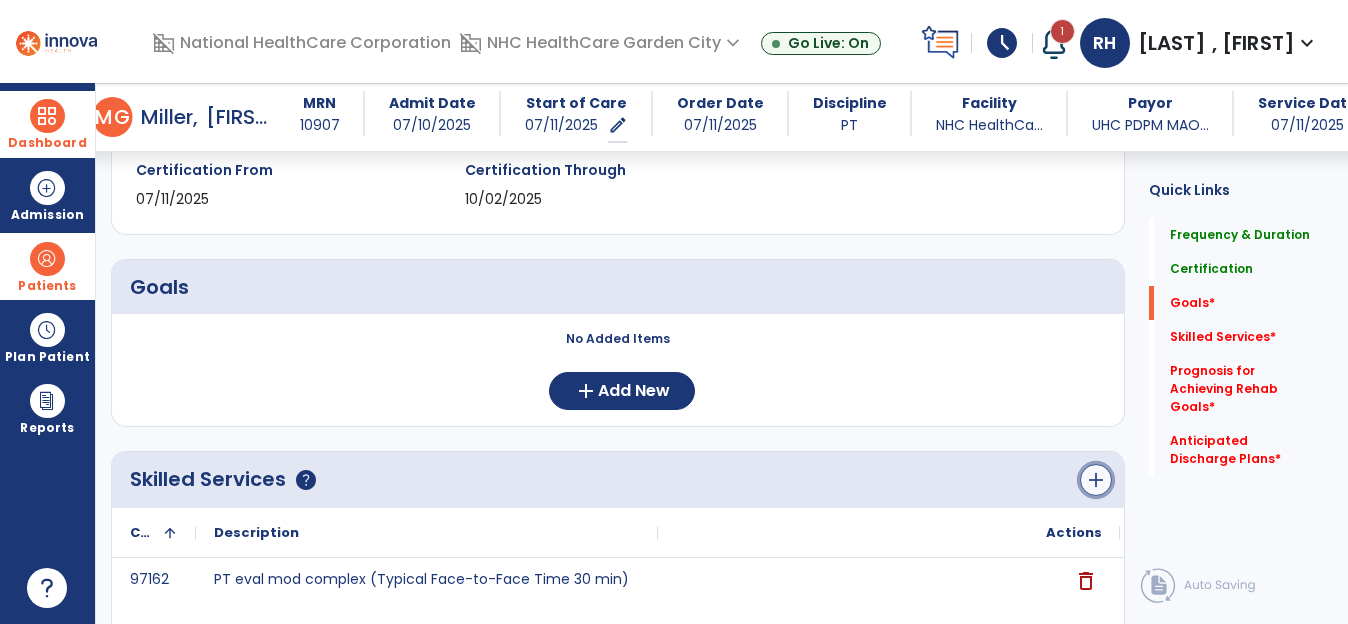click on "add" 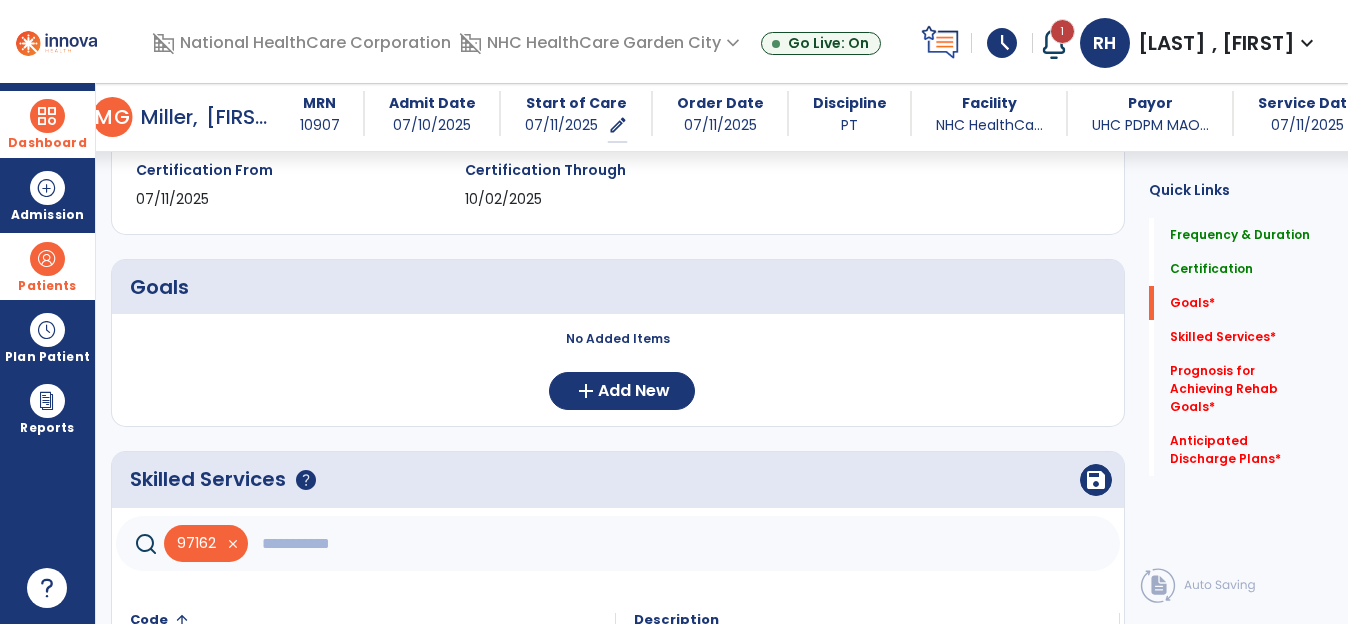 click 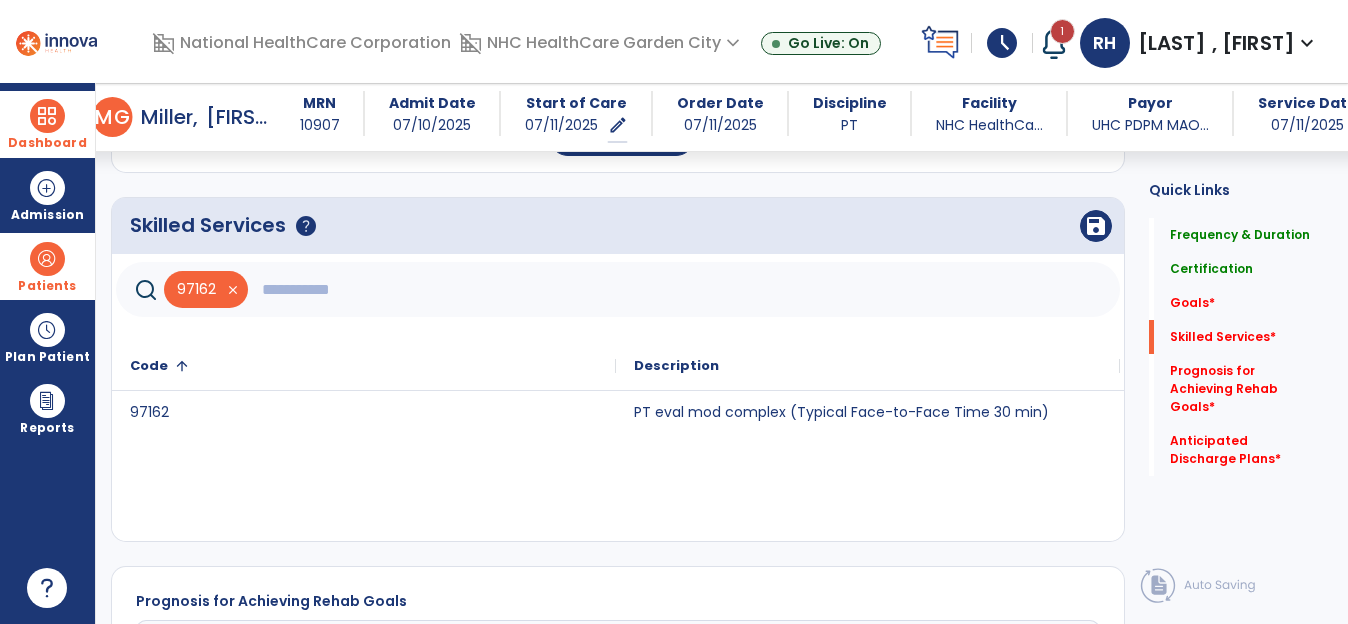 scroll, scrollTop: 657, scrollLeft: 0, axis: vertical 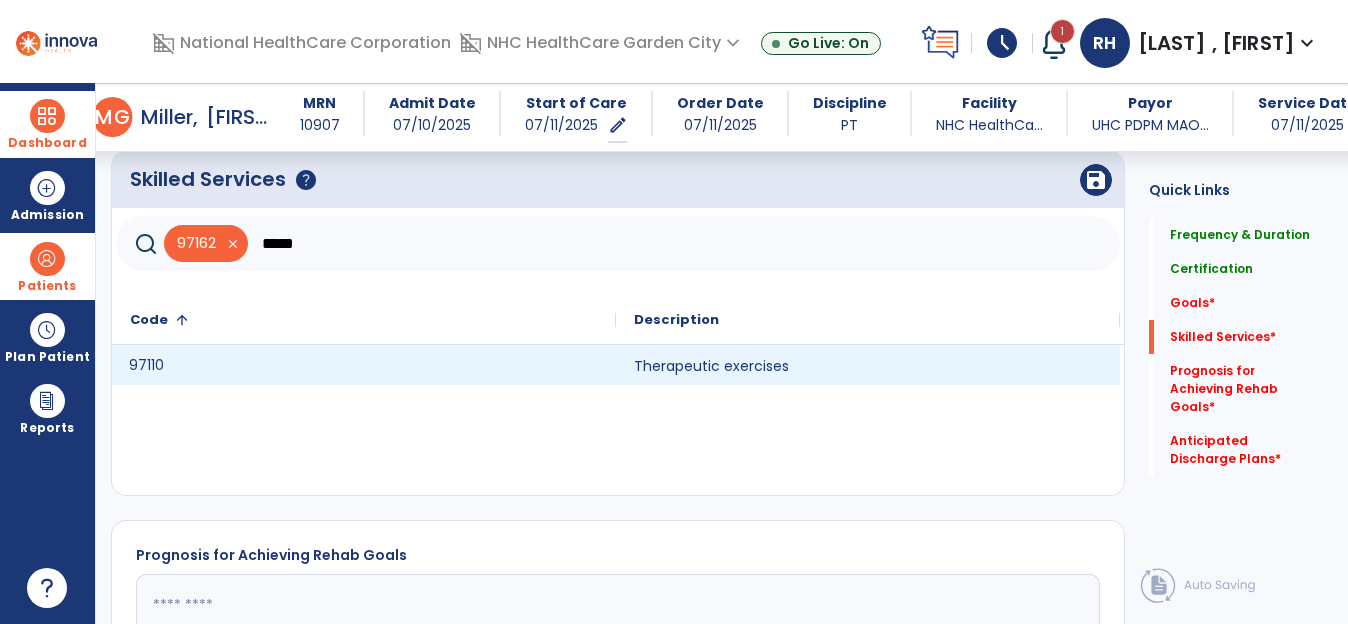 click on "97110" 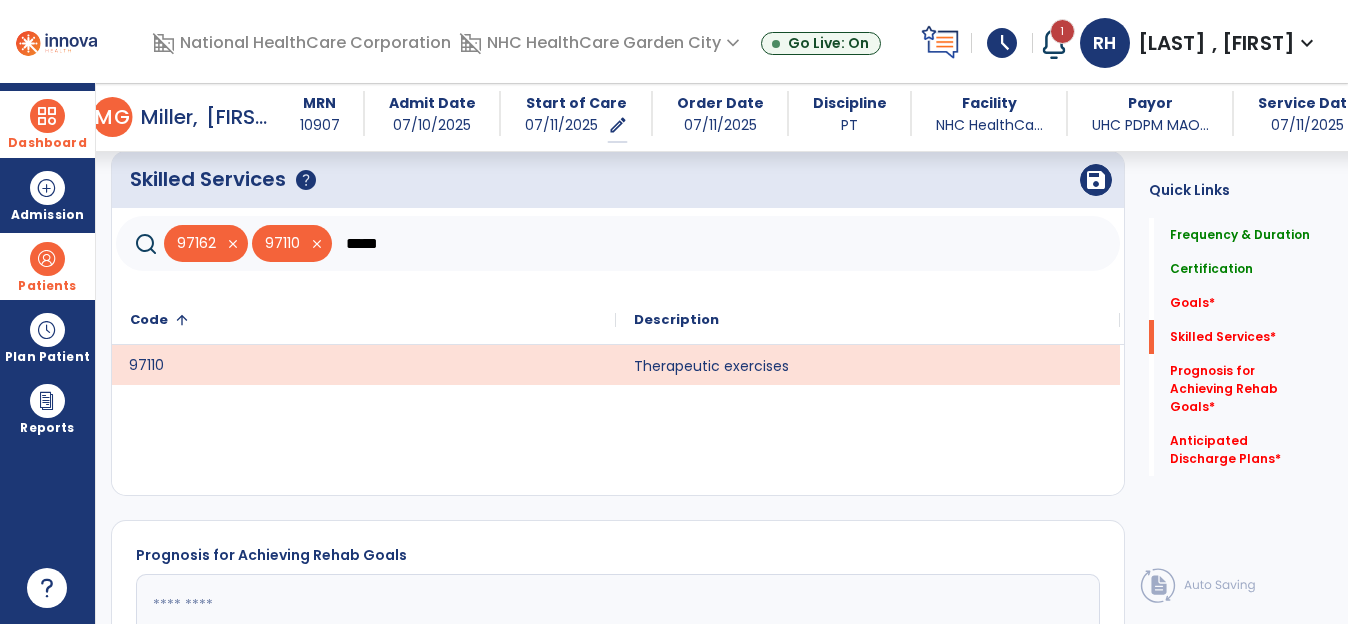 drag, startPoint x: 386, startPoint y: 242, endPoint x: 341, endPoint y: 242, distance: 45 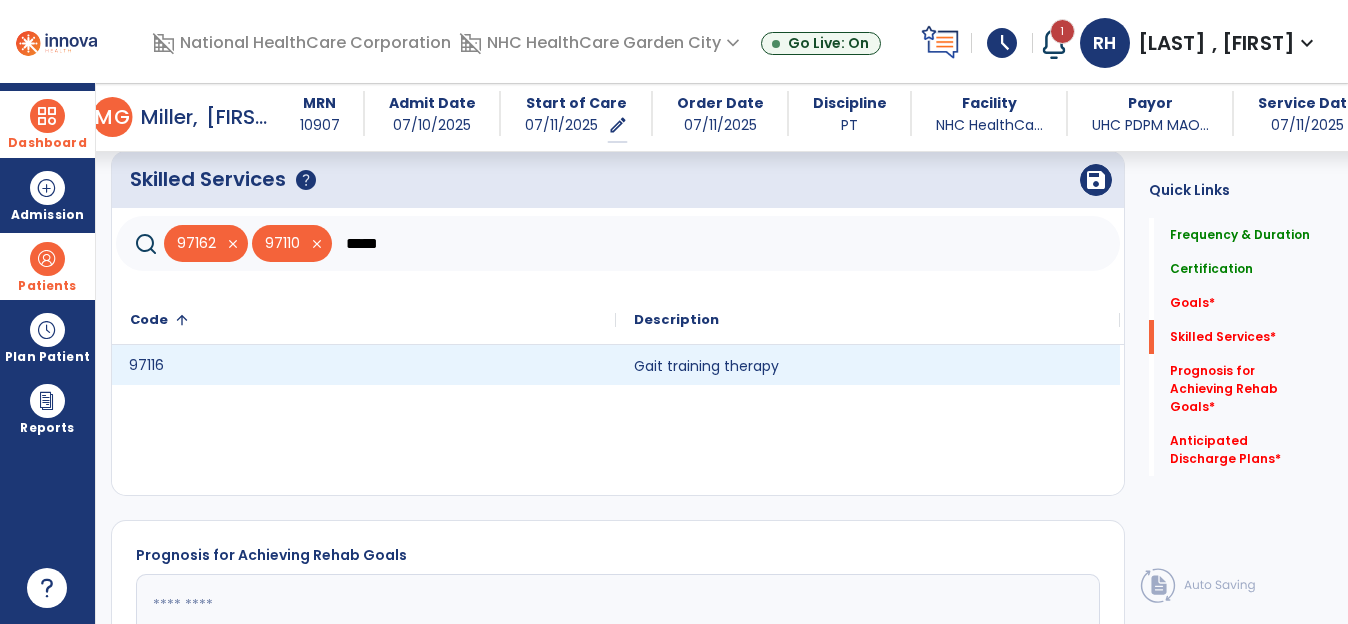 click on "97116" 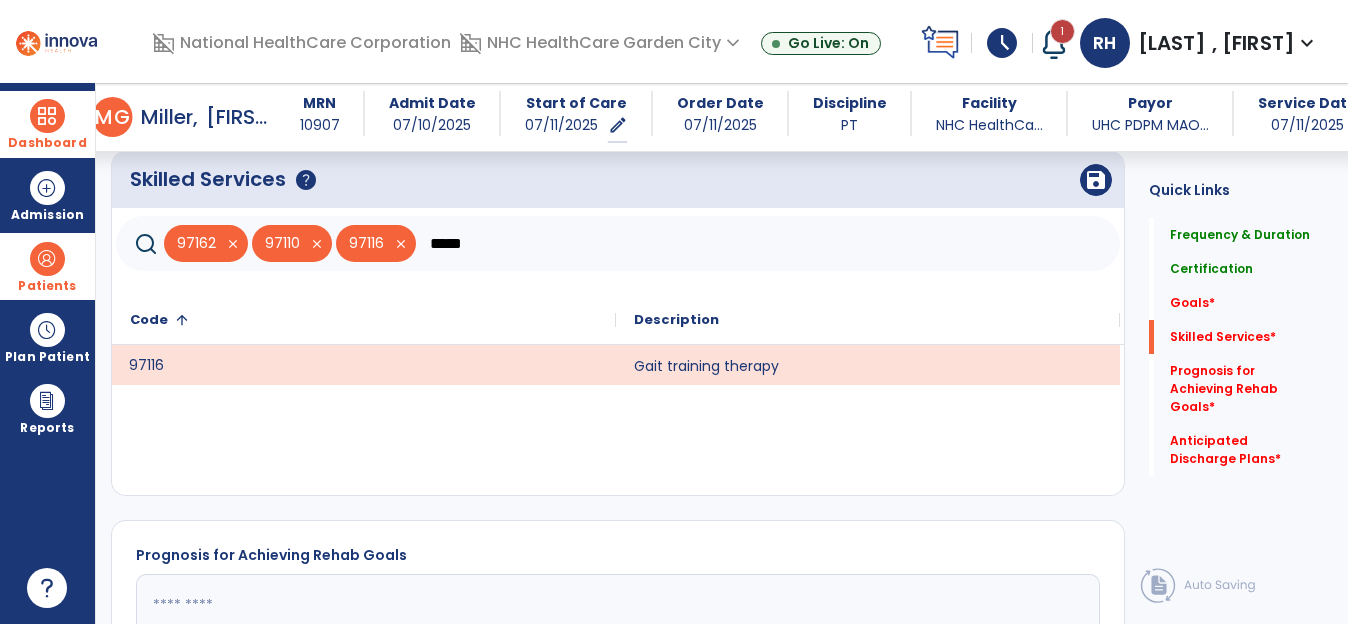 drag, startPoint x: 475, startPoint y: 239, endPoint x: 426, endPoint y: 236, distance: 49.09175 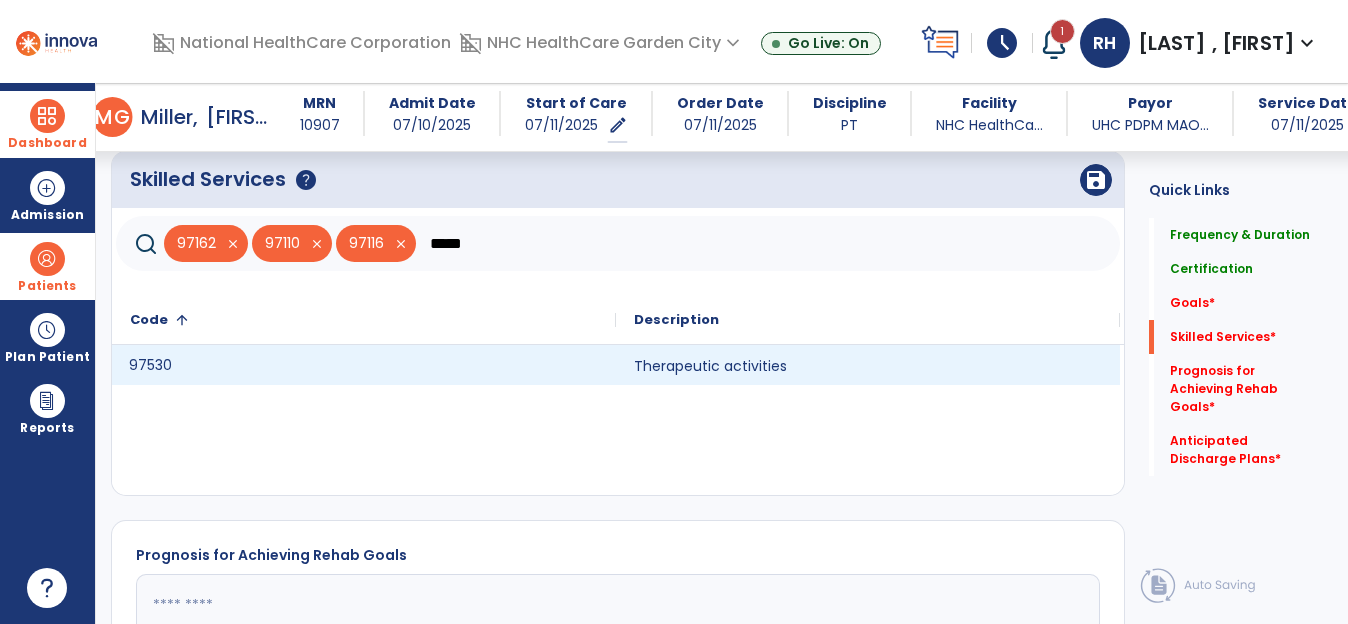 click on "97530" 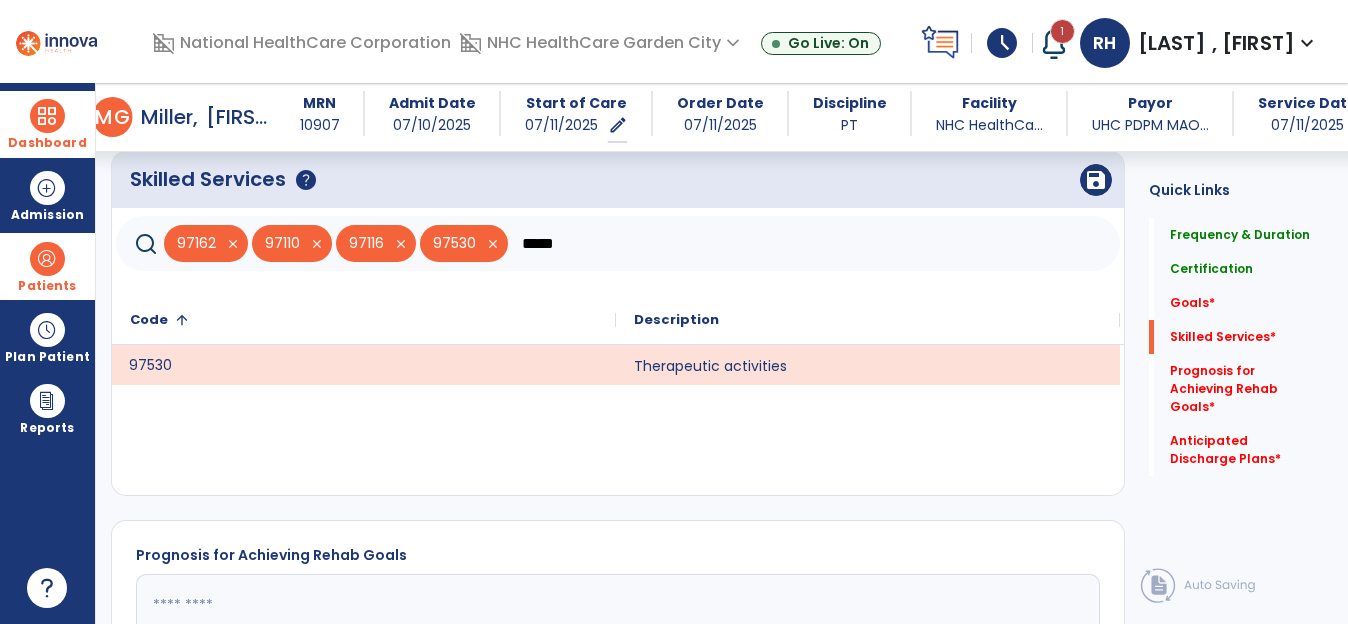 drag, startPoint x: 569, startPoint y: 240, endPoint x: 519, endPoint y: 238, distance: 50.039986 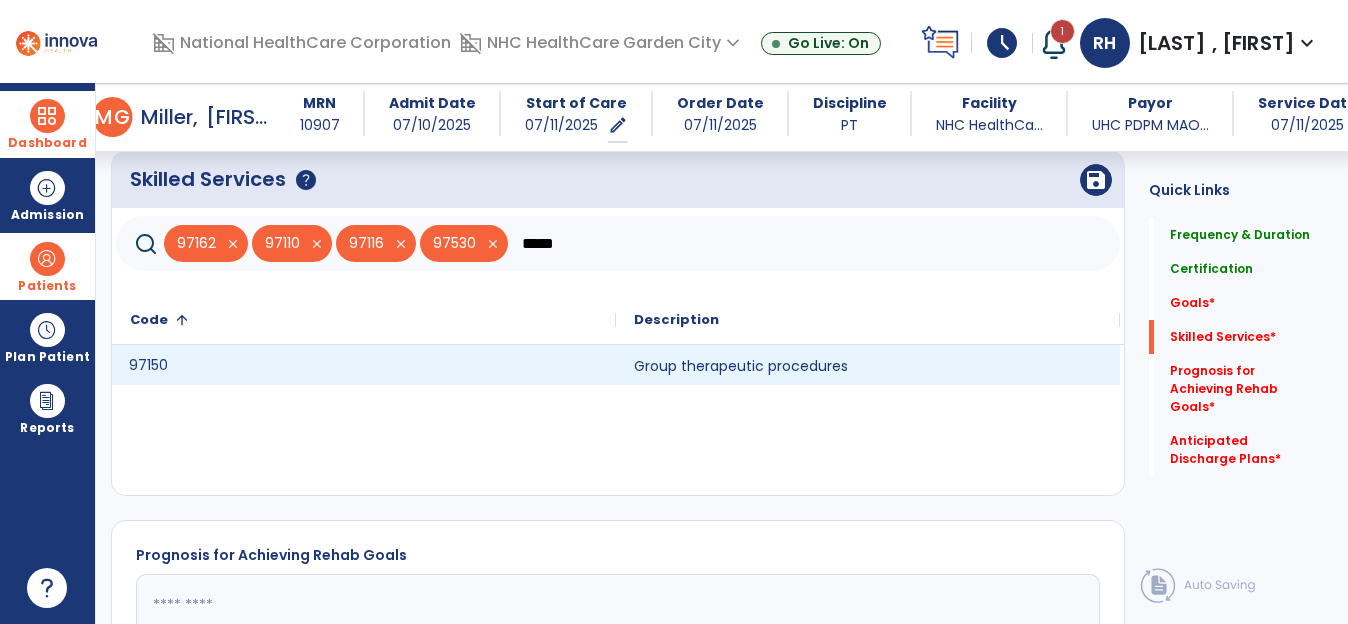 click on "97150" 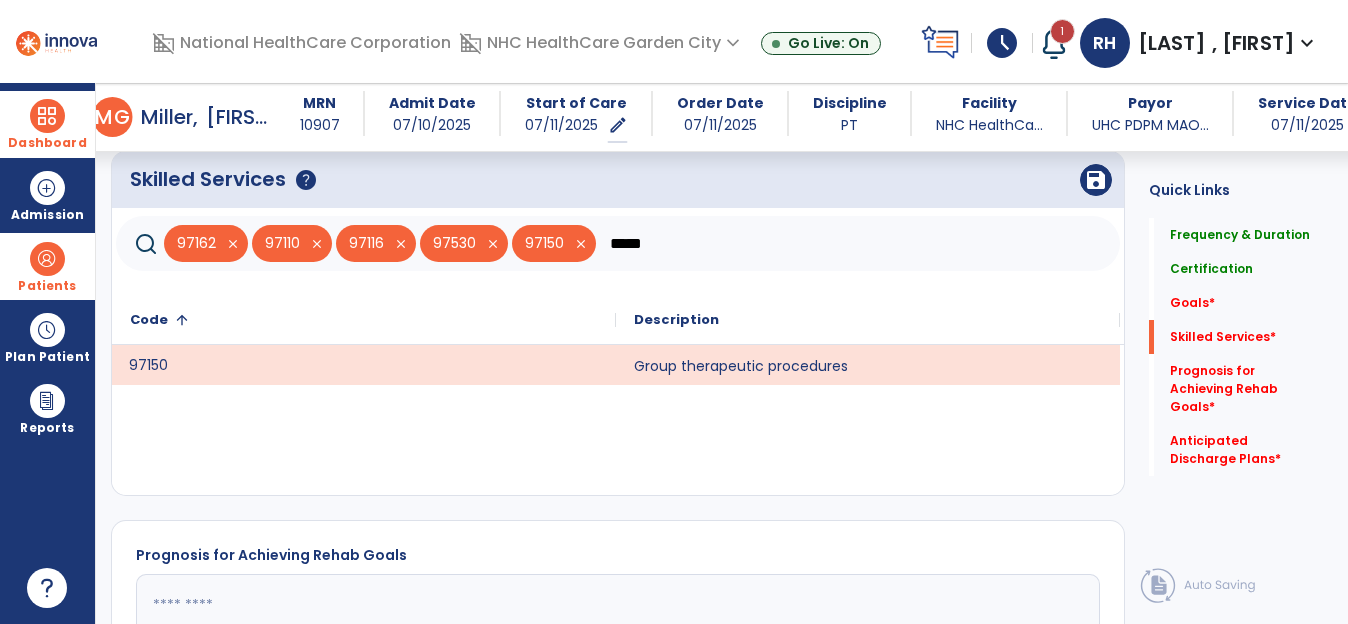 drag, startPoint x: 663, startPoint y: 246, endPoint x: 600, endPoint y: 244, distance: 63.03174 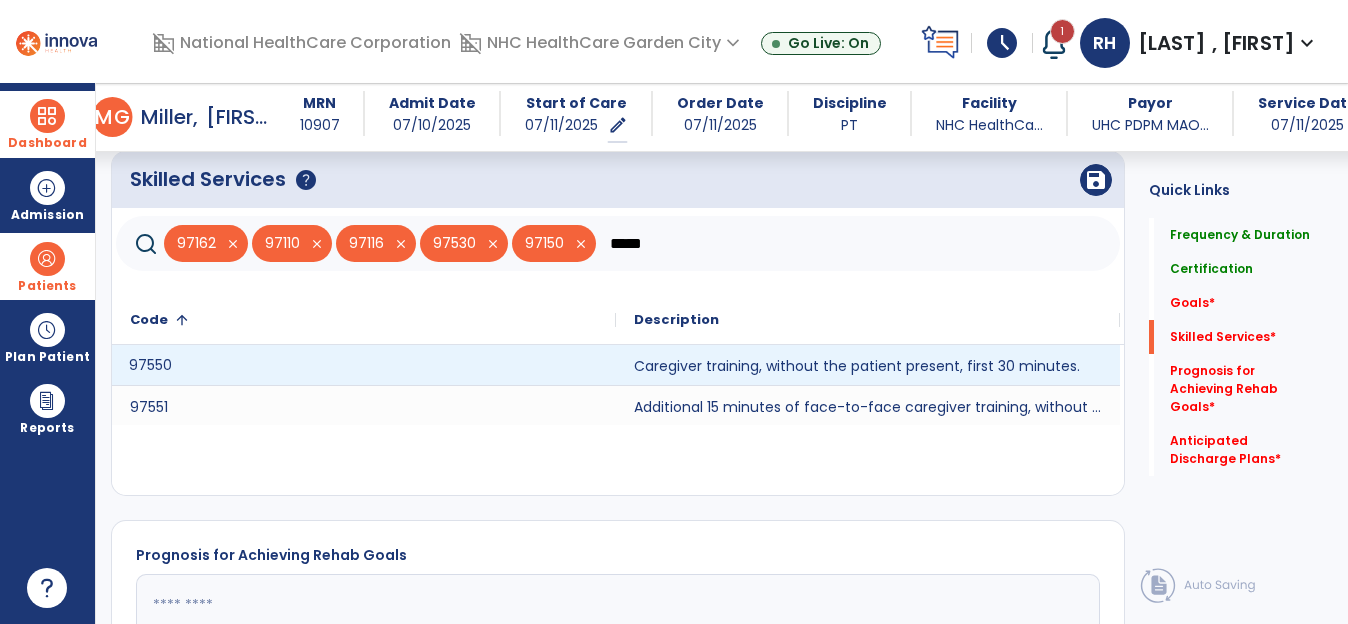 click on "97550" 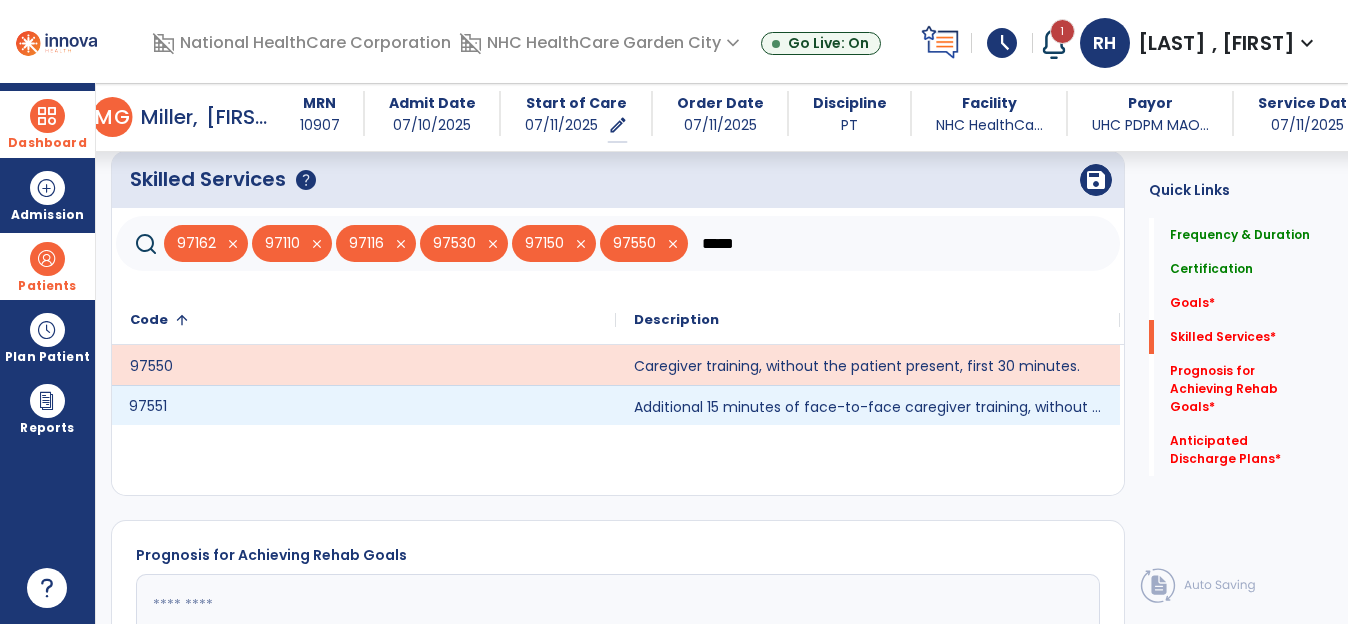 click on "97551" 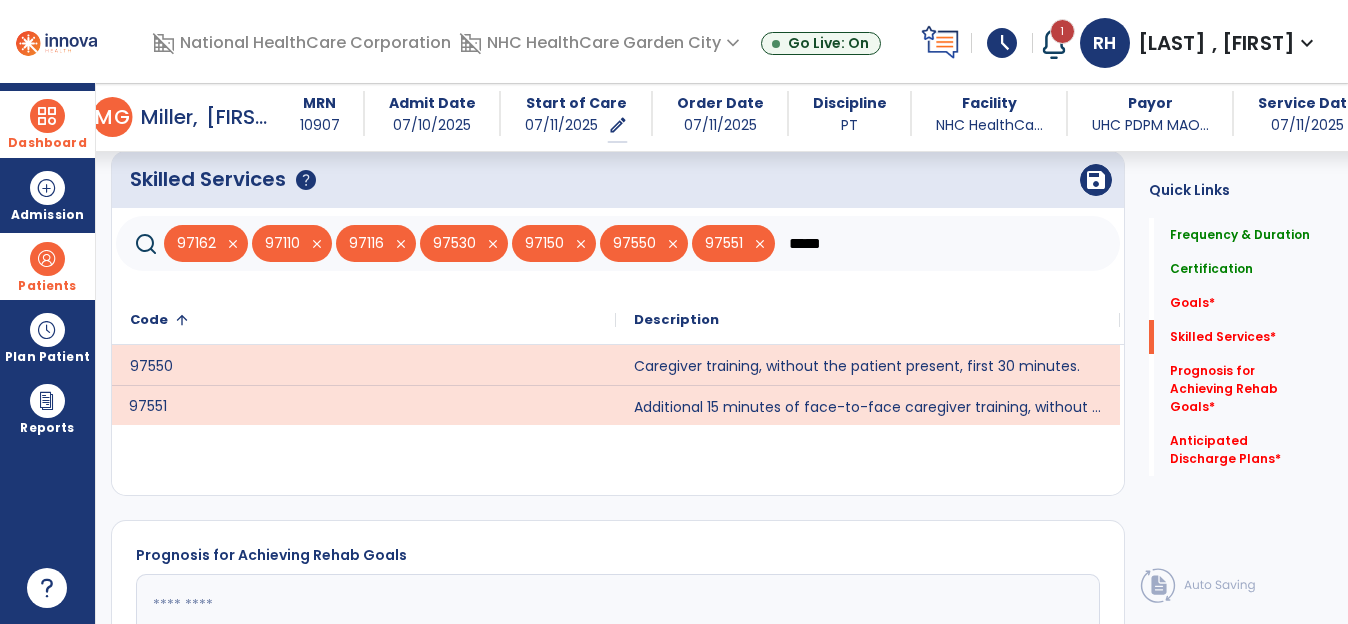 drag, startPoint x: 867, startPoint y: 237, endPoint x: 788, endPoint y: 233, distance: 79.101204 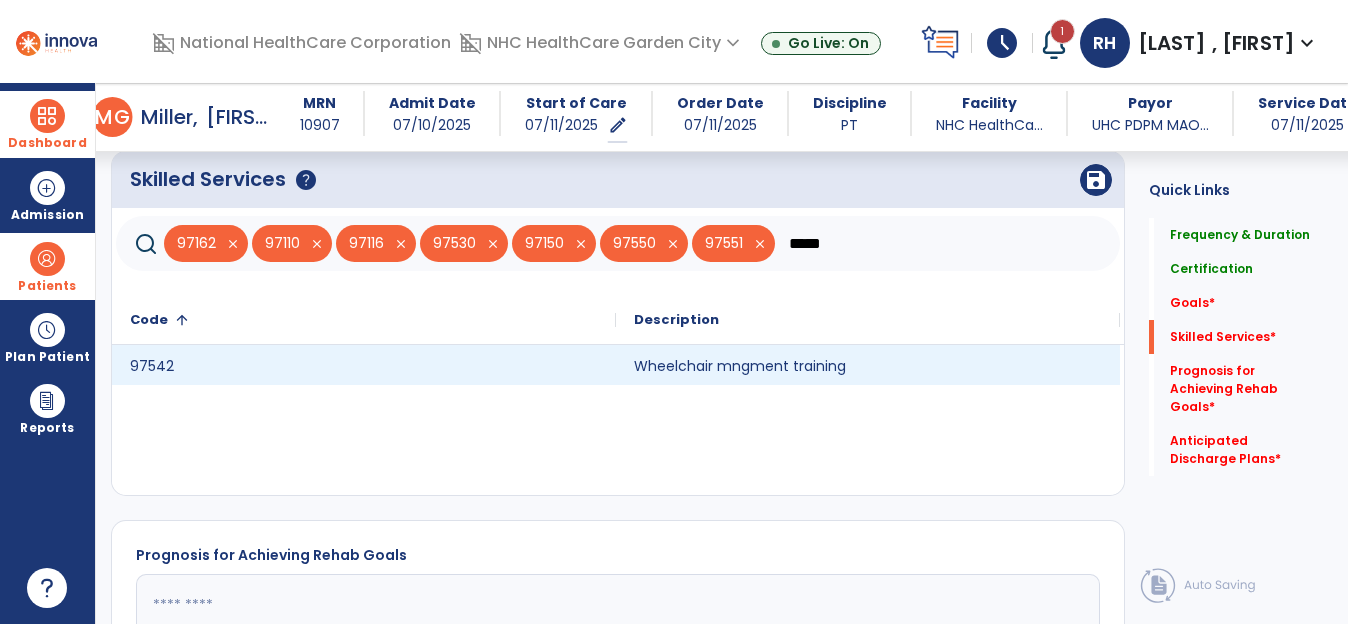 type on "*****" 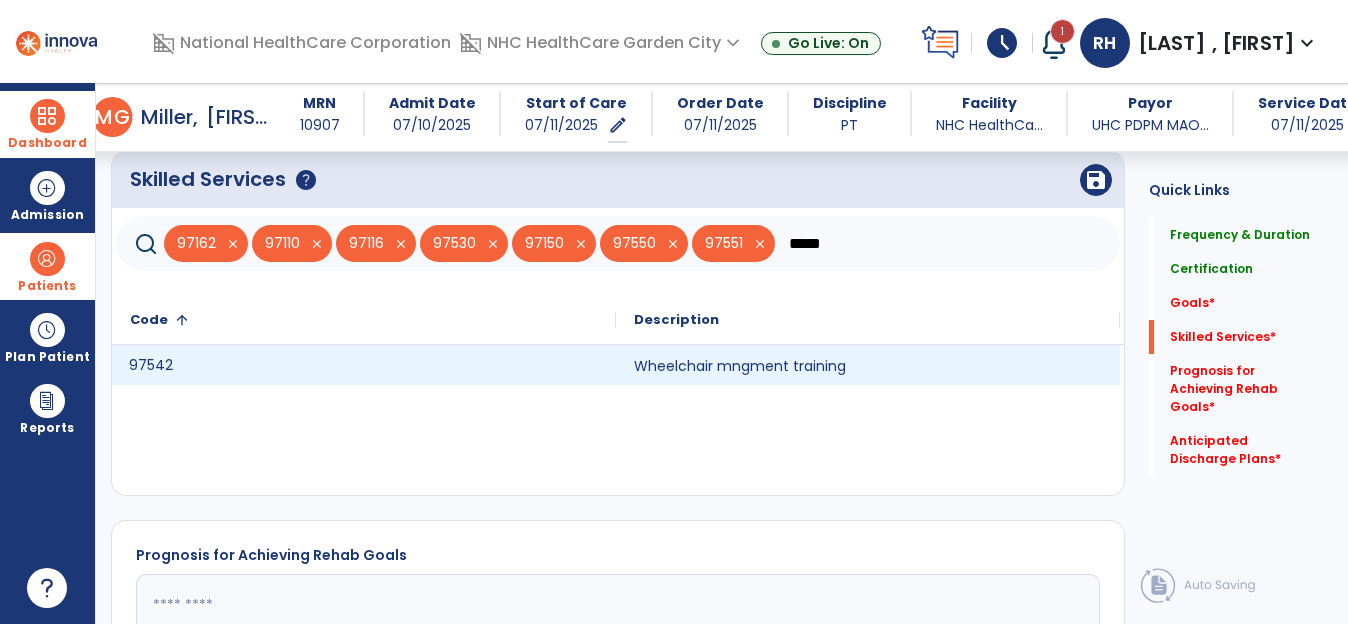 click on "97542" 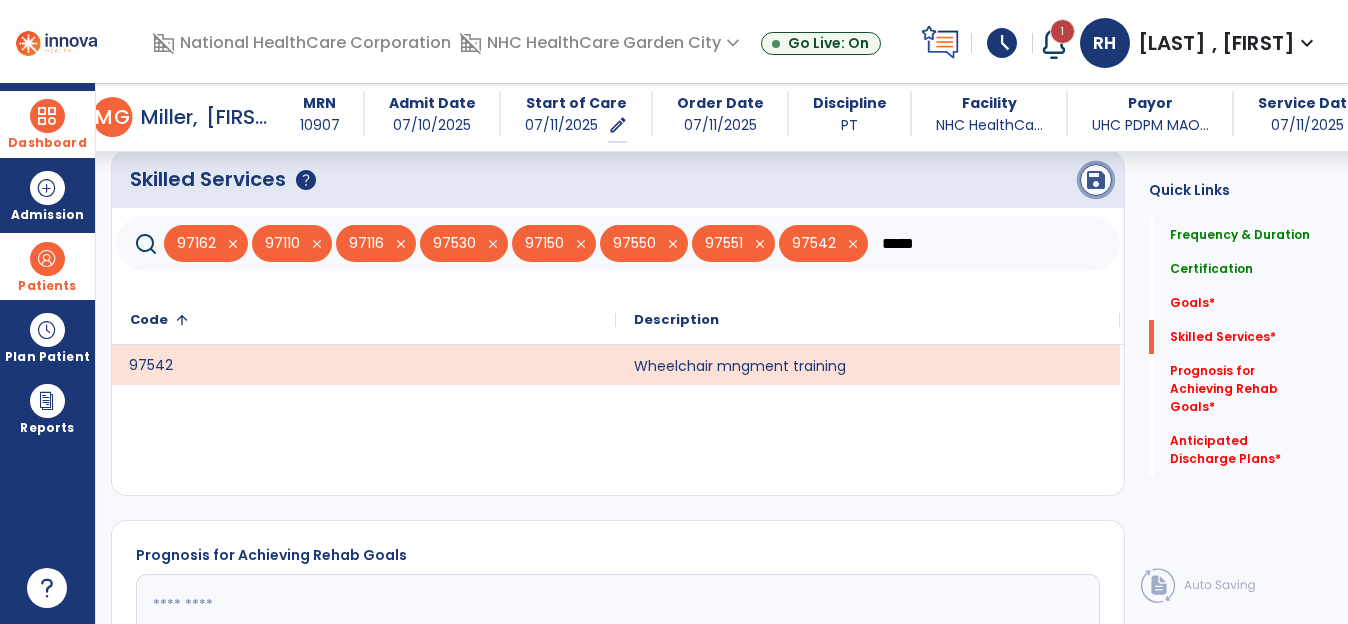 click on "save" 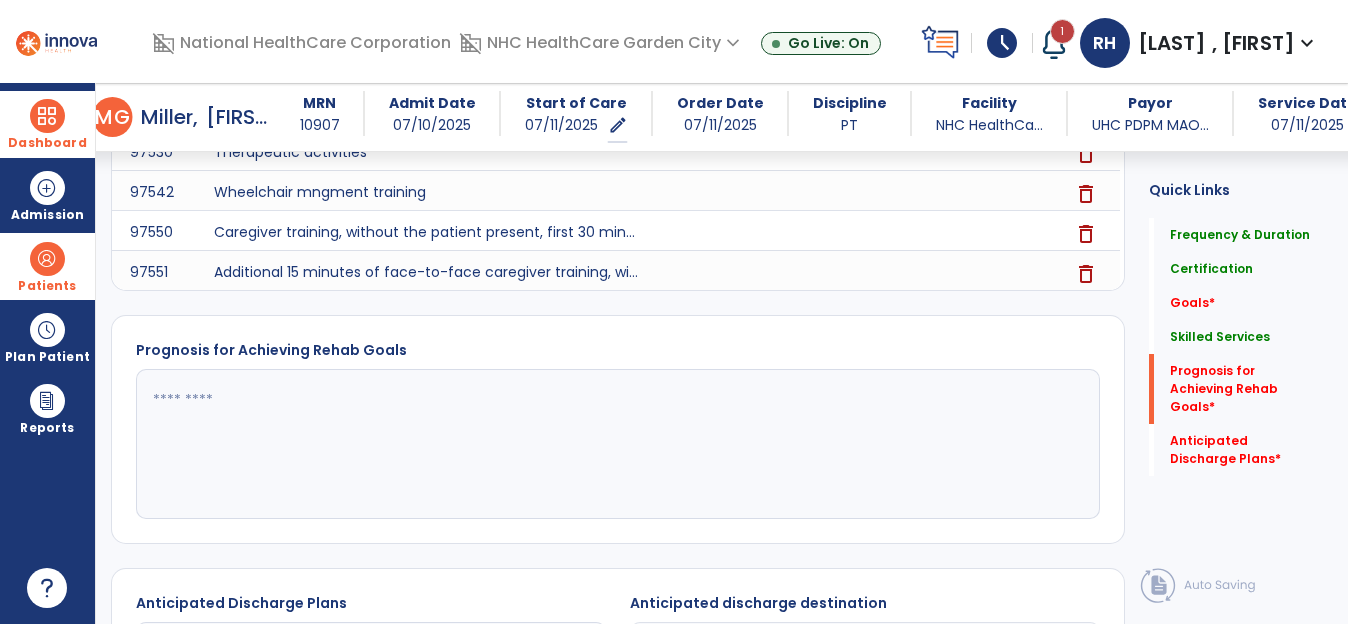 scroll, scrollTop: 957, scrollLeft: 0, axis: vertical 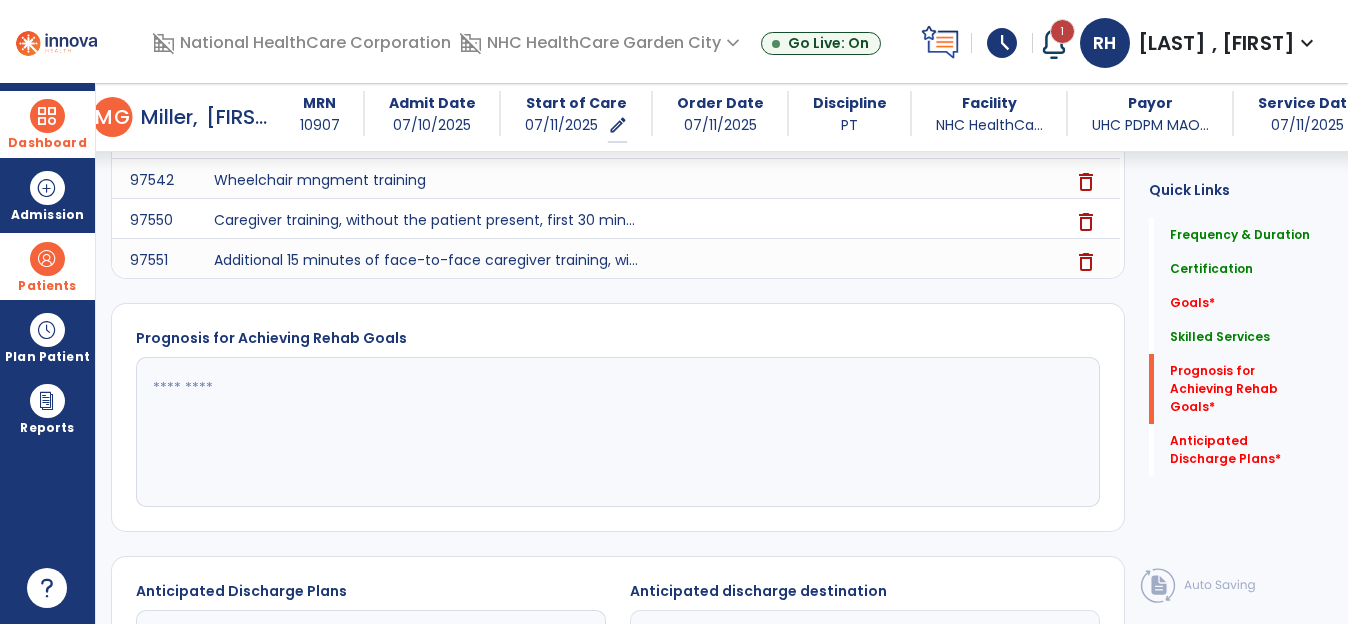 click 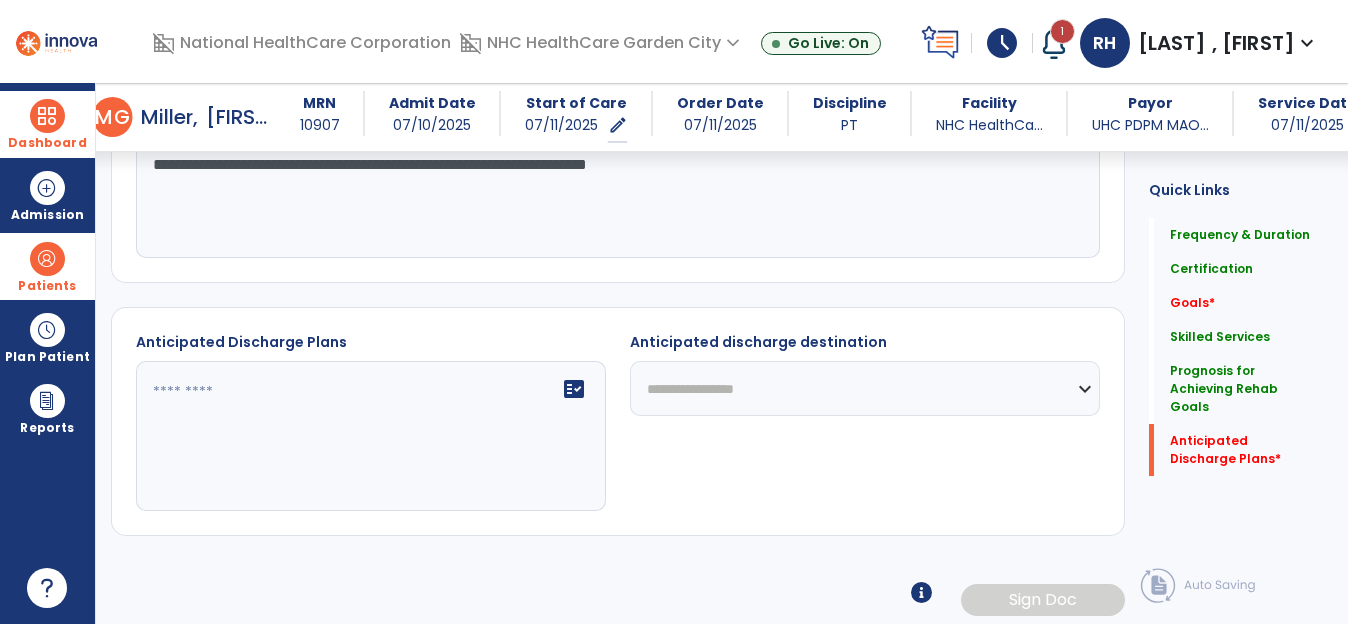 scroll, scrollTop: 1215, scrollLeft: 0, axis: vertical 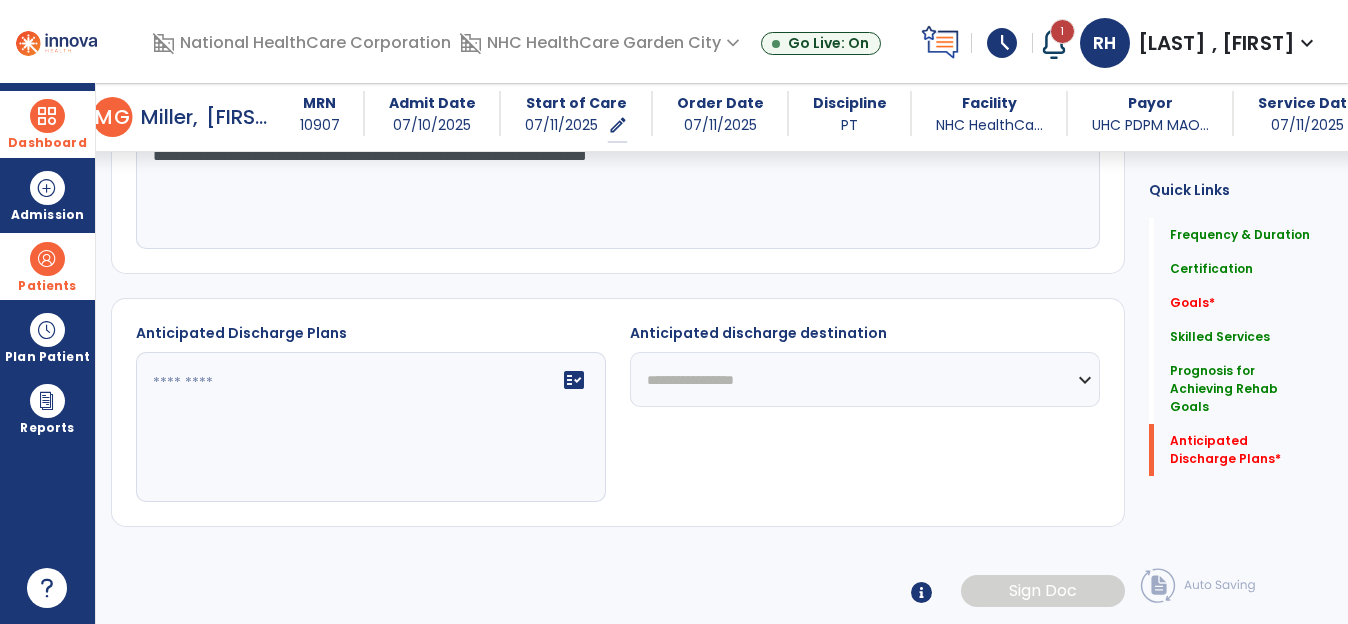 type on "**********" 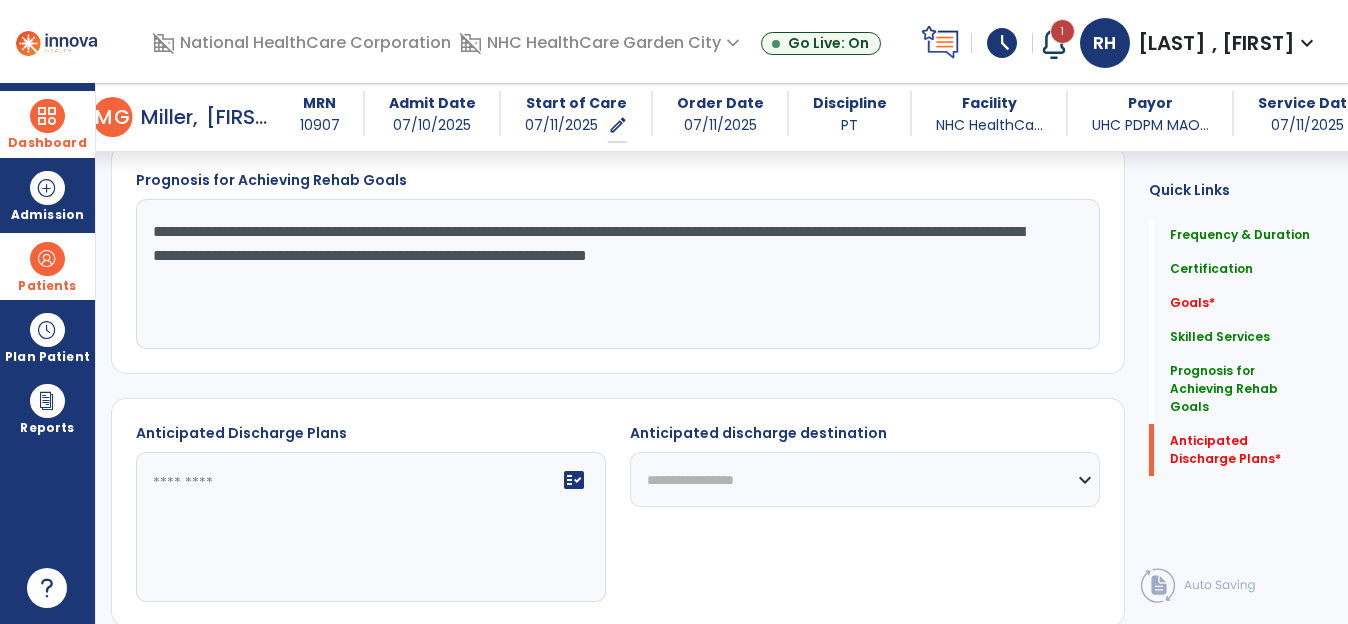 scroll, scrollTop: 1215, scrollLeft: 0, axis: vertical 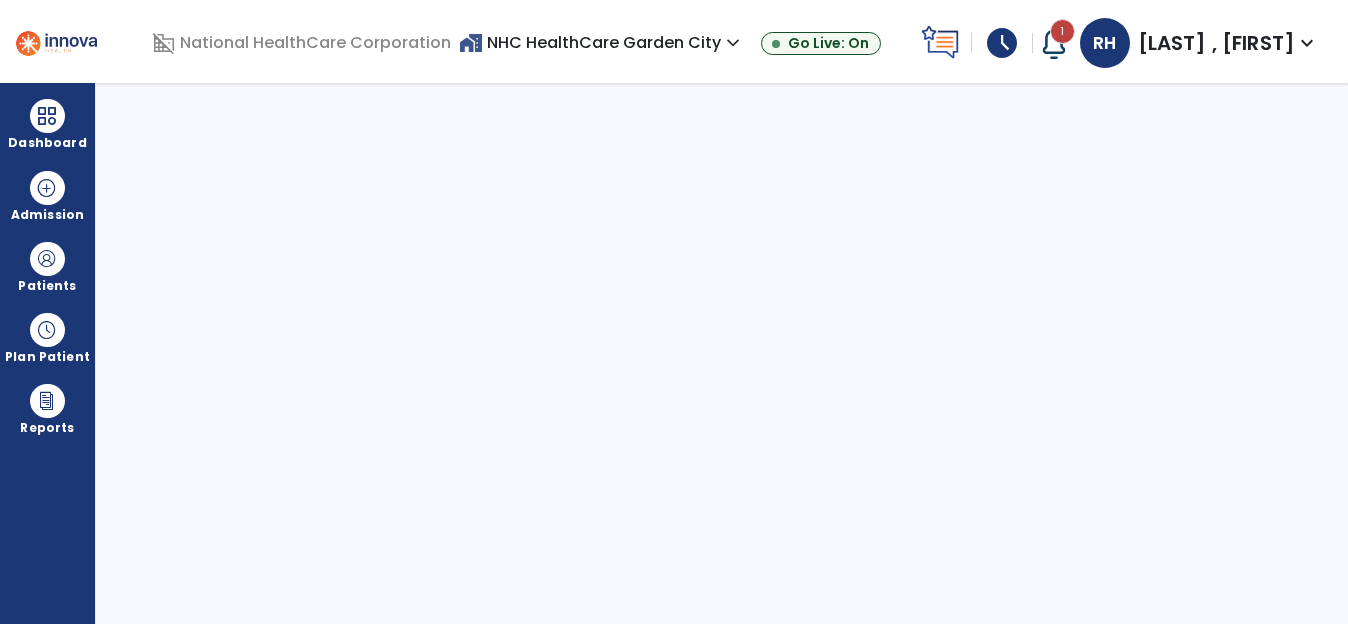 select on "****" 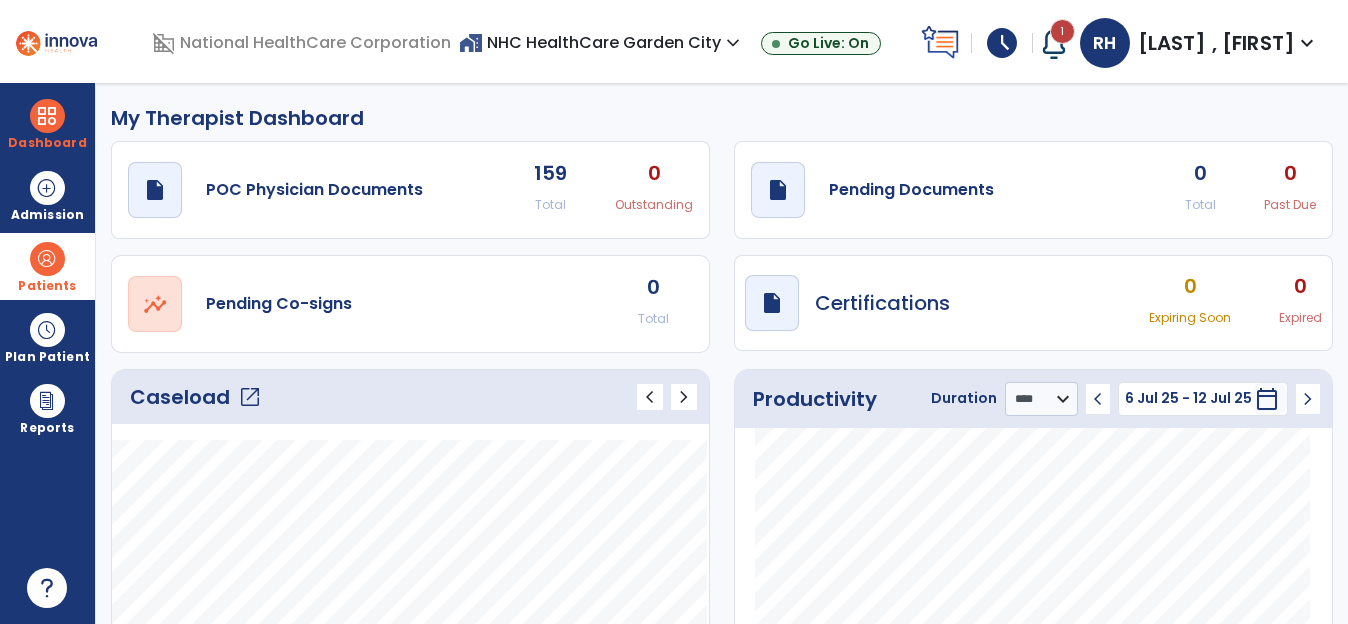 click at bounding box center [47, 259] 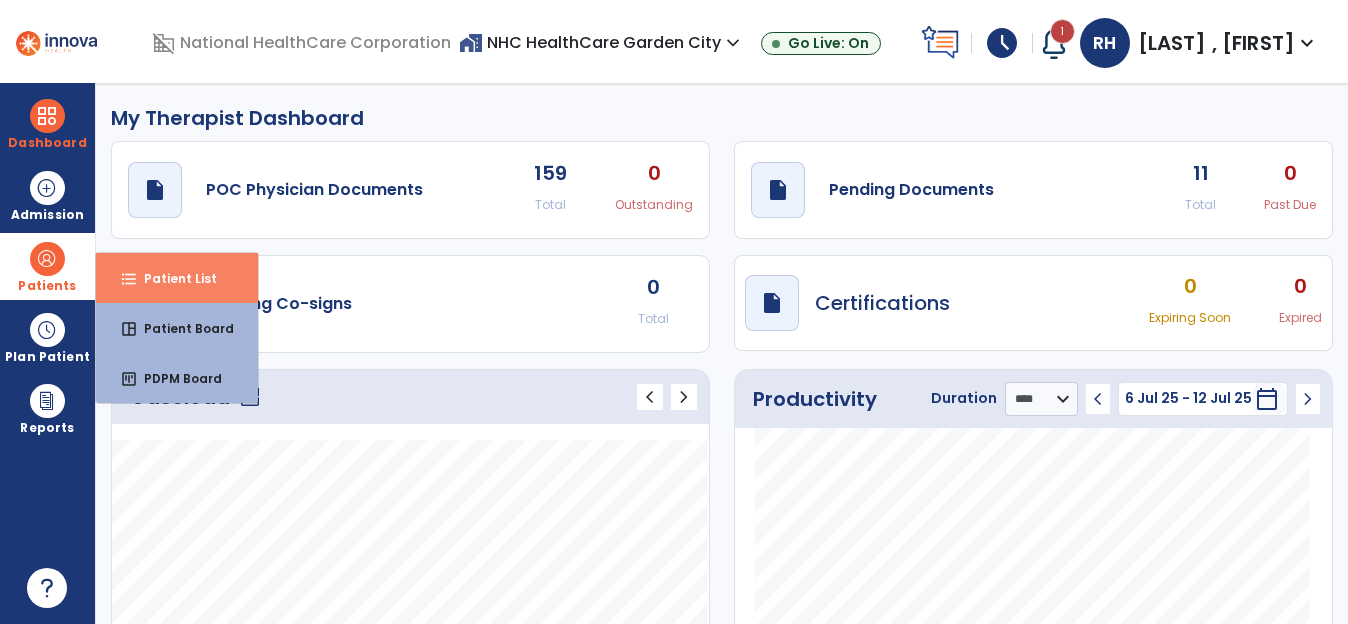 click on "format_list_bulleted  Patient List" at bounding box center (177, 278) 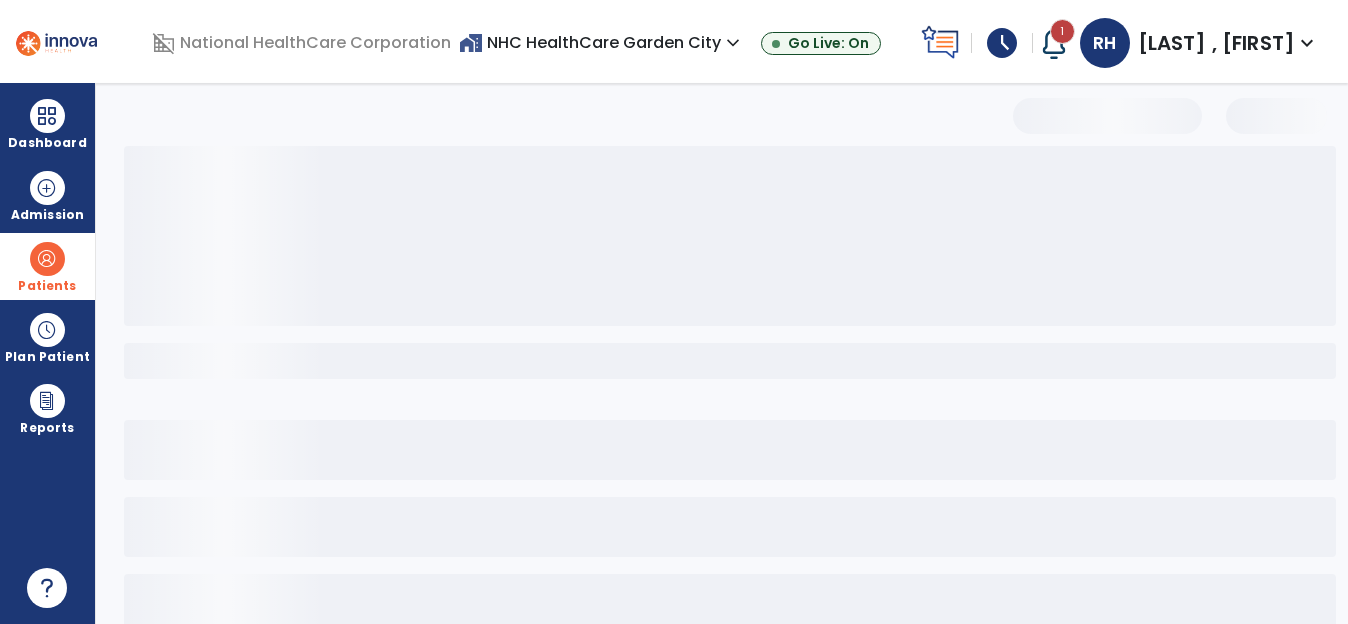 select on "***" 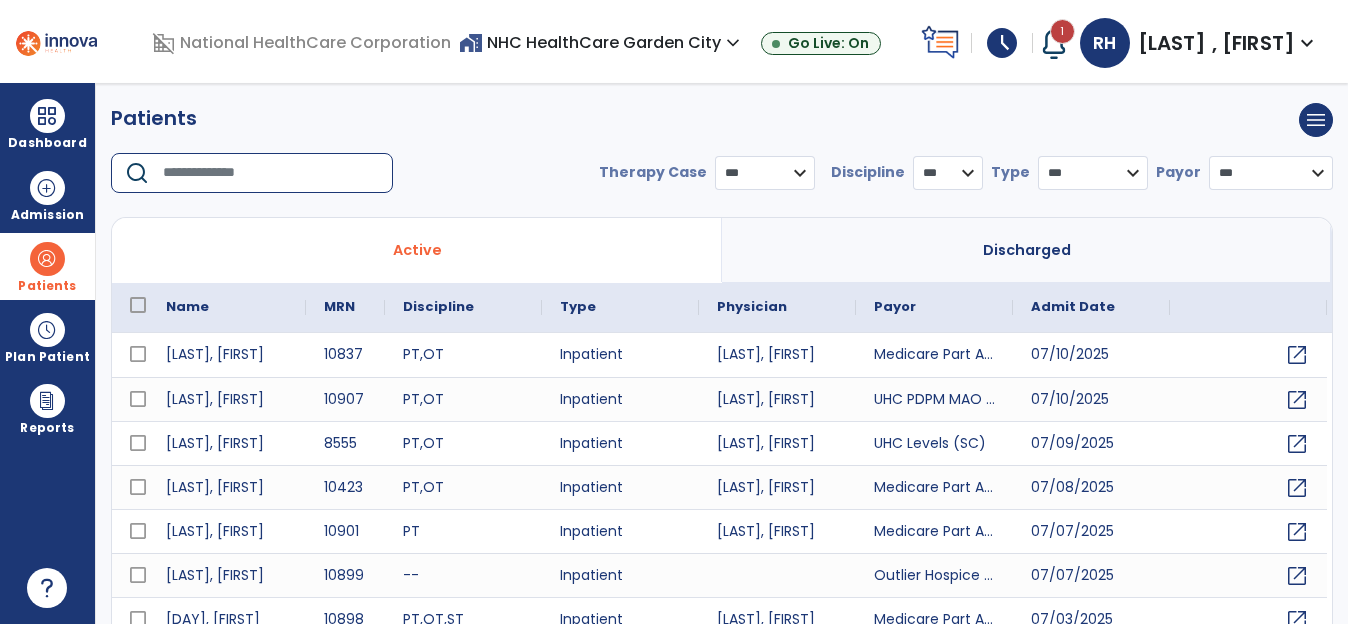 click at bounding box center [271, 173] 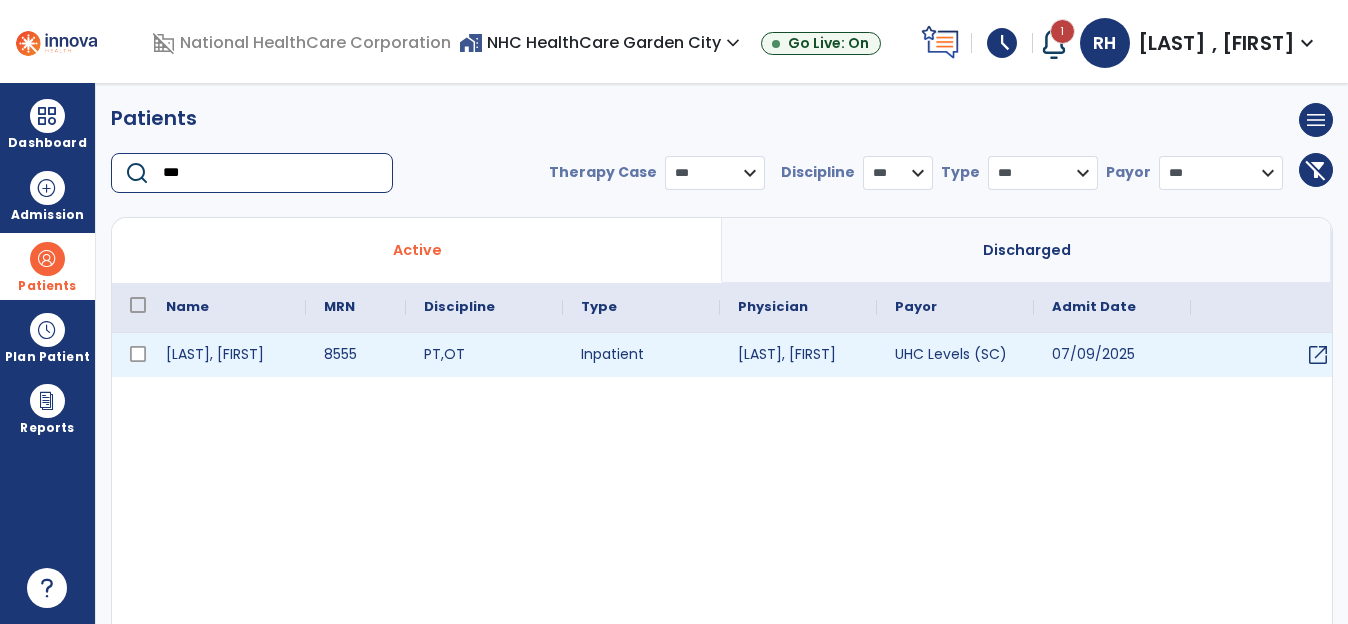 type on "***" 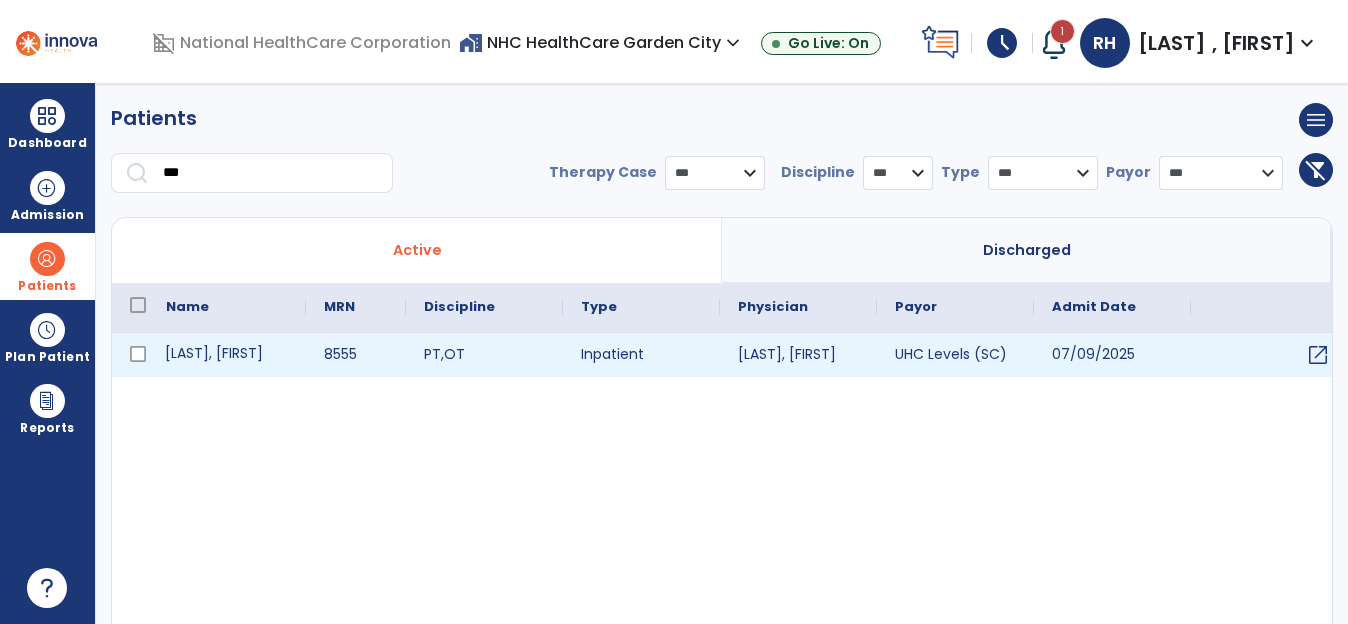 click on "[LAST], [FIRST]" at bounding box center [227, 355] 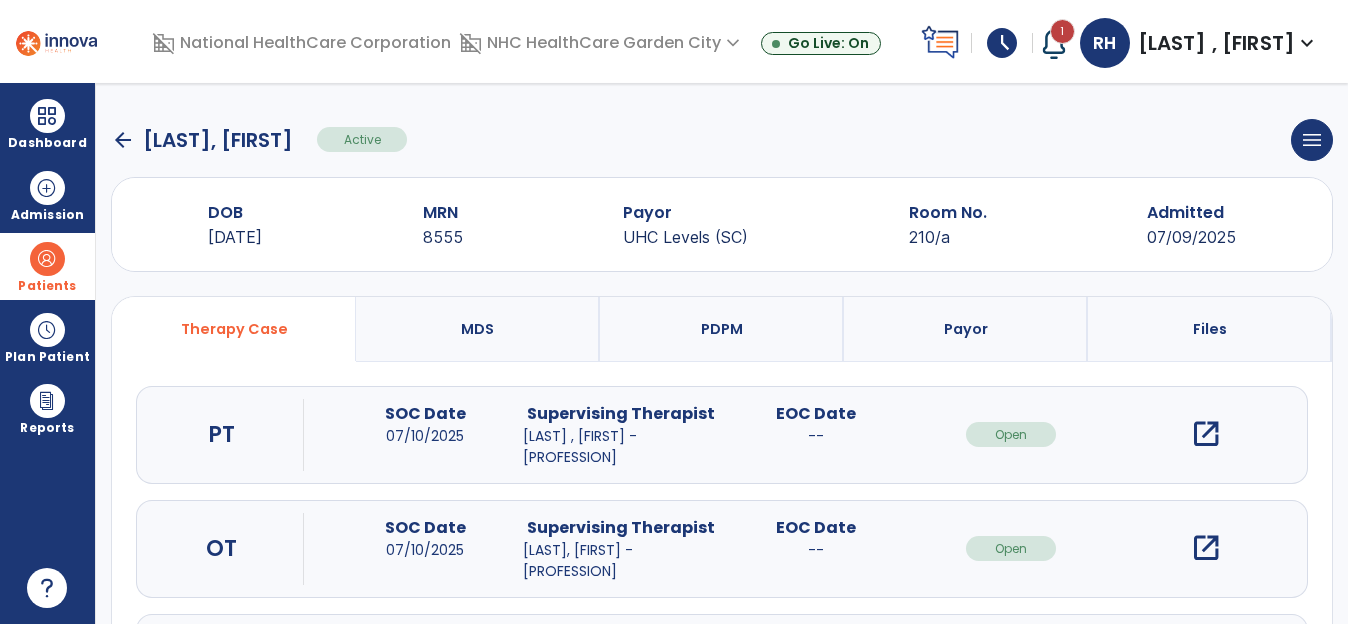 click on "open_in_new" at bounding box center (1206, 434) 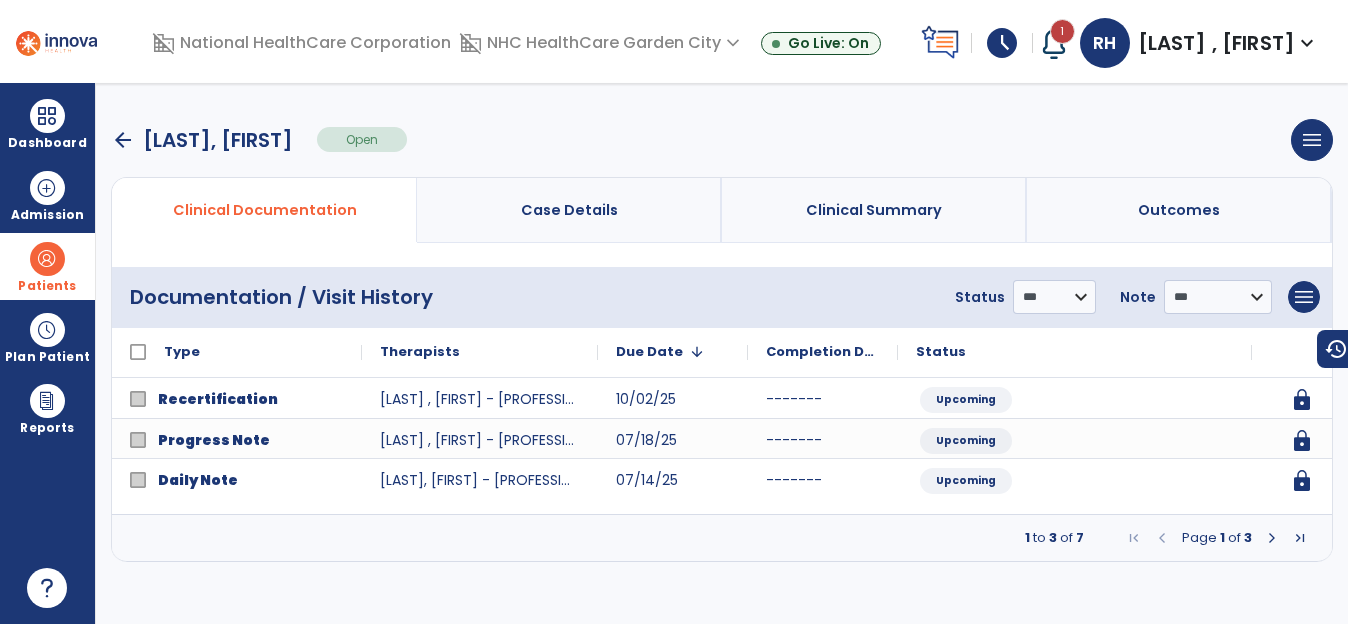 click at bounding box center [1272, 538] 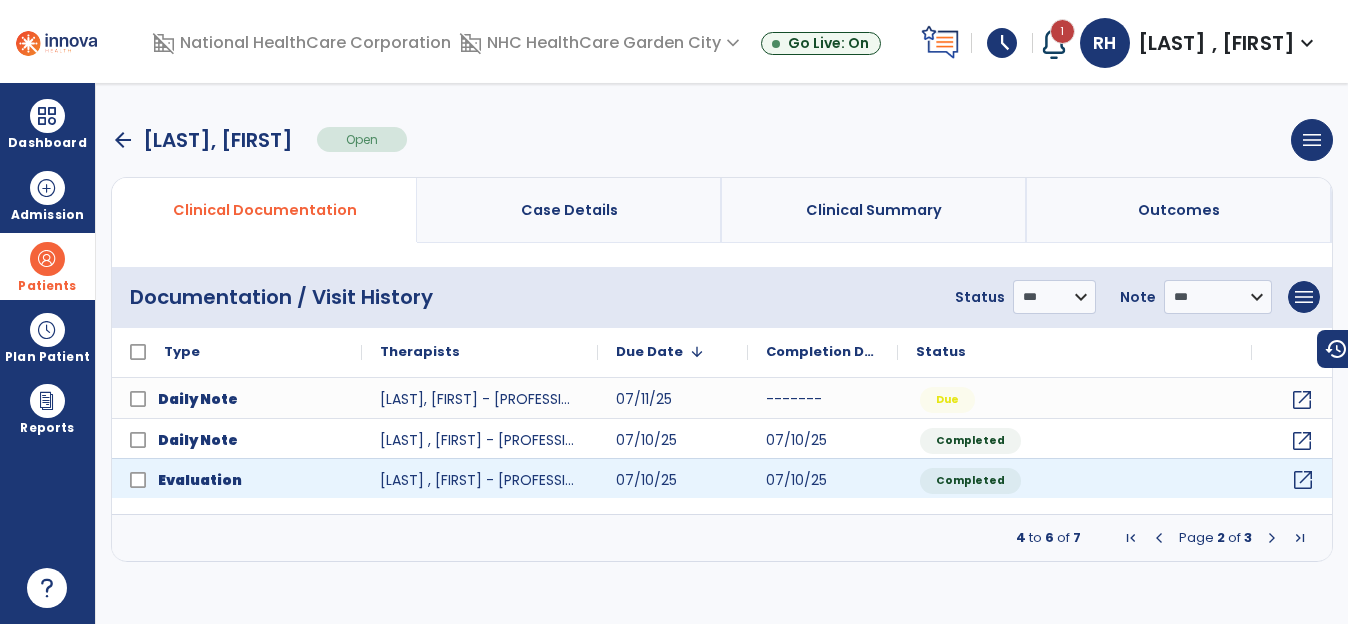 click on "open_in_new" 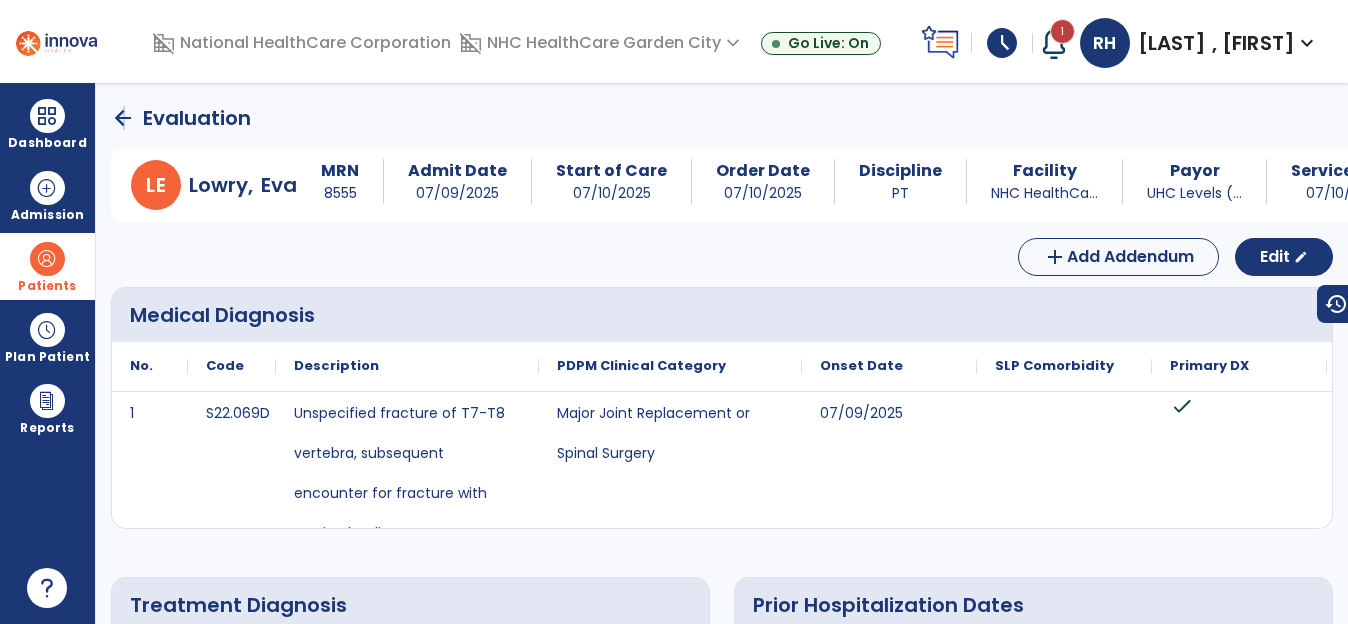 click on "arrow_back" 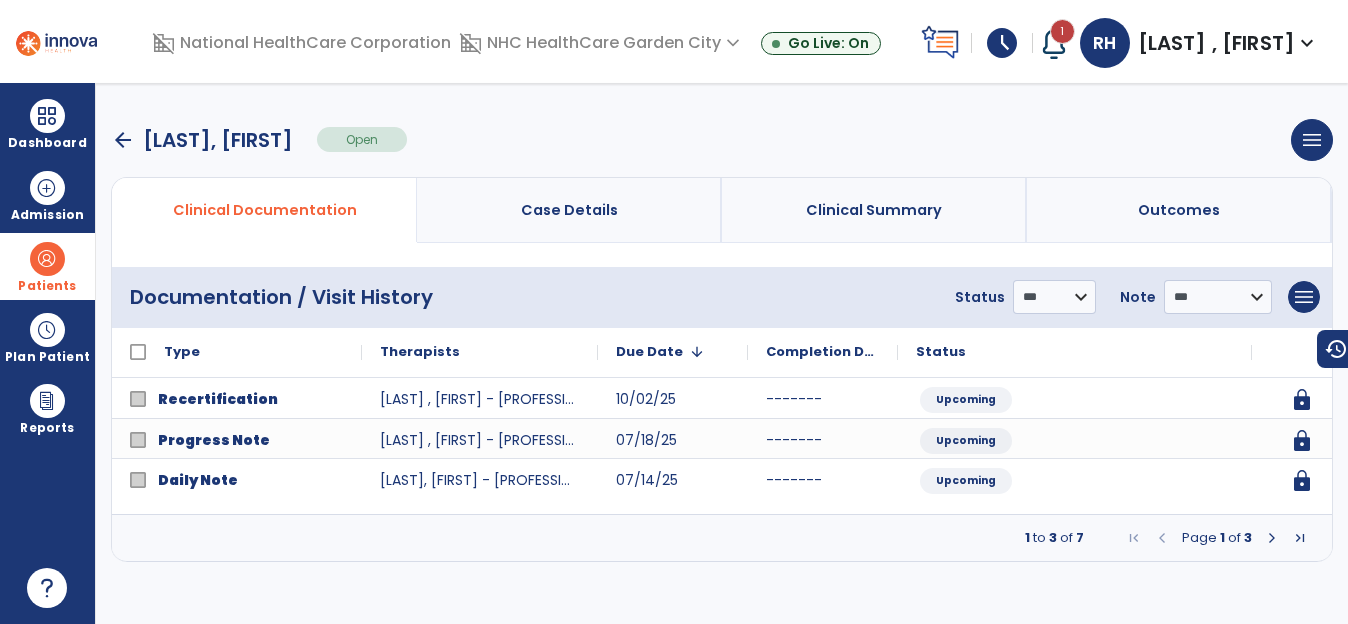 click at bounding box center (1272, 538) 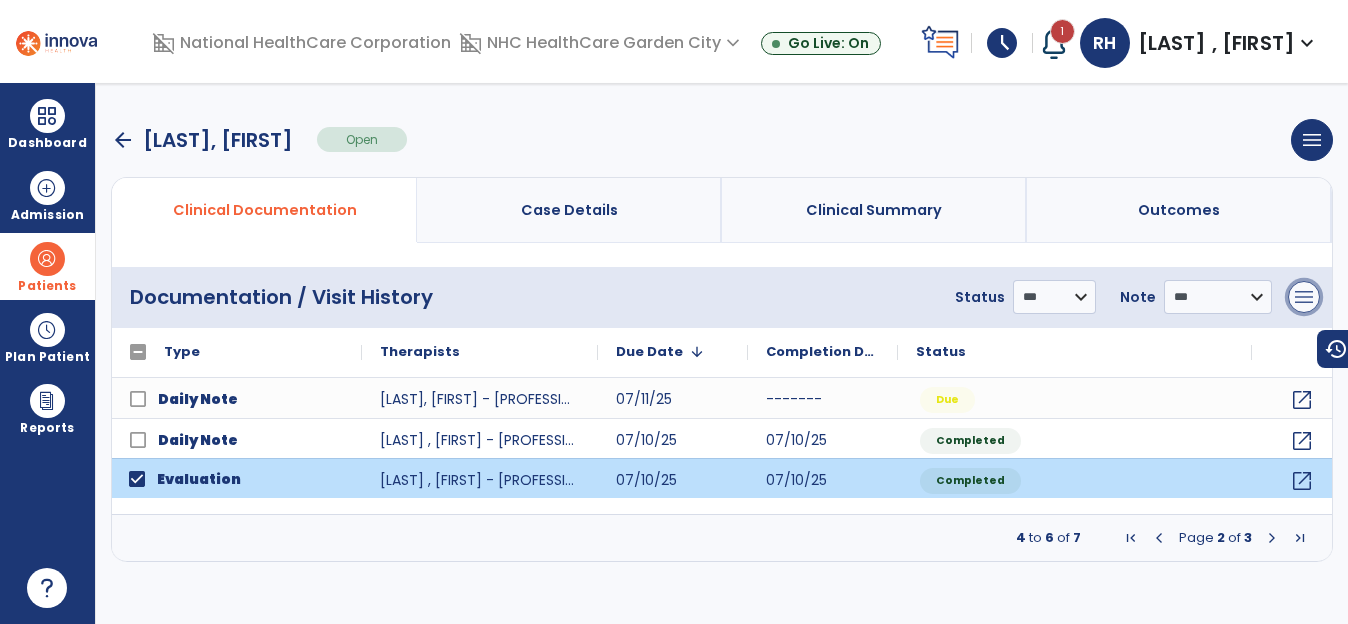 click on "menu" at bounding box center [1304, 297] 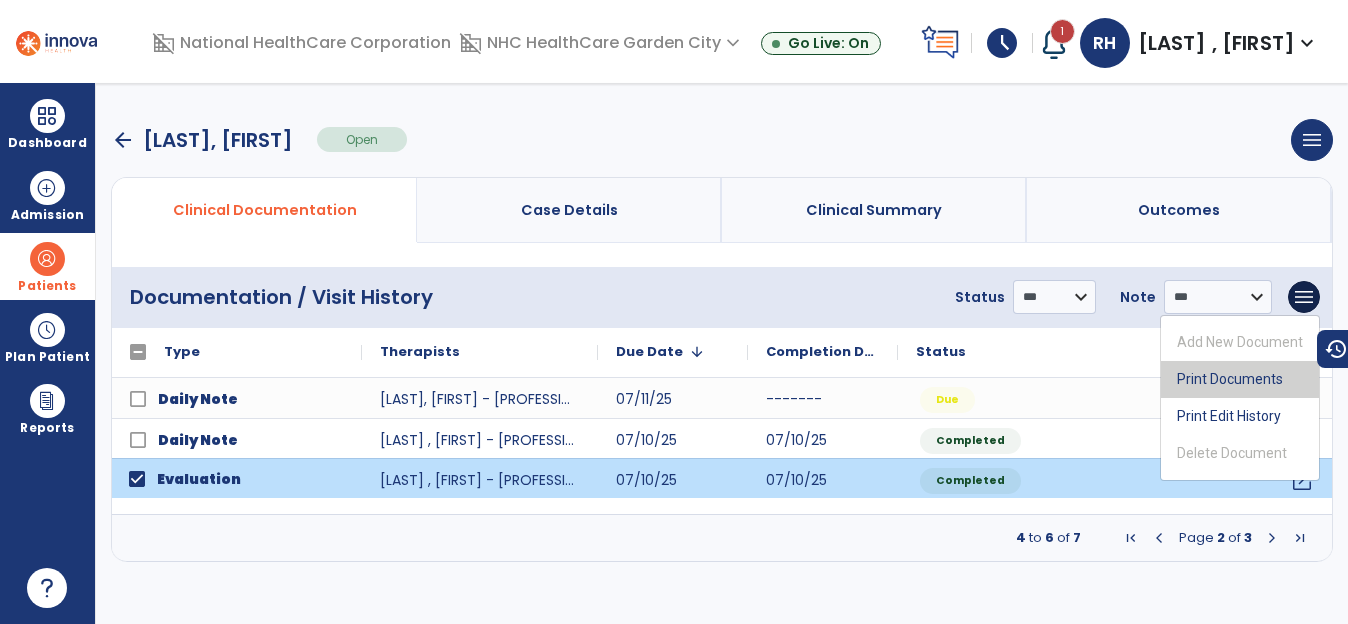 click on "Print Documents" at bounding box center [1240, 379] 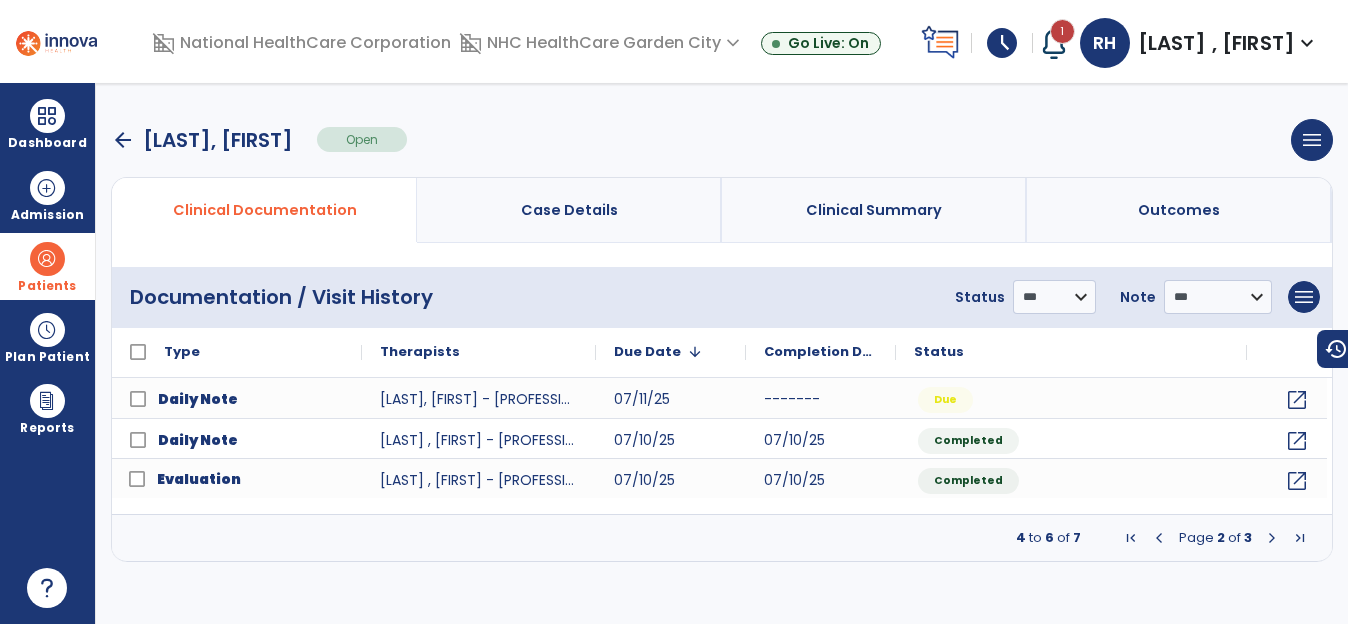 click at bounding box center (1272, 538) 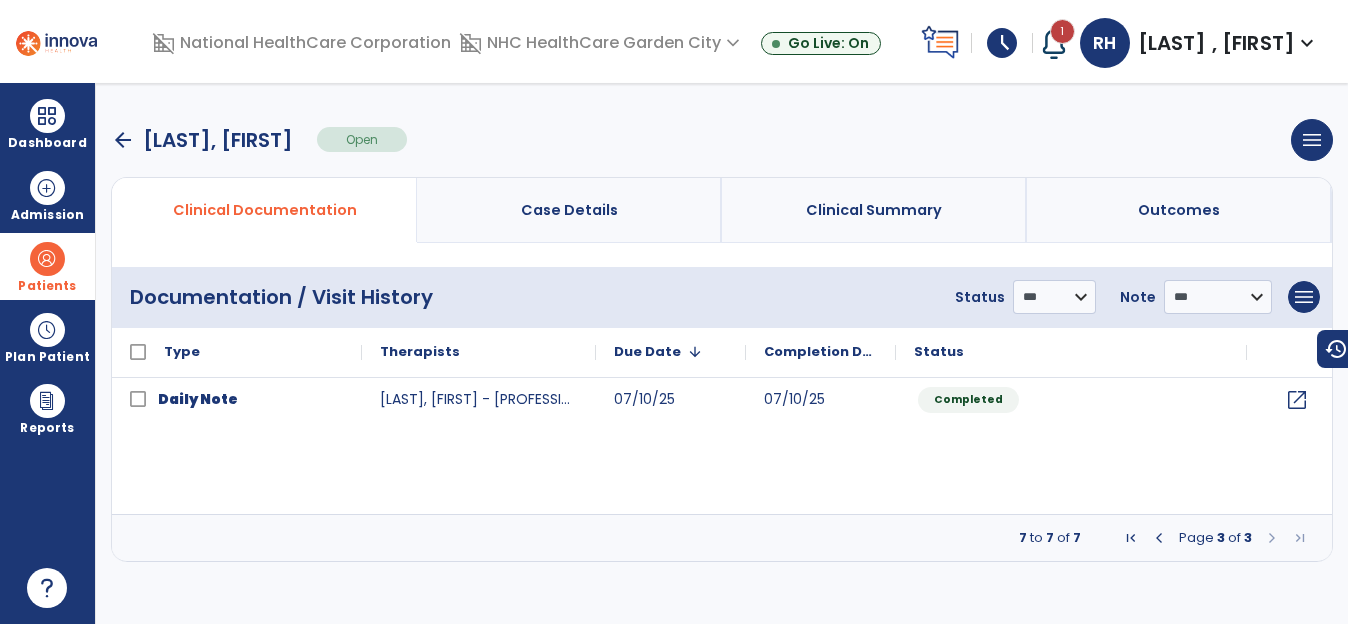 click at bounding box center [1159, 538] 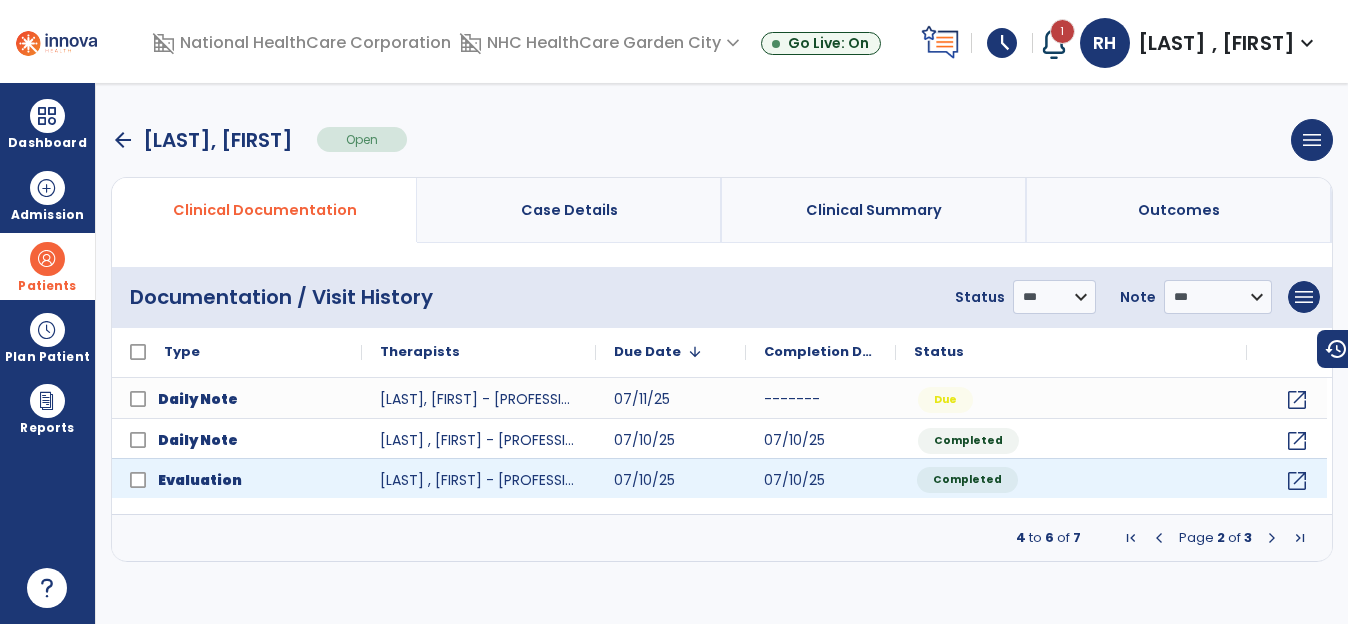 click on "Completed" 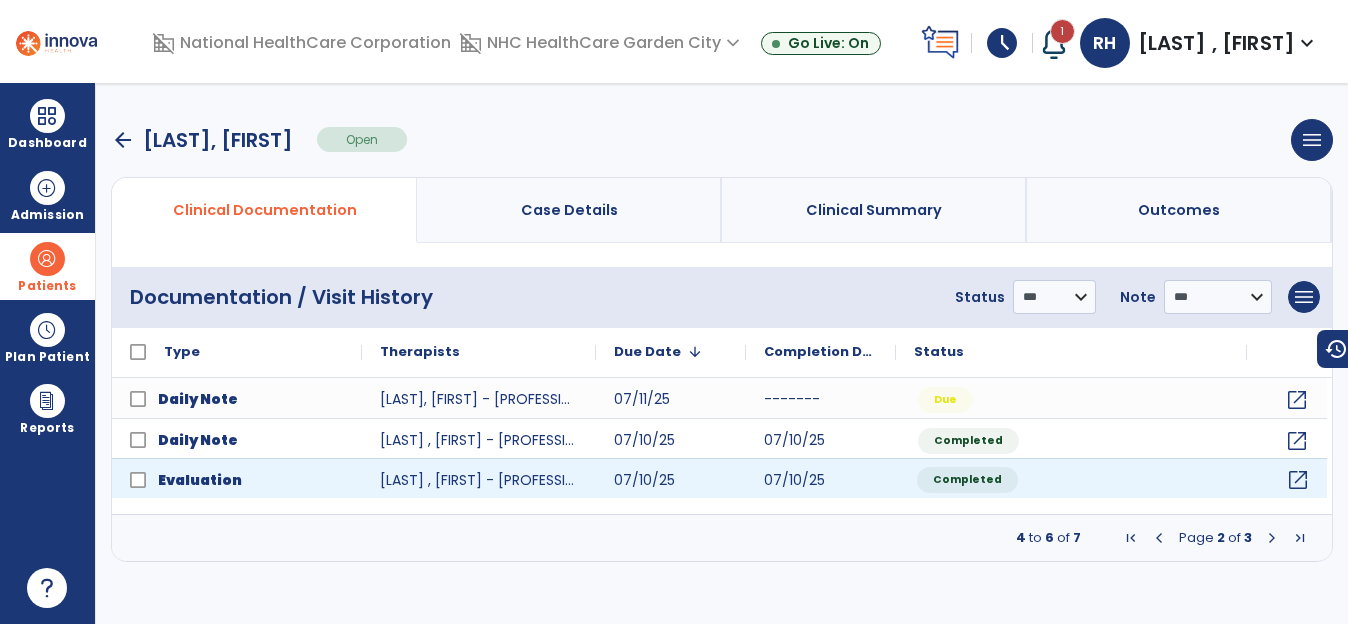 click on "open_in_new" 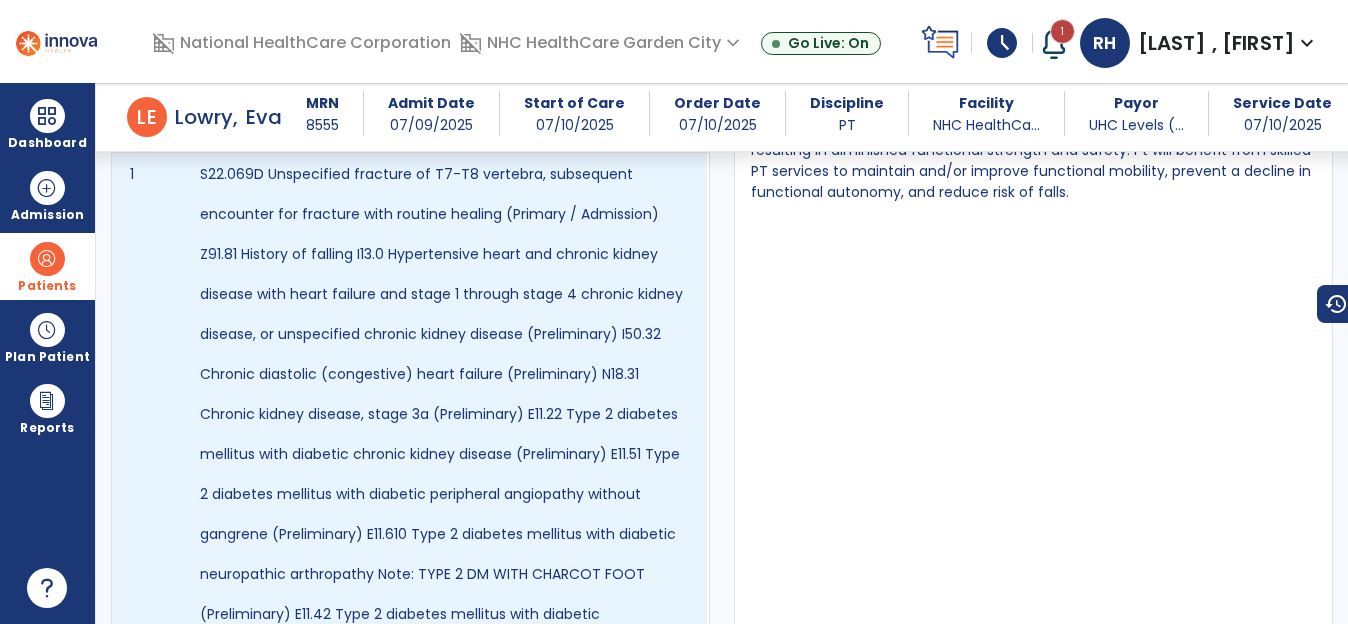 scroll, scrollTop: 0, scrollLeft: 0, axis: both 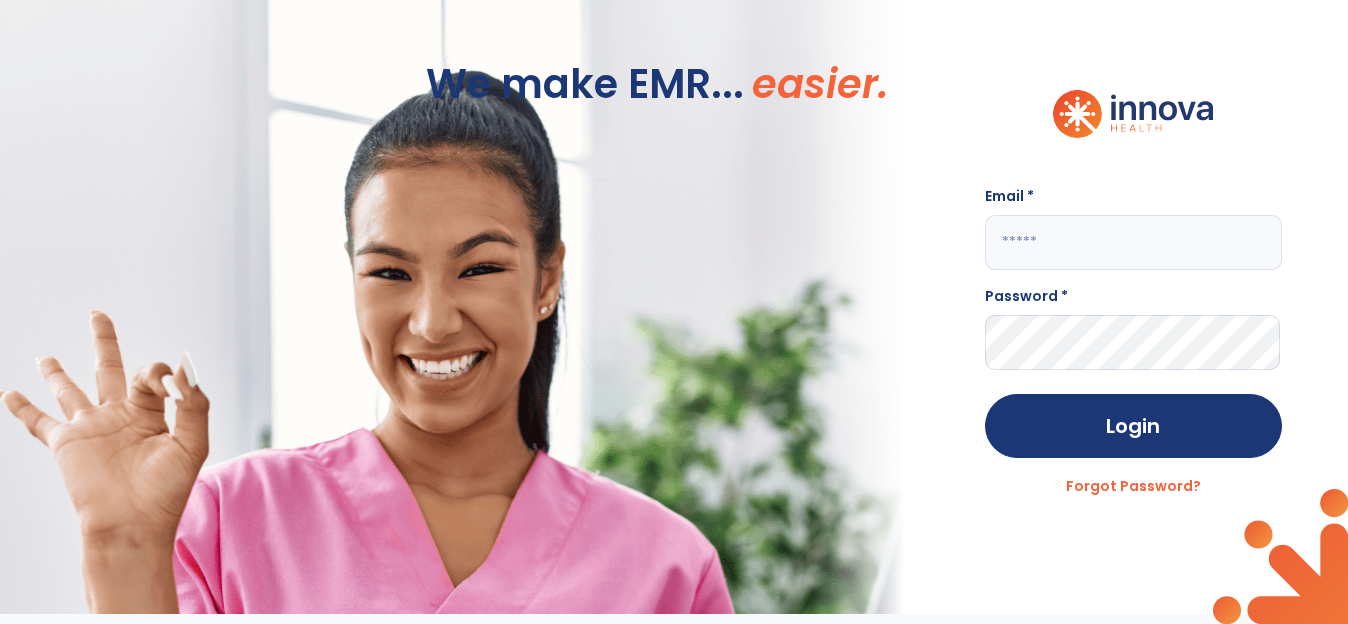 type on "**********" 